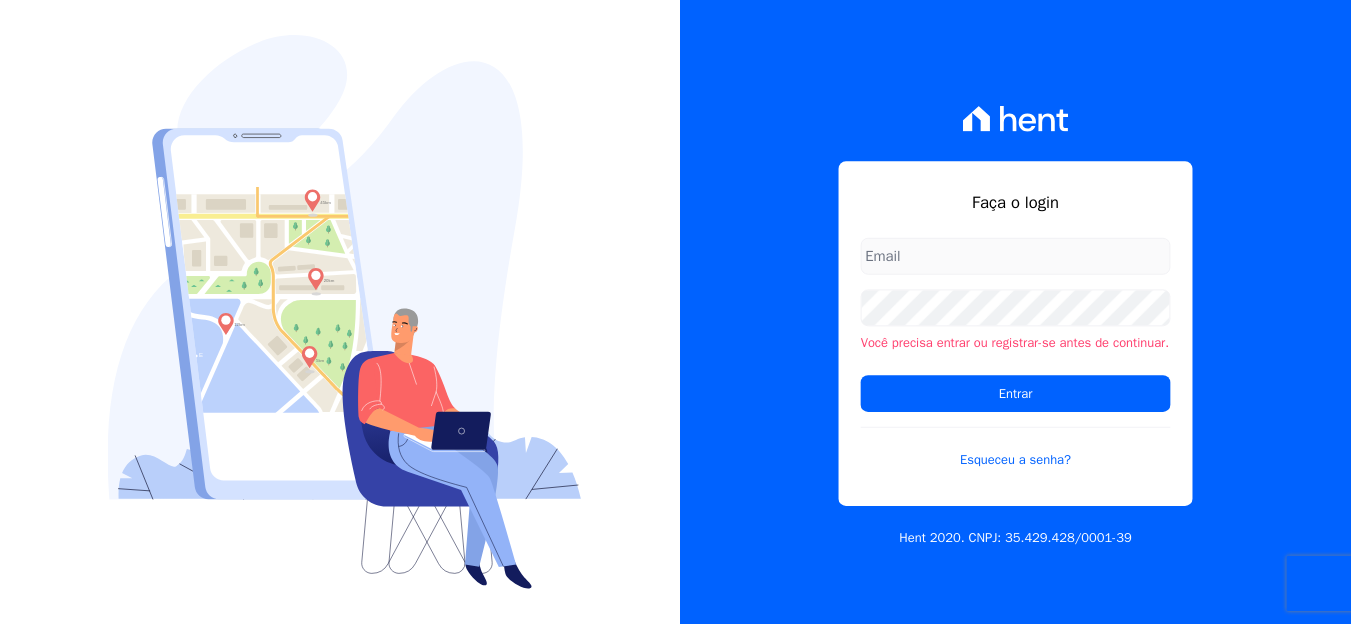scroll, scrollTop: 0, scrollLeft: 0, axis: both 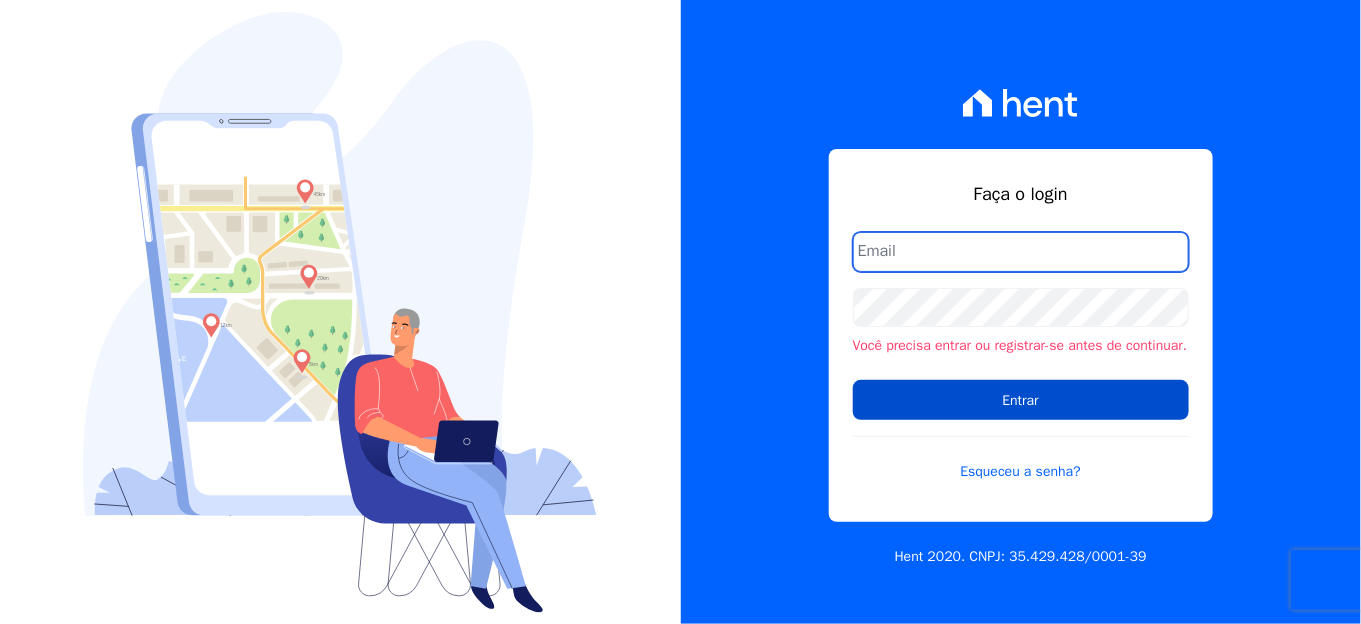 type on "rafaela.casagrande@sejahype.com.br" 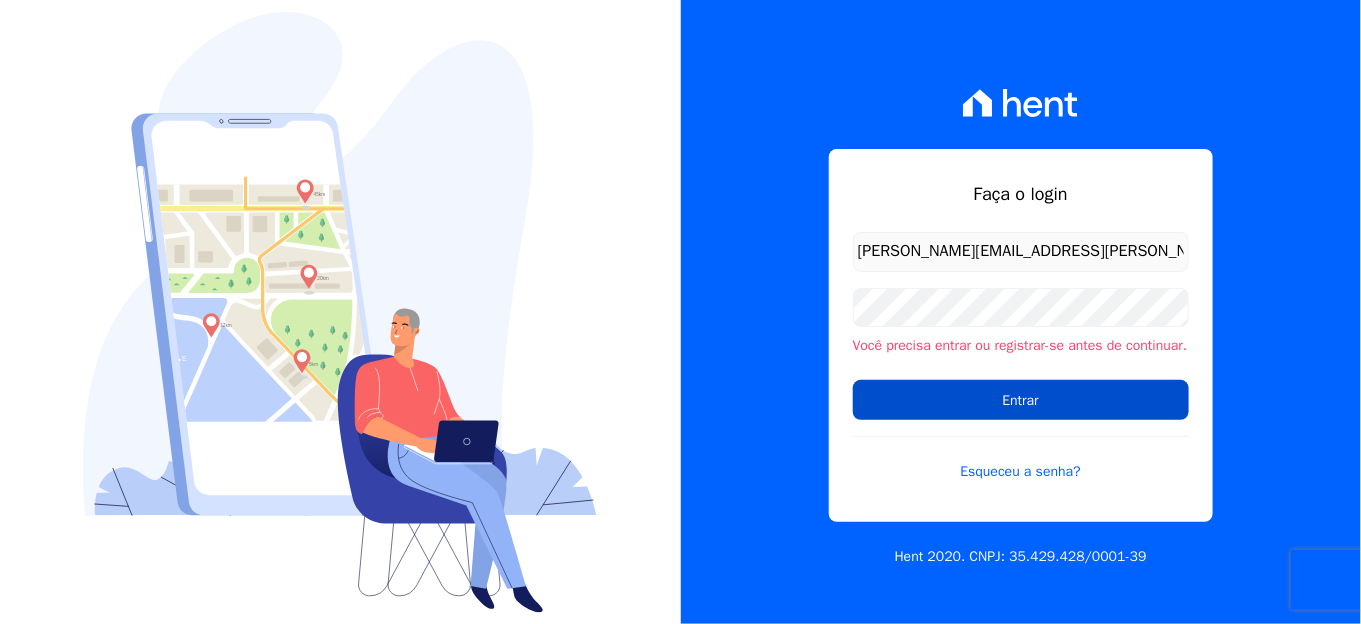 click on "Entrar" at bounding box center [1021, 400] 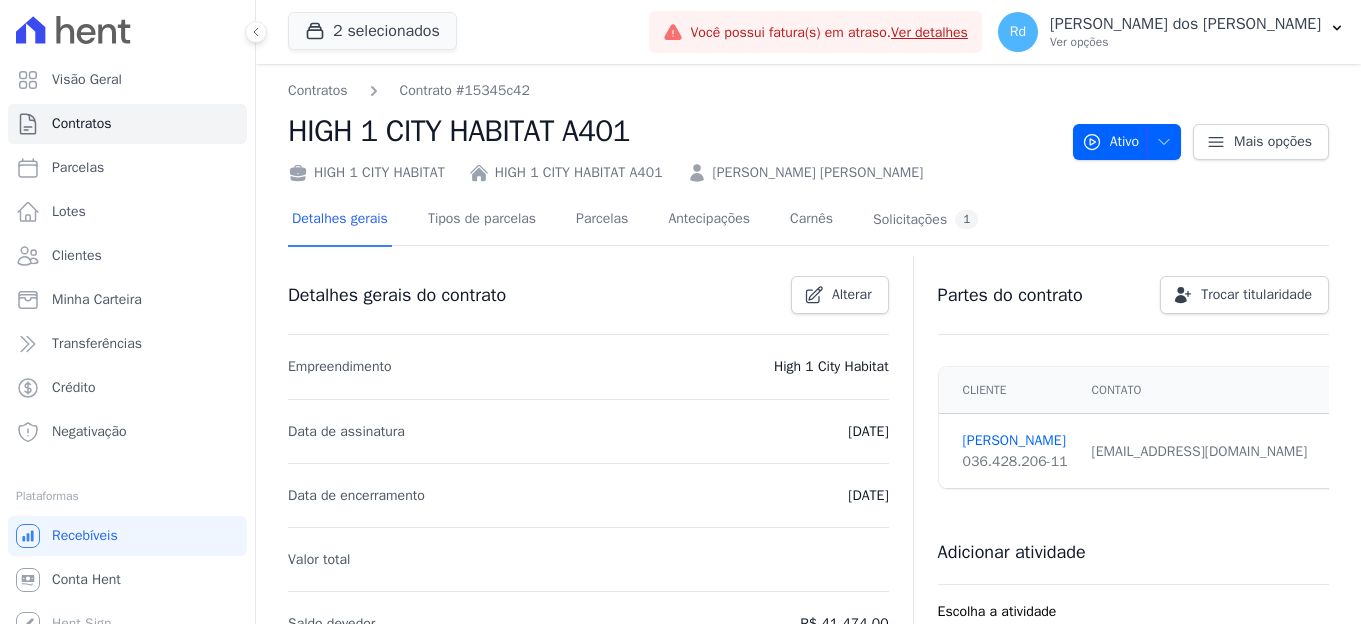 scroll, scrollTop: 0, scrollLeft: 0, axis: both 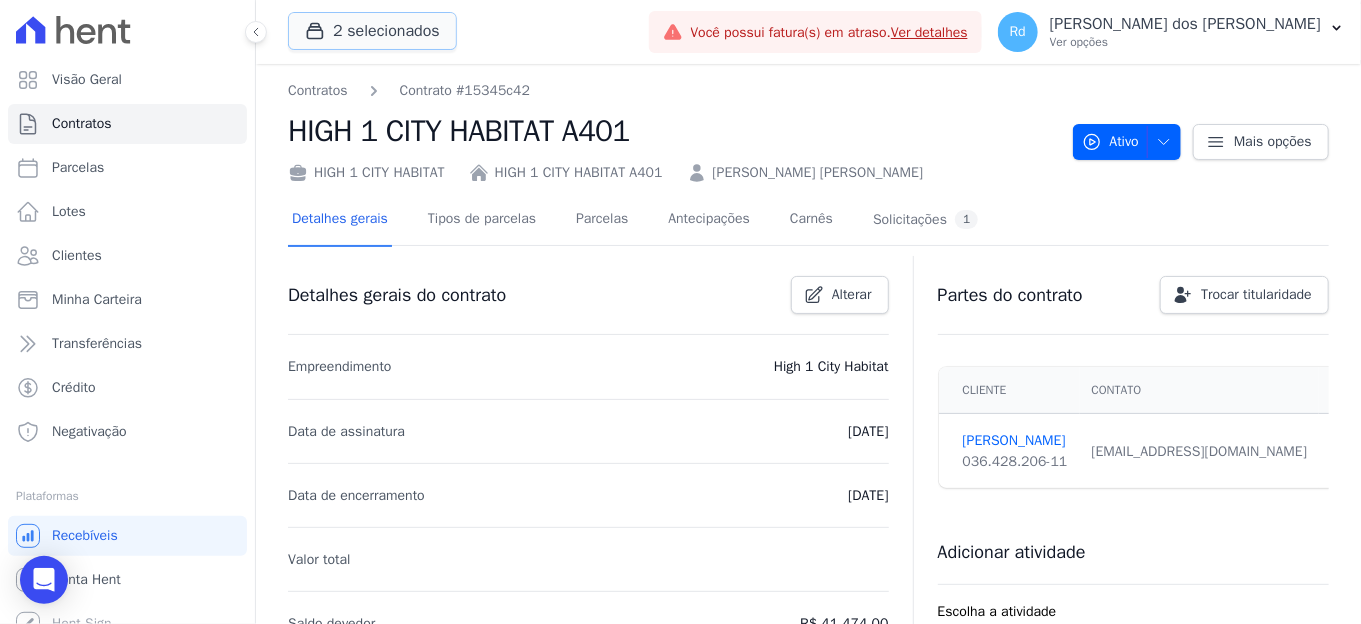 drag, startPoint x: 352, startPoint y: 34, endPoint x: 350, endPoint y: 50, distance: 16.124516 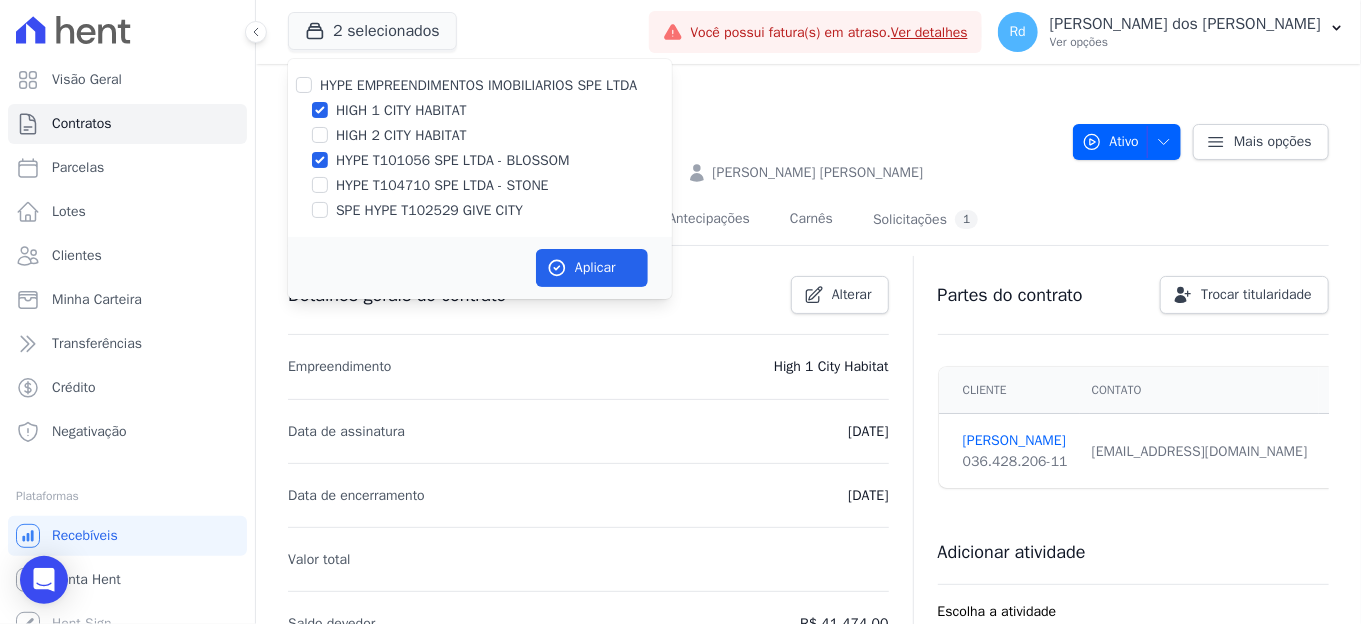 click on "Contratos
Contrato
#15345c42
HIGH 1 CITY HABITAT A401
HIGH 1 CITY HABITAT
HIGH 1 CITY HABITAT A401
Luciano Heitor de Lima
Ativo
Ativo
Pausado
Cobranças não serão geradas e você pode retomar o contrato no futuro." at bounding box center [808, 810] 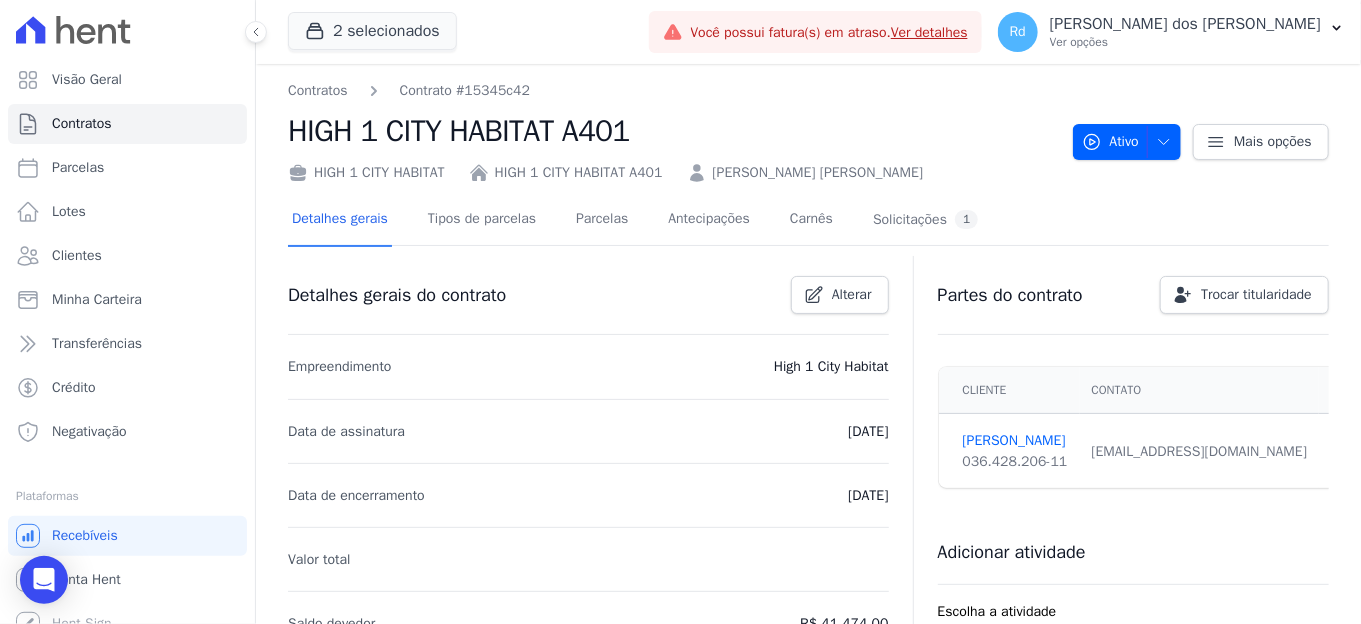 drag, startPoint x: 302, startPoint y: 87, endPoint x: 308, endPoint y: 55, distance: 32.55764 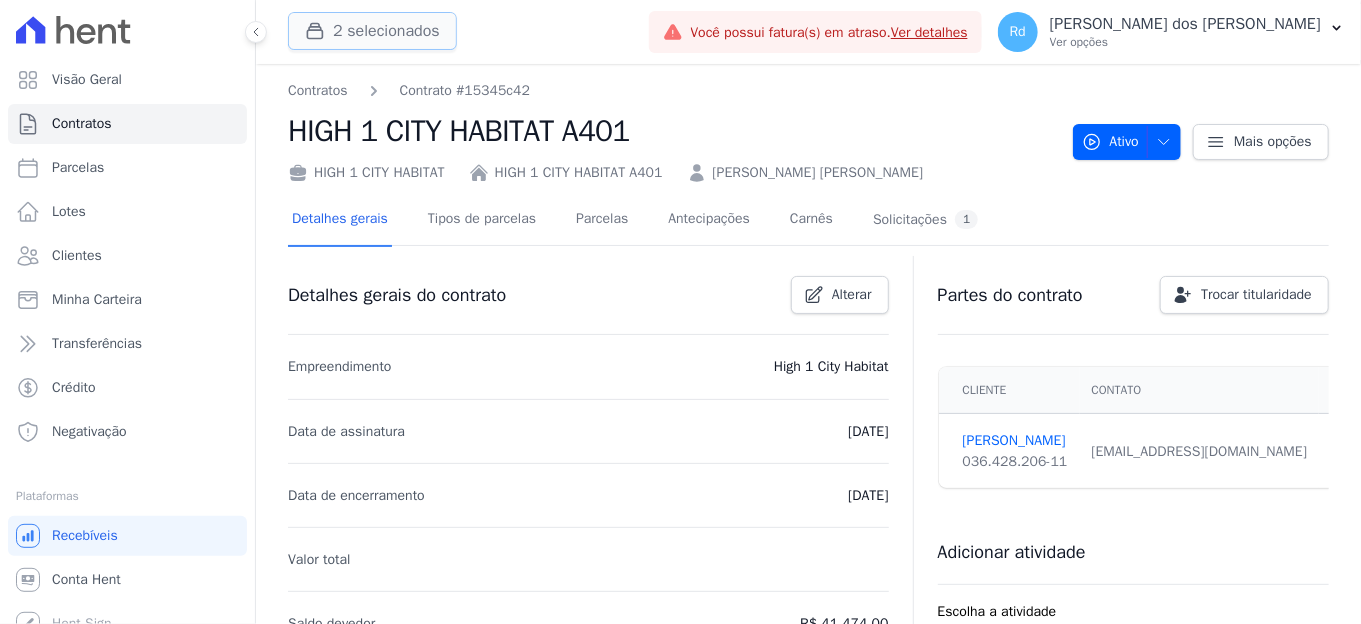click on "2 selecionados" at bounding box center [372, 31] 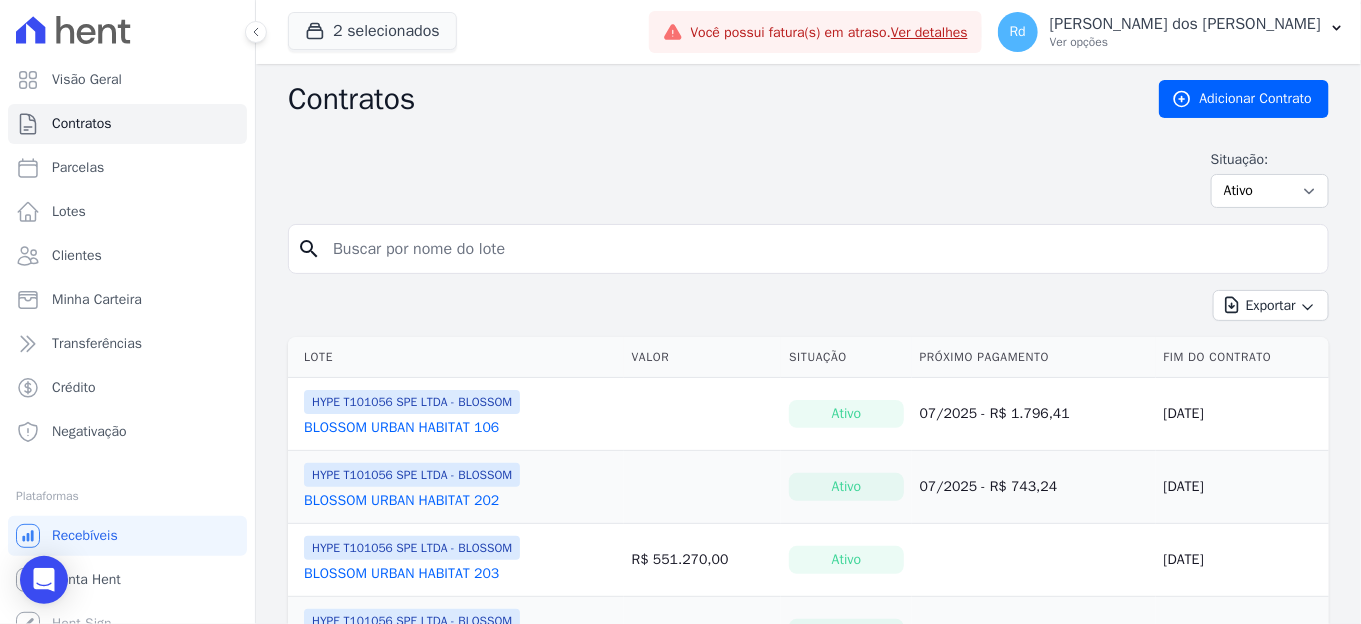 click on "Contratos" at bounding box center [707, 99] 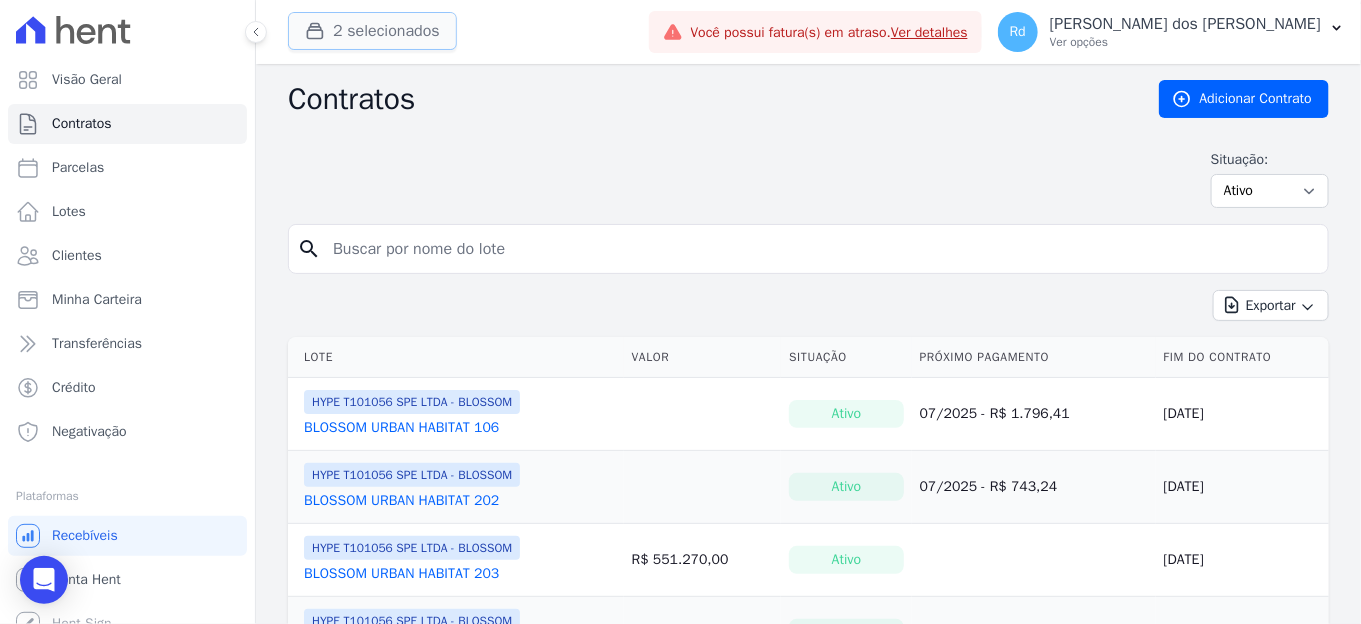 click at bounding box center (319, 31) 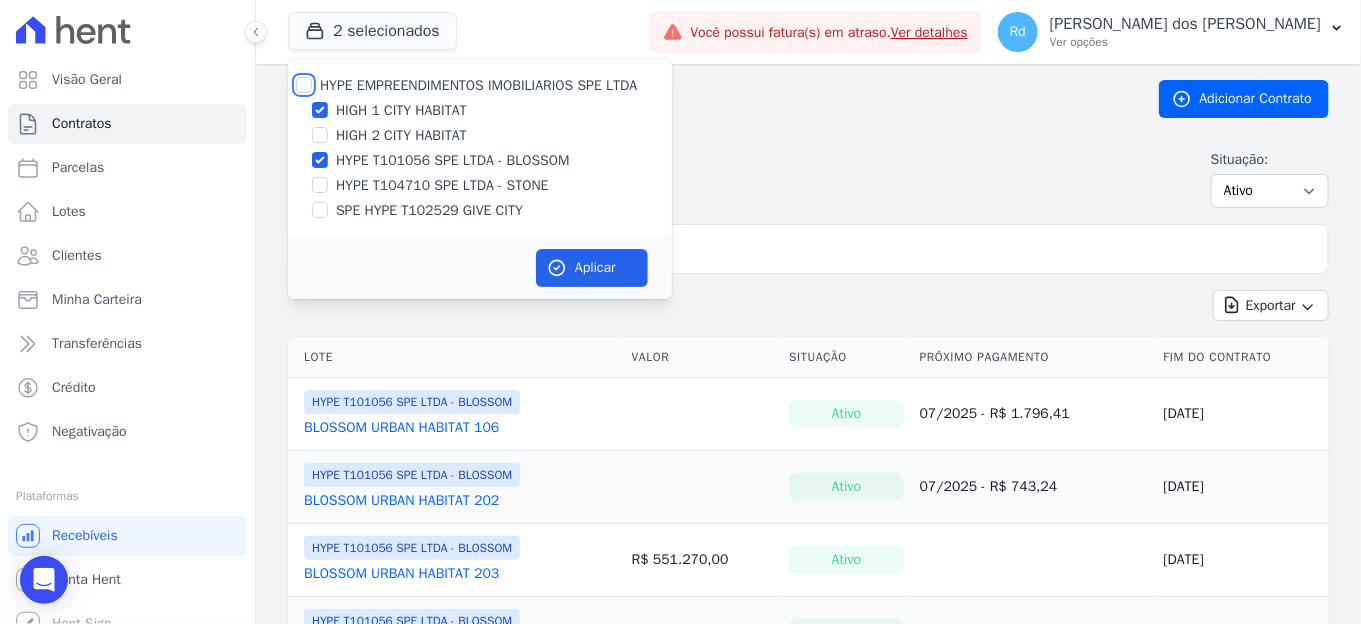 click on "HYPE EMPREENDIMENTOS IMOBILIARIOS SPE LTDA" at bounding box center (304, 85) 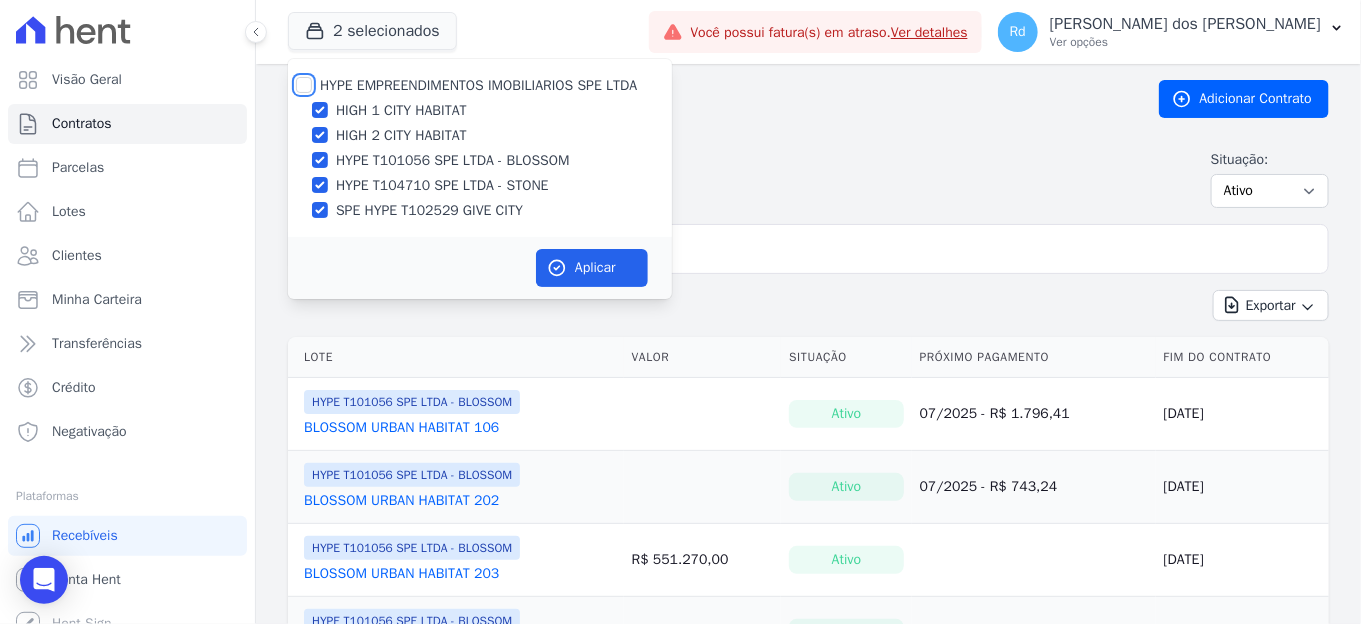 checkbox on "true" 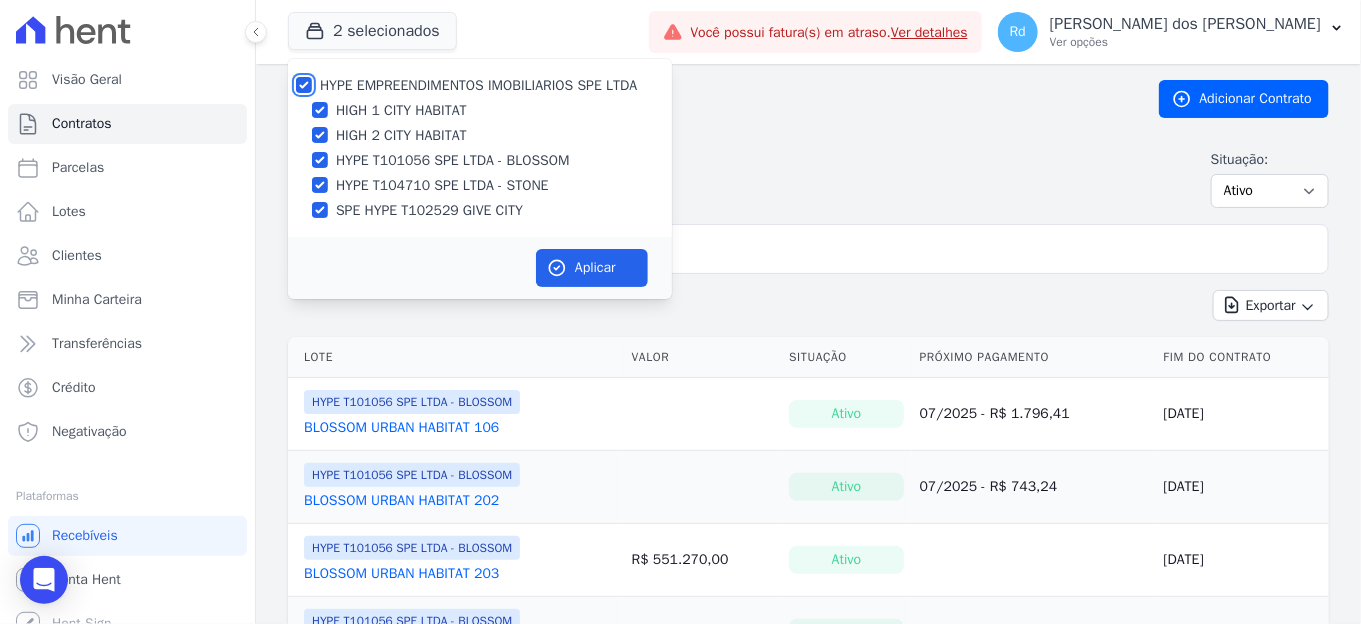 checkbox on "true" 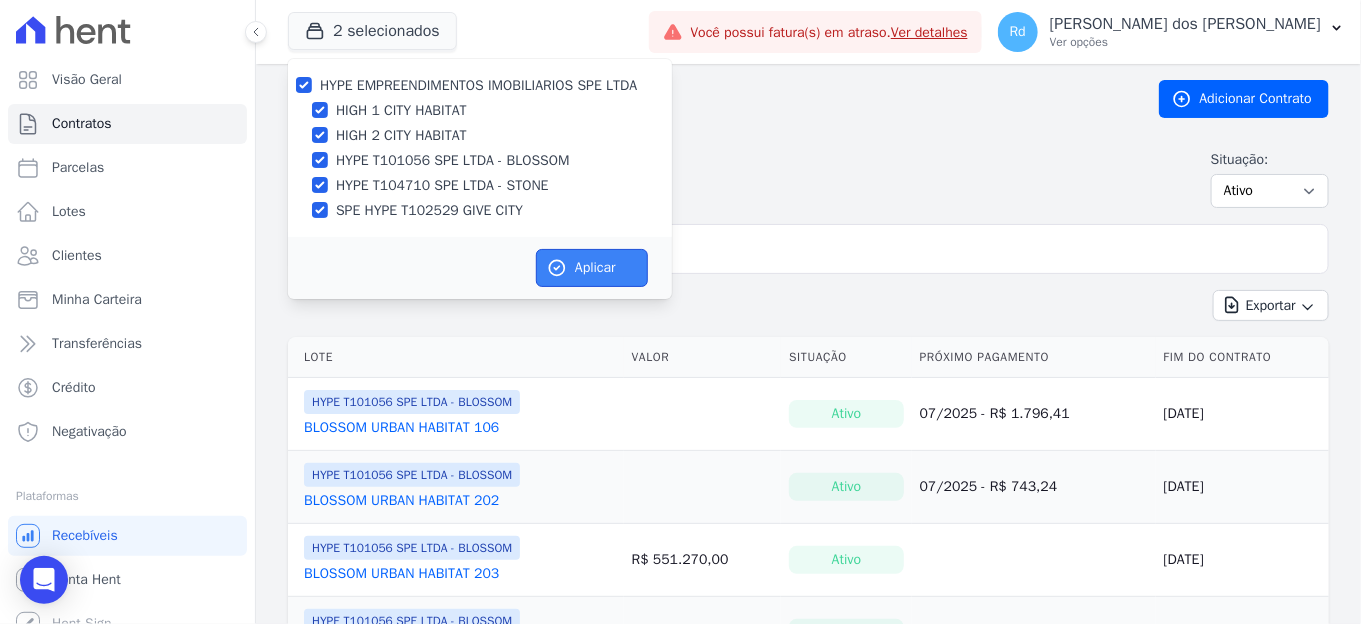 click on "Aplicar" at bounding box center (592, 268) 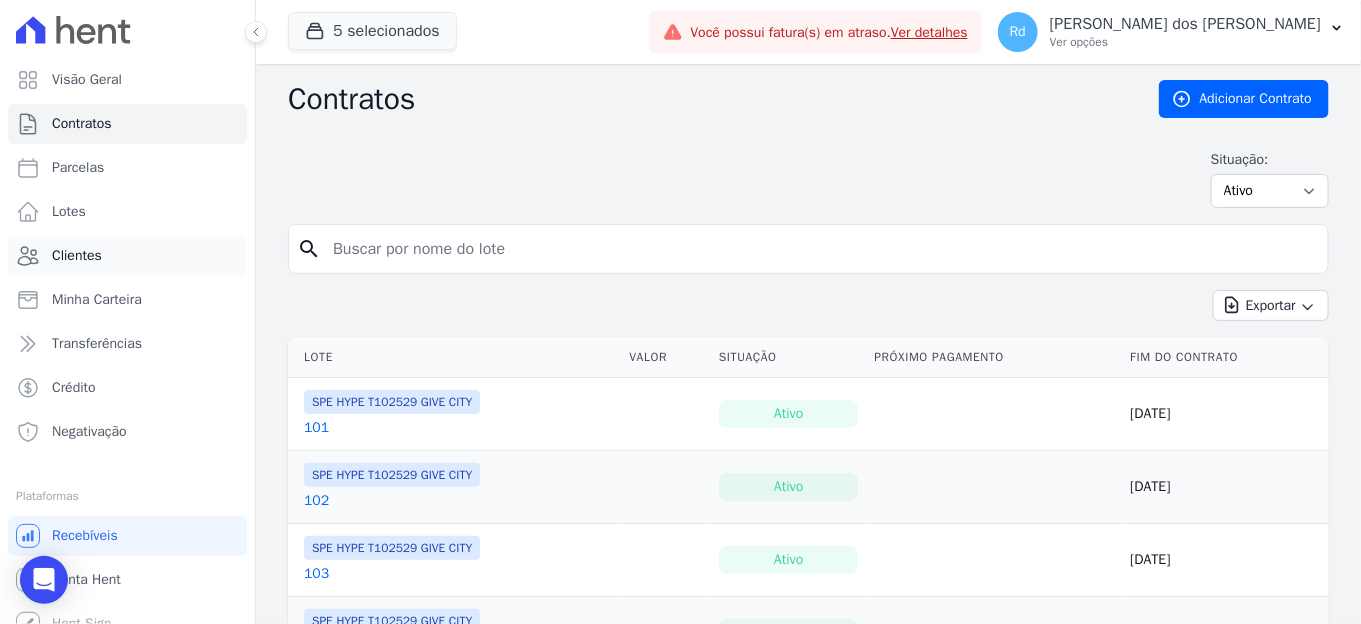 click on "Clientes" at bounding box center (127, 256) 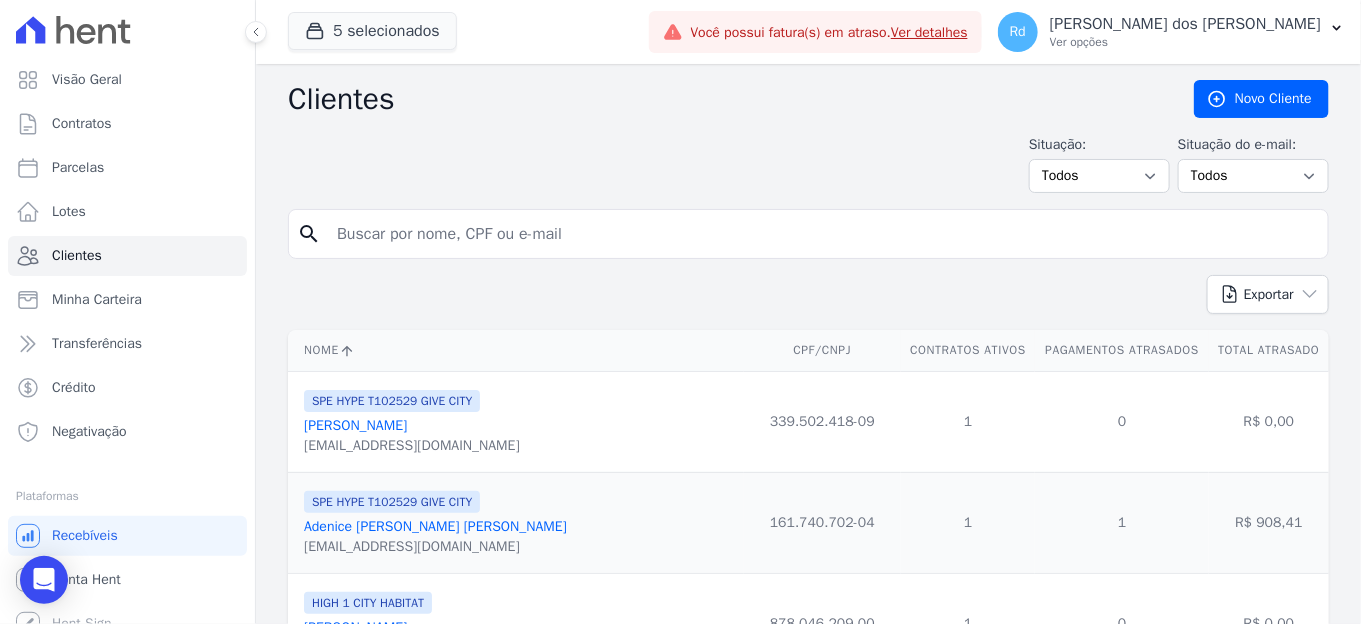 click at bounding box center (822, 234) 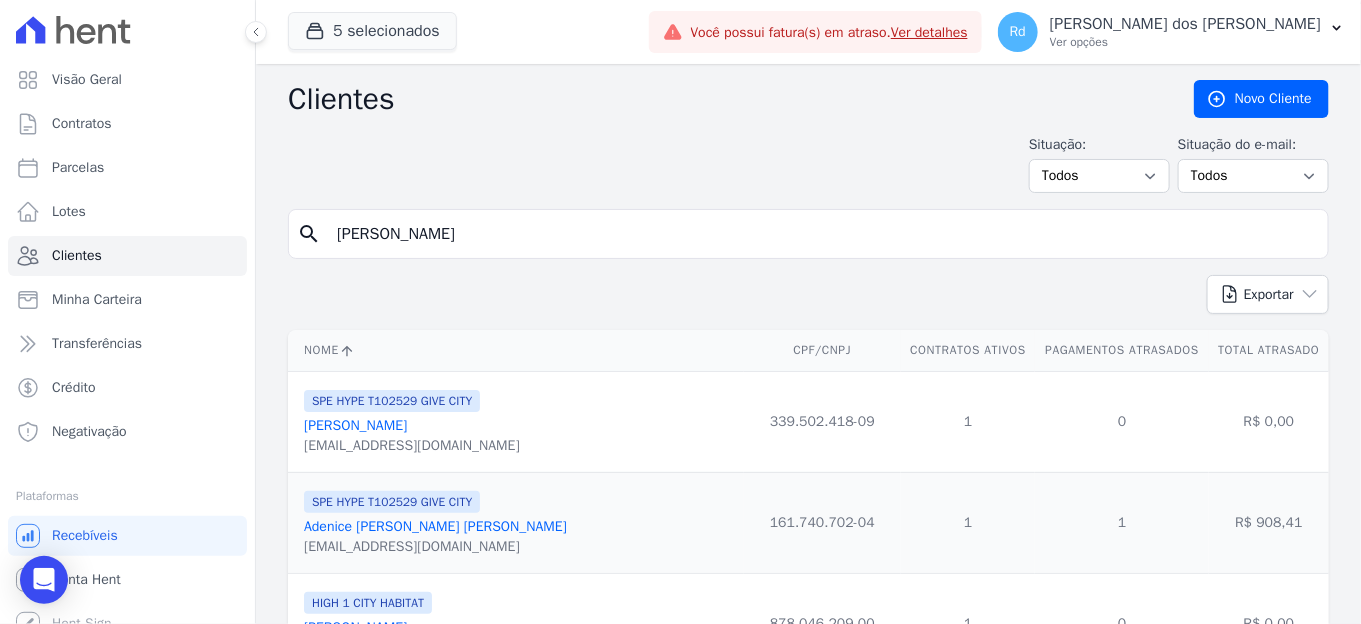 type on "muriel" 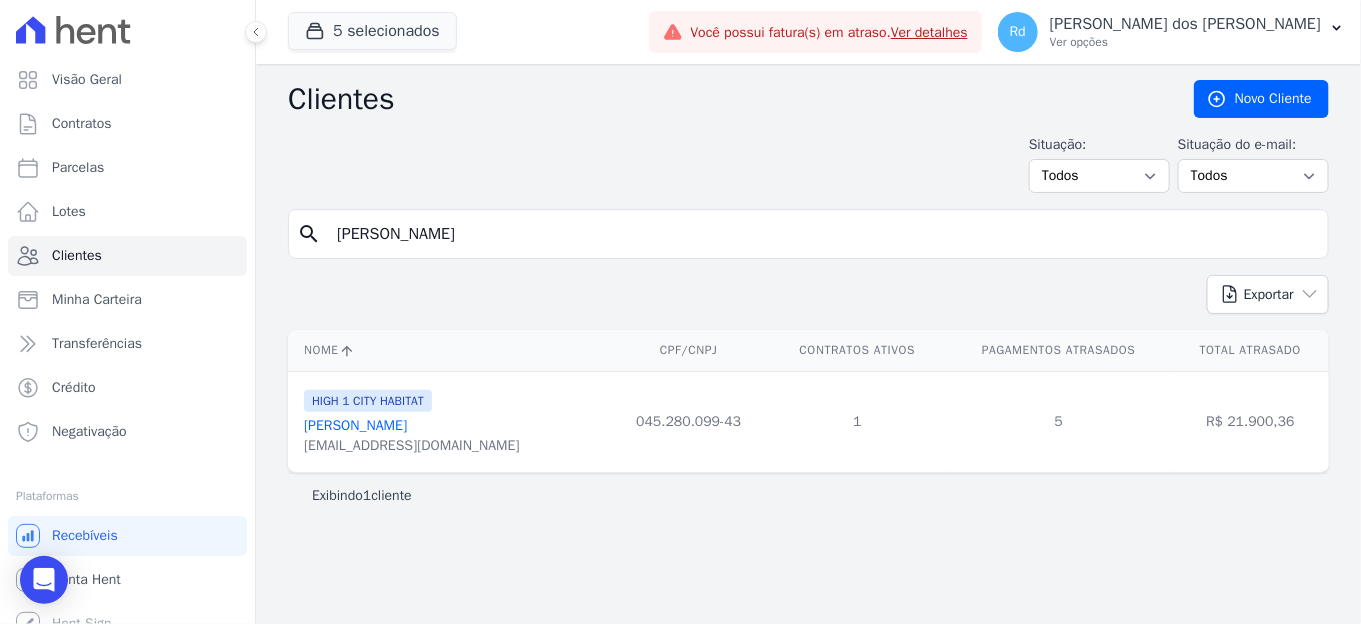 click on "Muriel Fonseca" at bounding box center (355, 425) 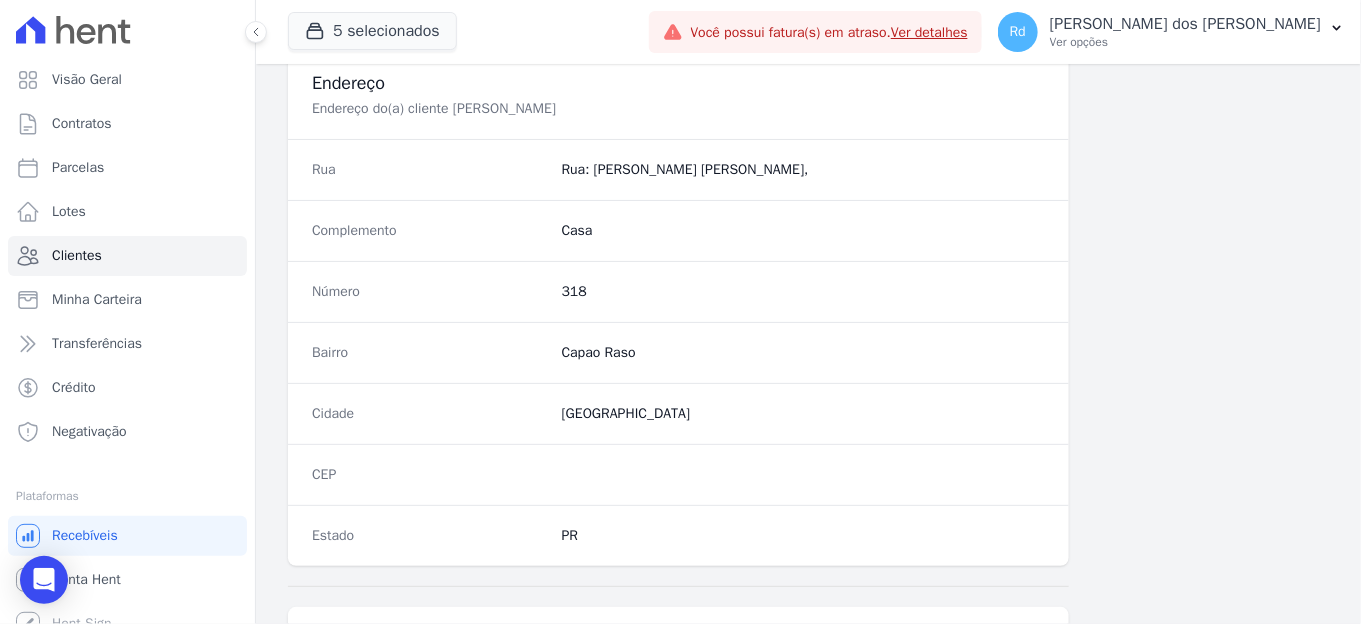 scroll, scrollTop: 1254, scrollLeft: 0, axis: vertical 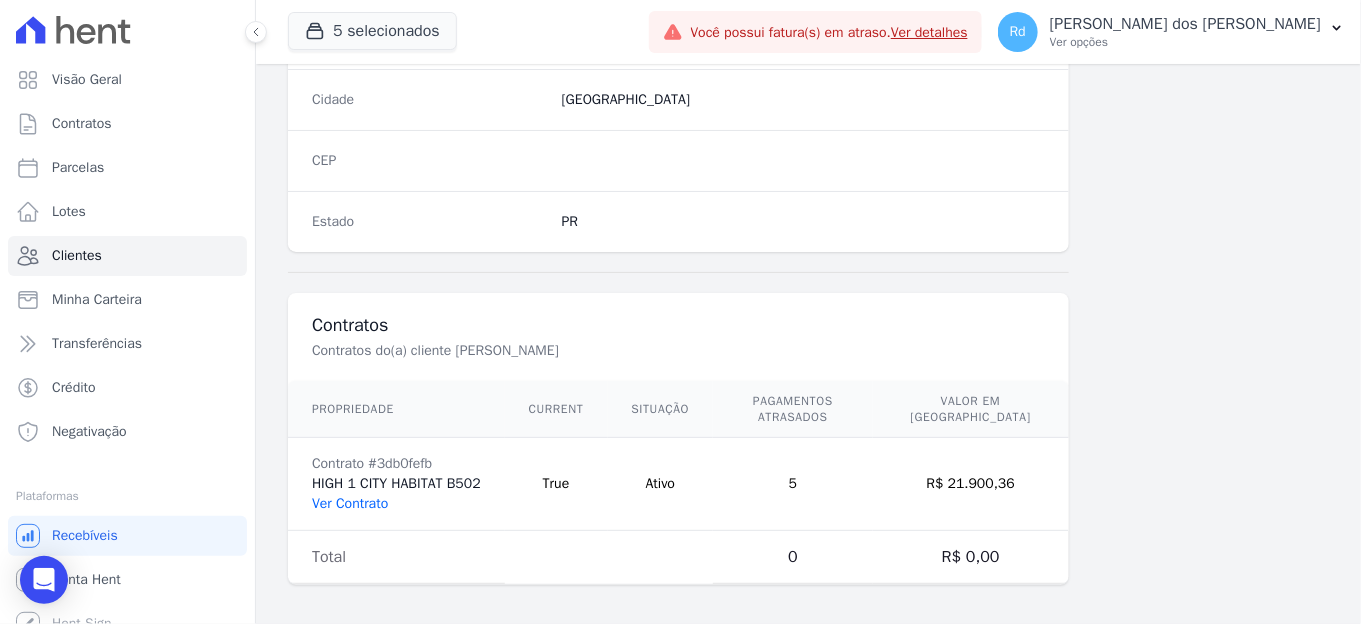 click on "Ver Contrato" at bounding box center [350, 503] 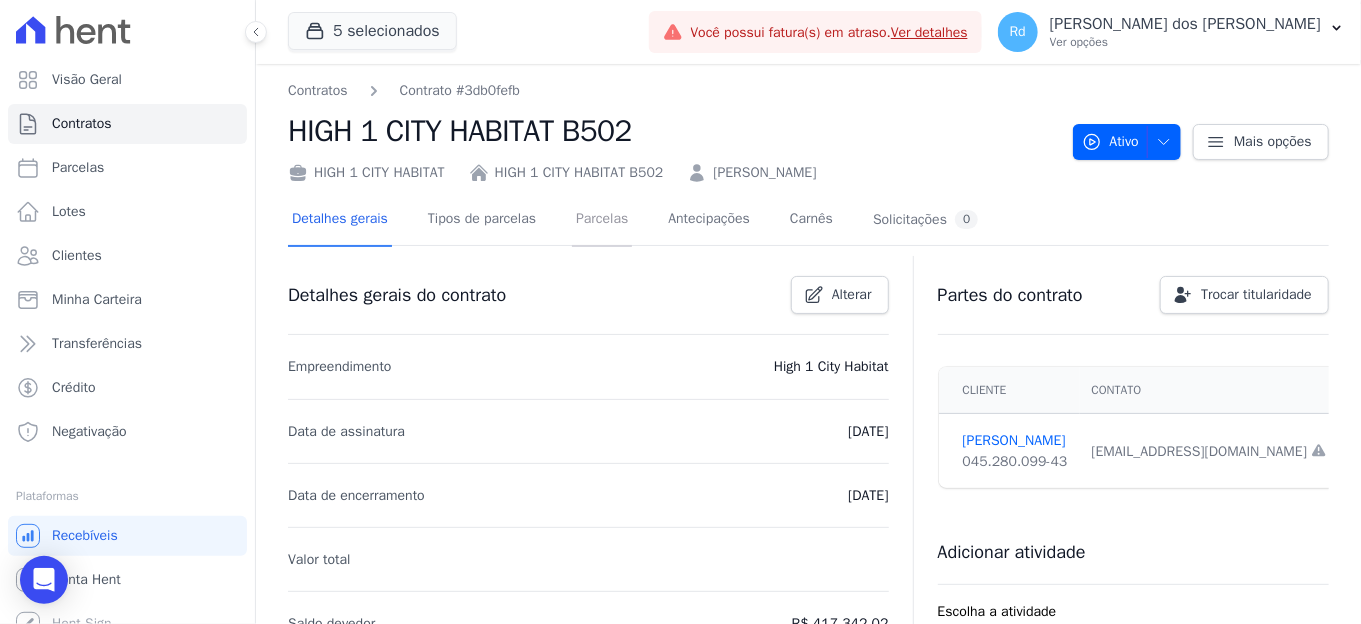 click on "Parcelas" at bounding box center (602, 220) 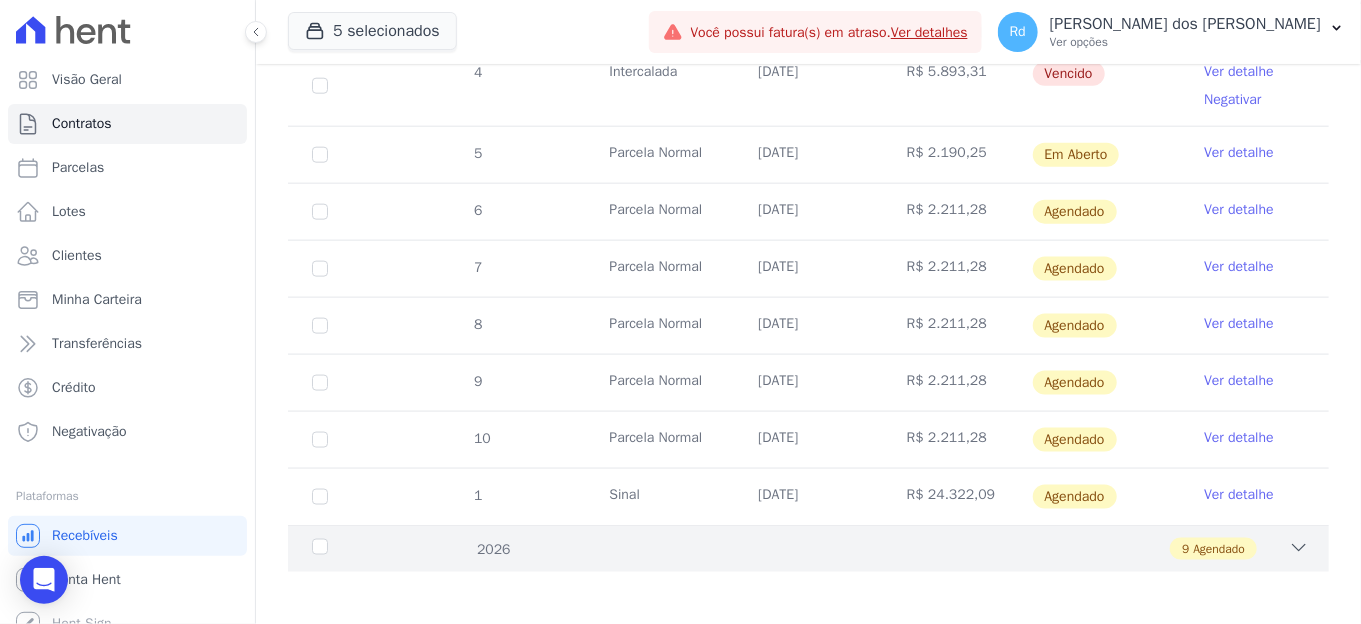 click on "9
Agendado" at bounding box center (859, 549) 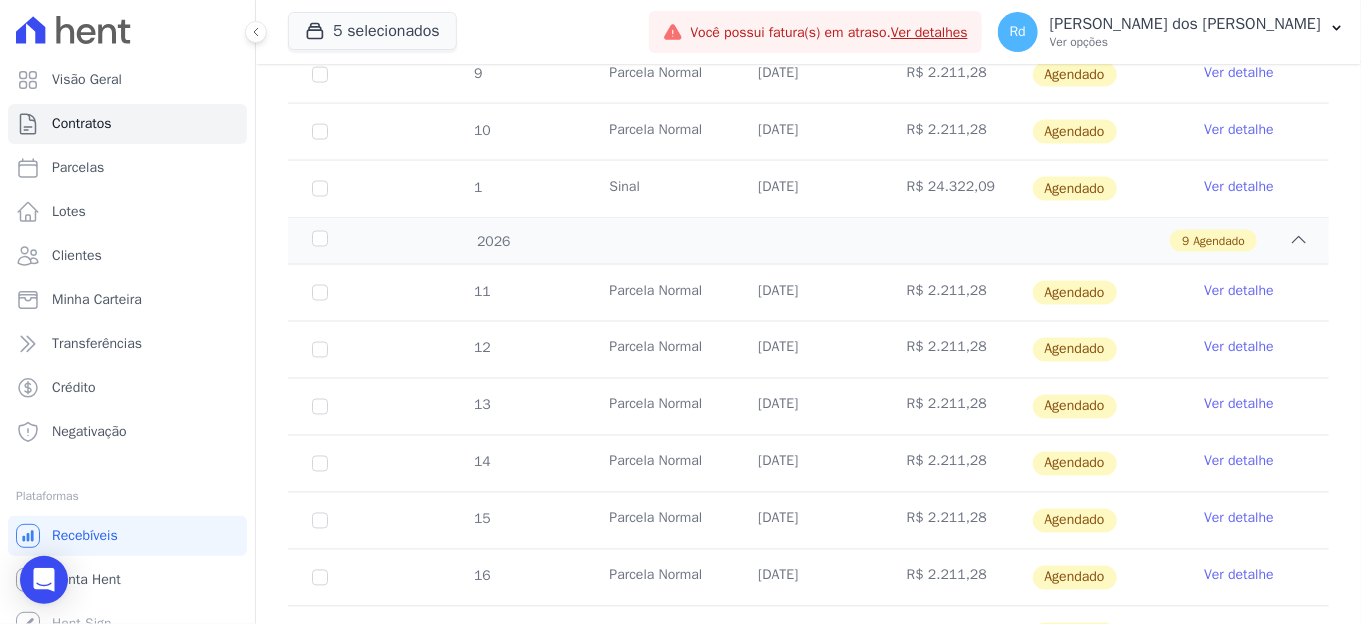 scroll, scrollTop: 1382, scrollLeft: 0, axis: vertical 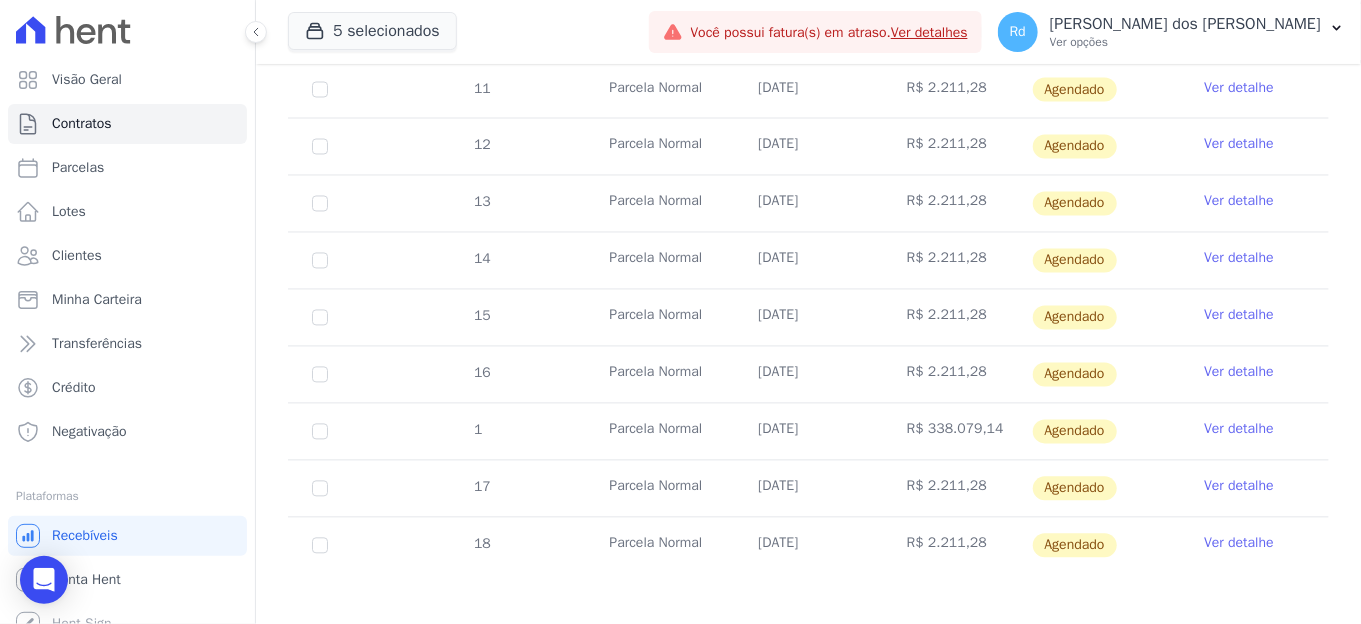 click on "Ver detalhe" at bounding box center (1239, 487) 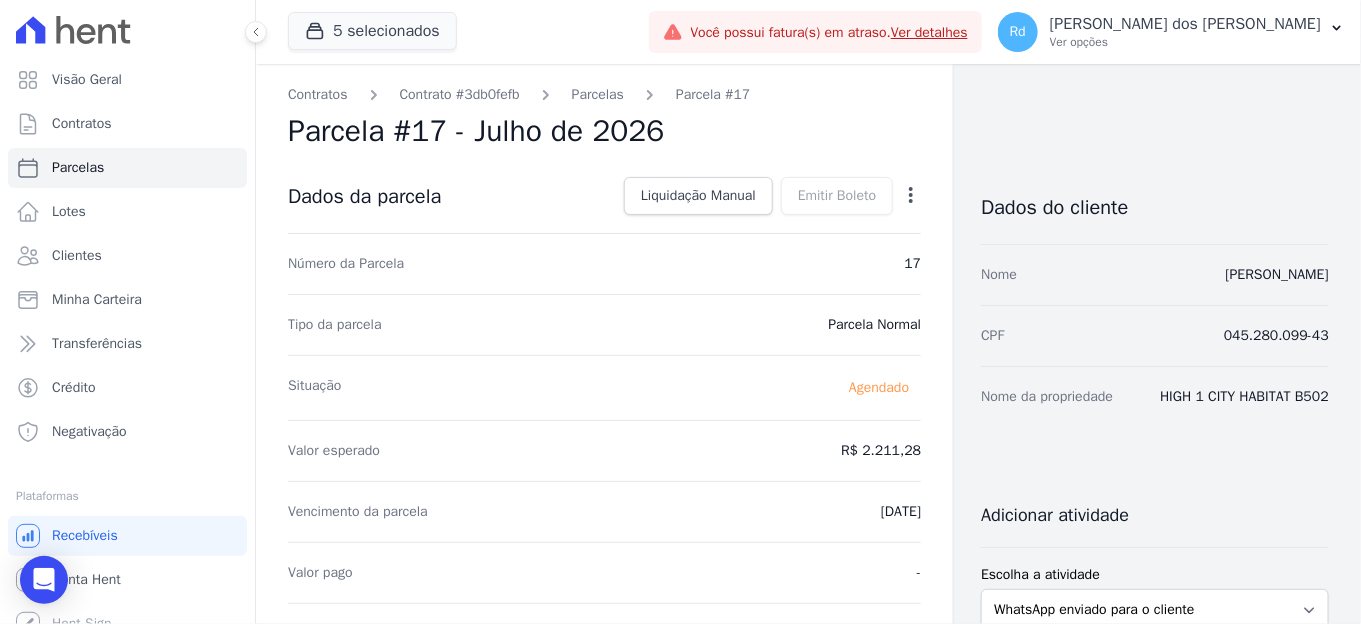 click 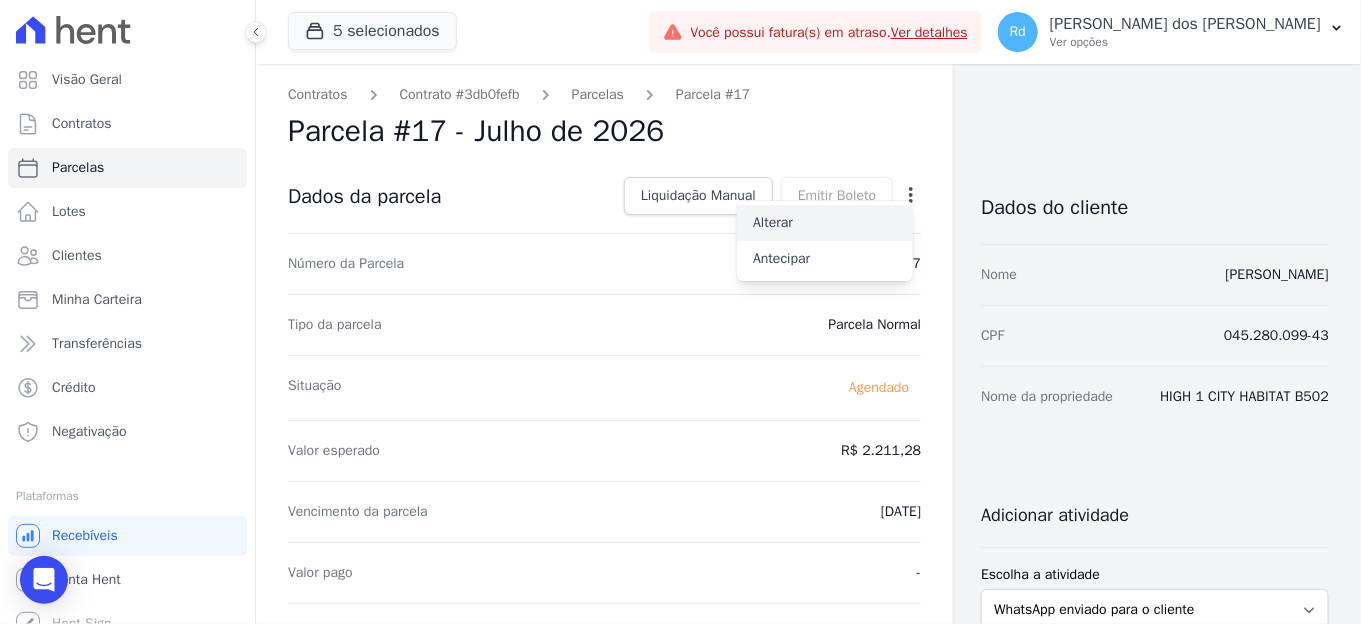 click on "Alterar" at bounding box center [825, 223] 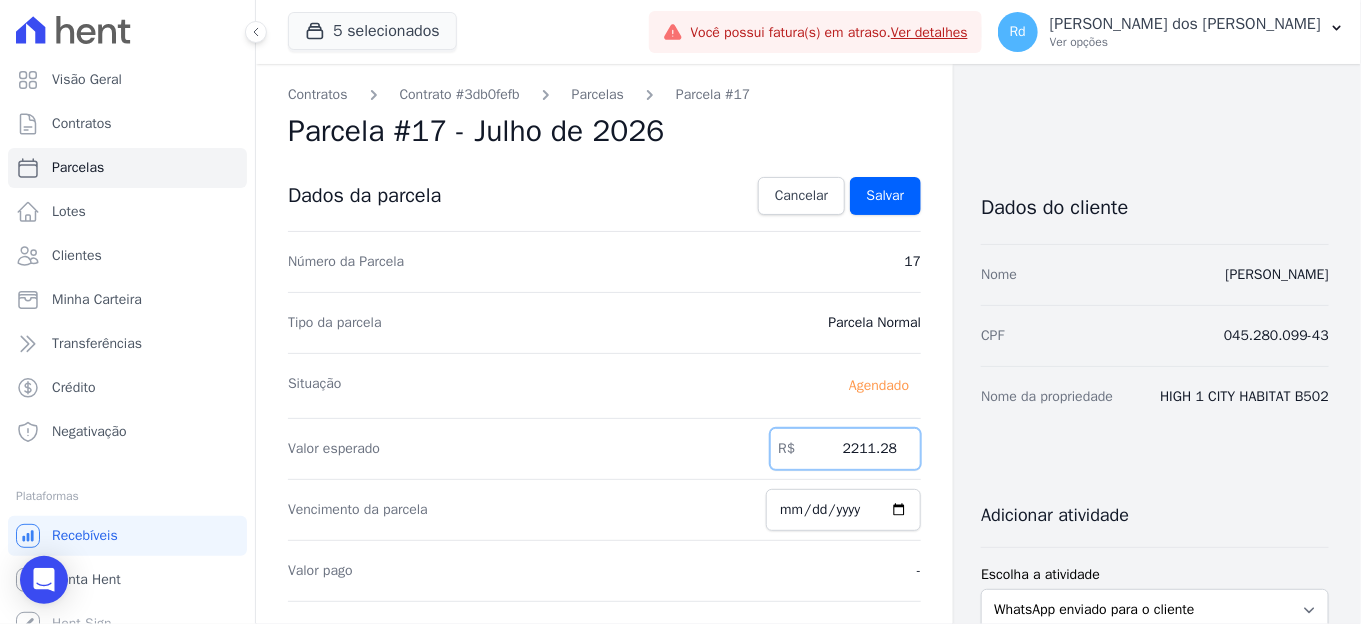 drag, startPoint x: 810, startPoint y: 448, endPoint x: 1092, endPoint y: 434, distance: 282.3473 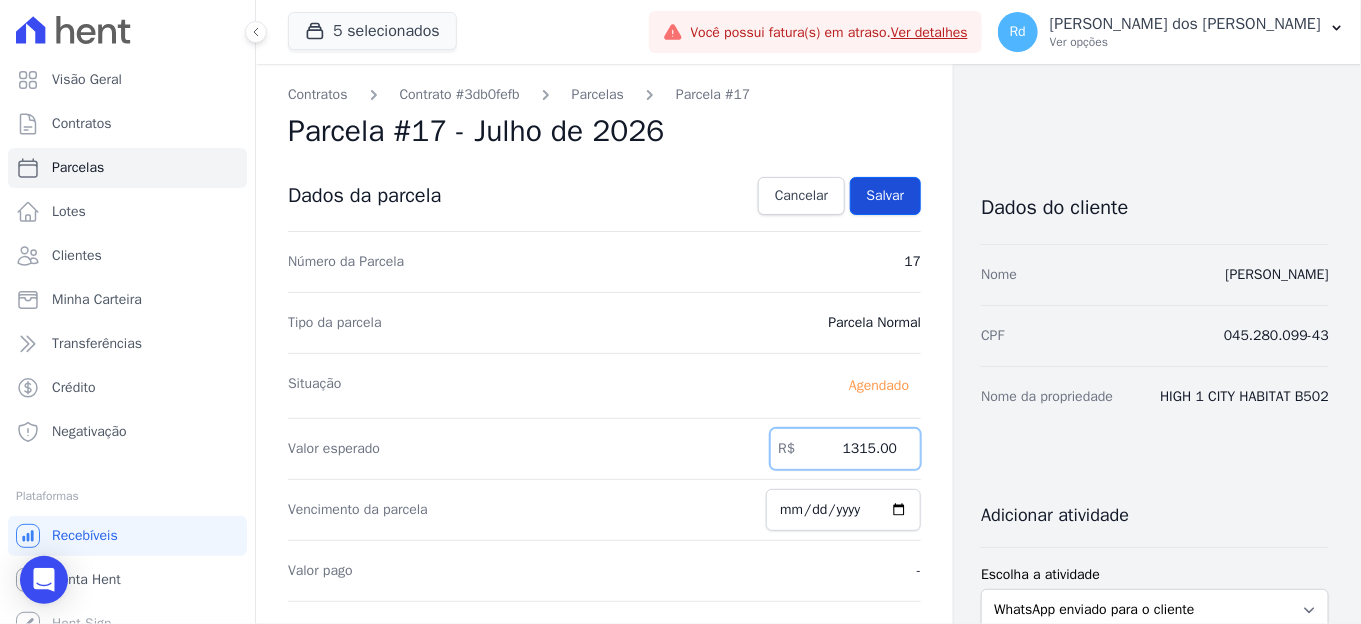 type on "1315.00" 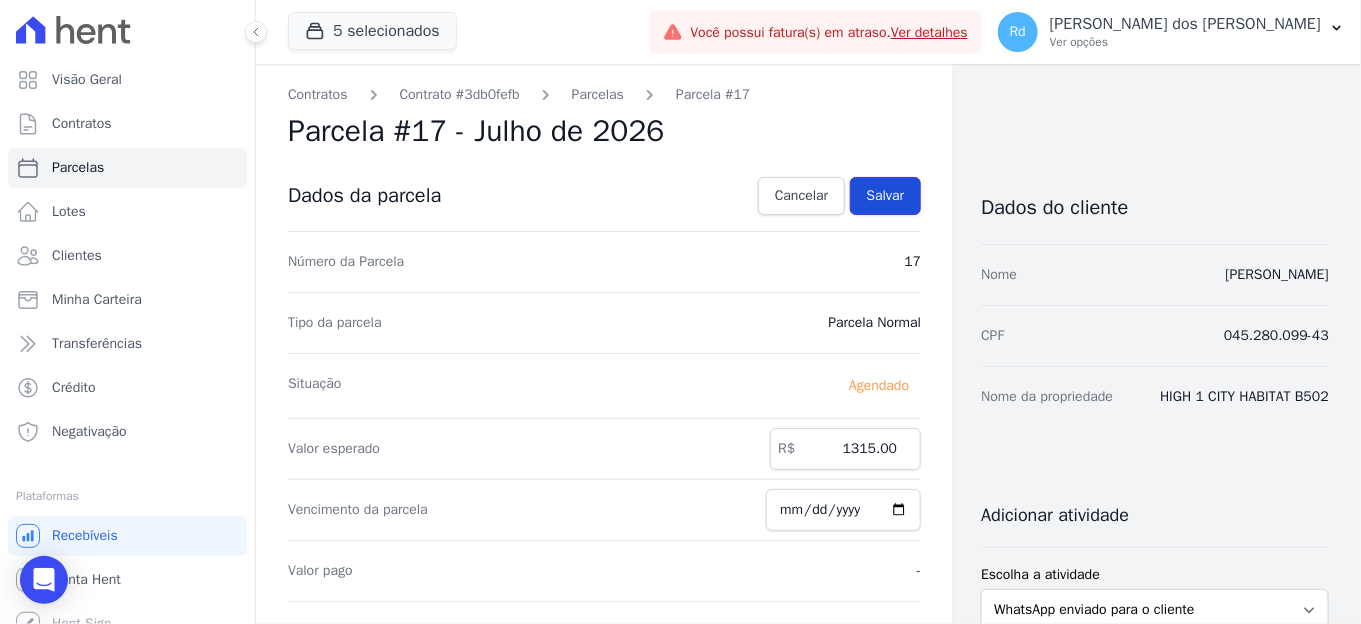 click on "Salvar" at bounding box center (886, 196) 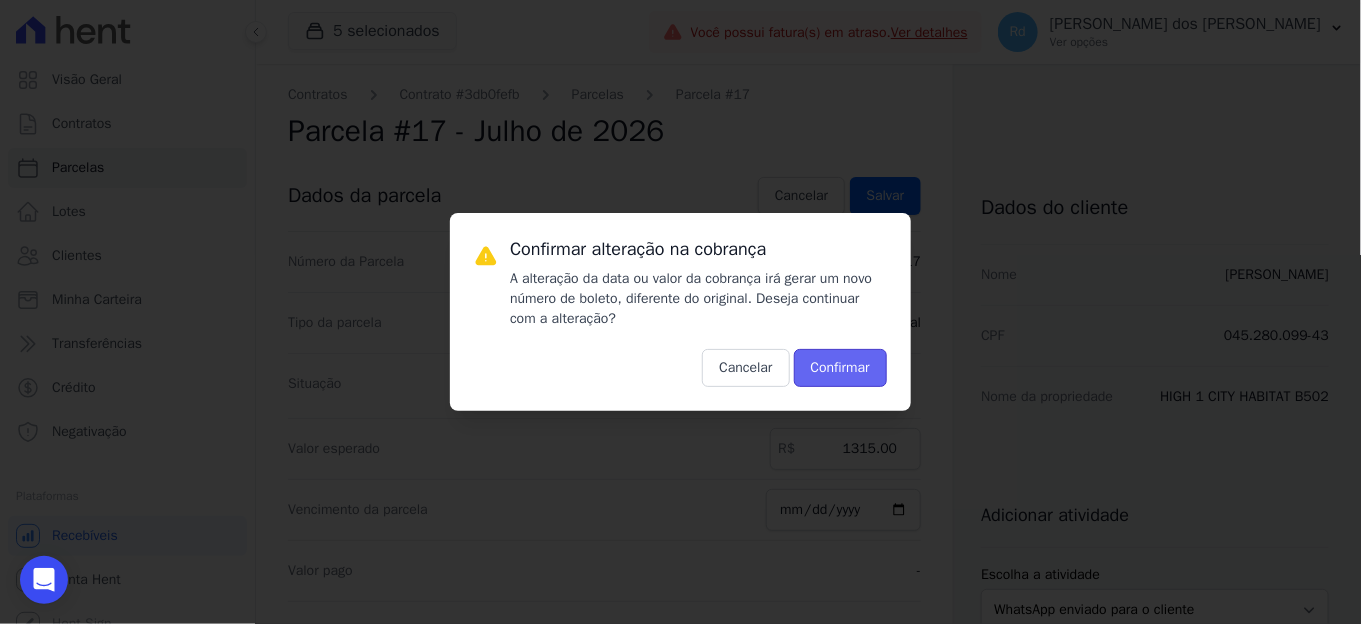 click on "Confirmar" at bounding box center (840, 368) 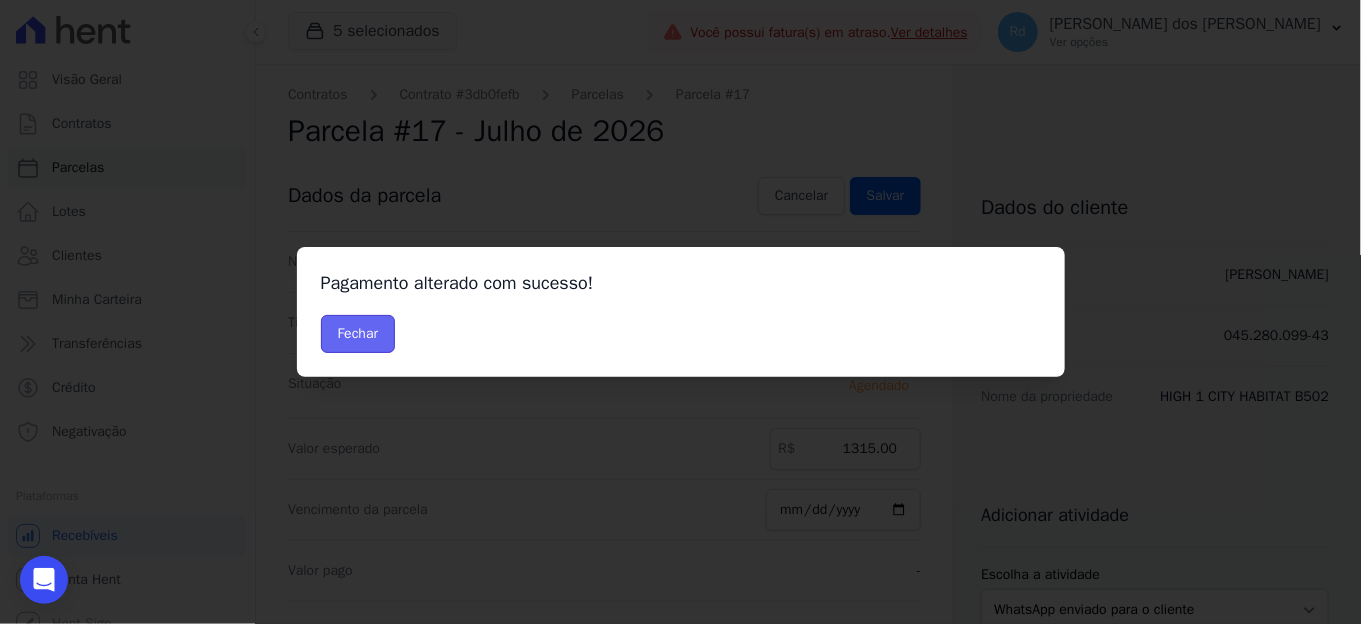 click on "Fechar" at bounding box center [358, 334] 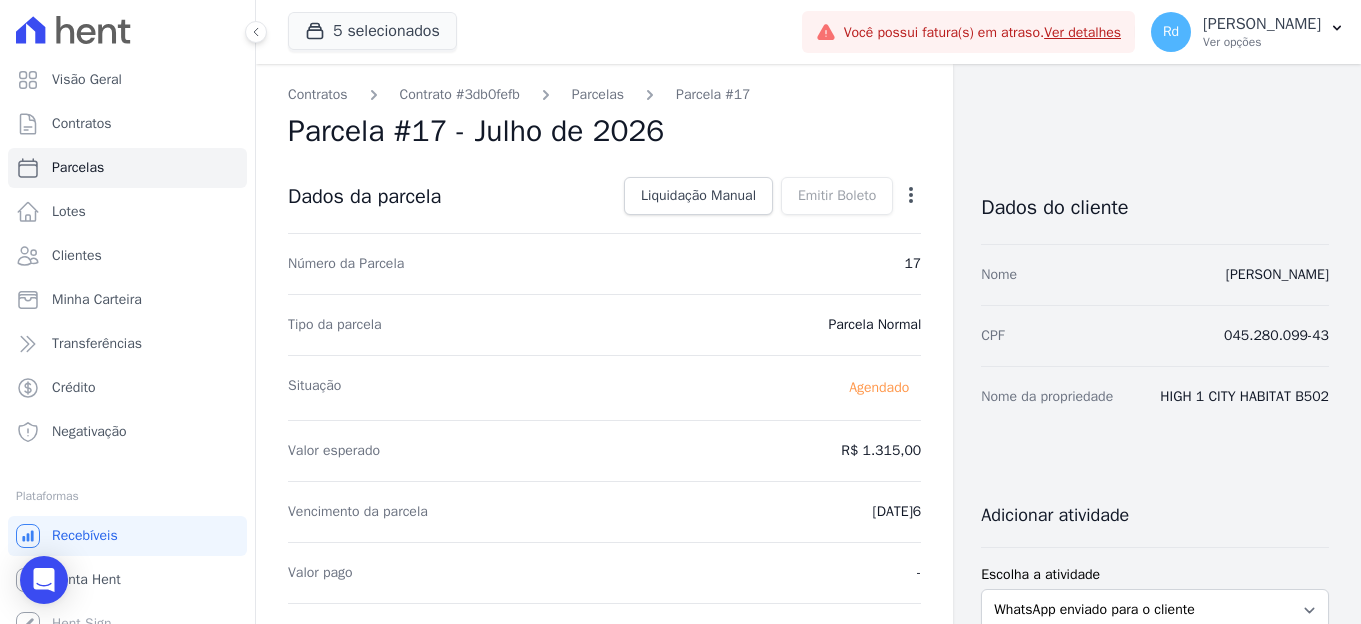 scroll, scrollTop: 0, scrollLeft: 0, axis: both 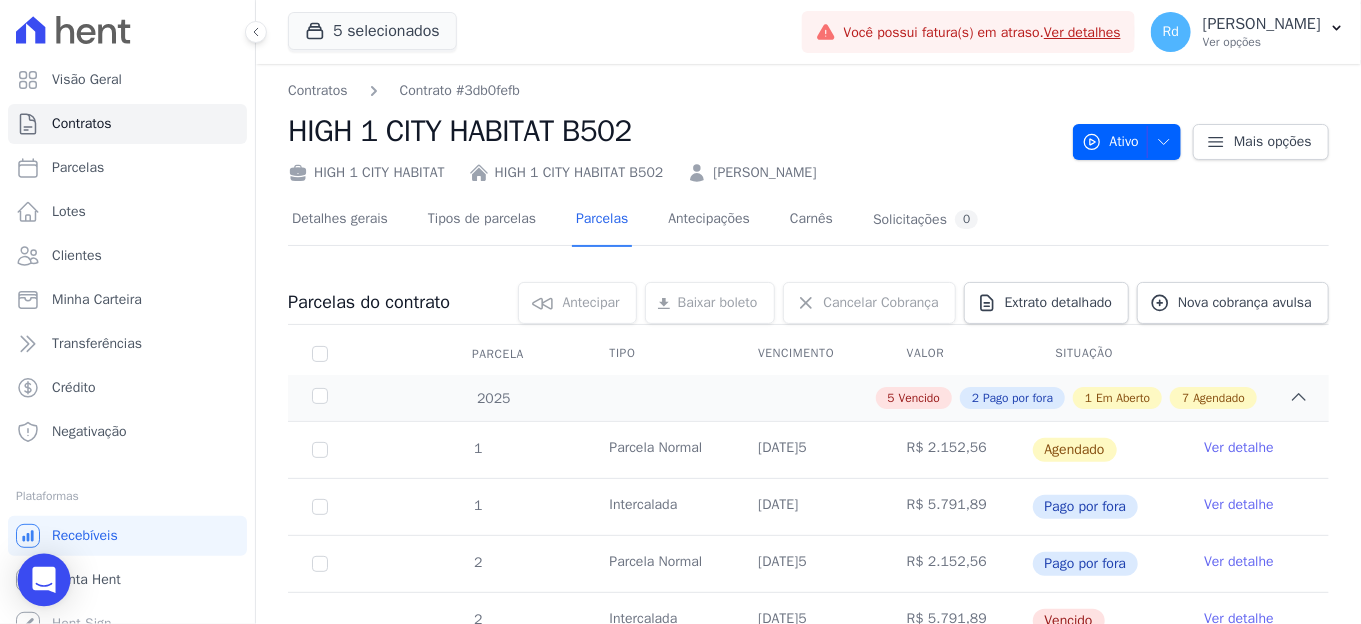 click at bounding box center [44, 580] 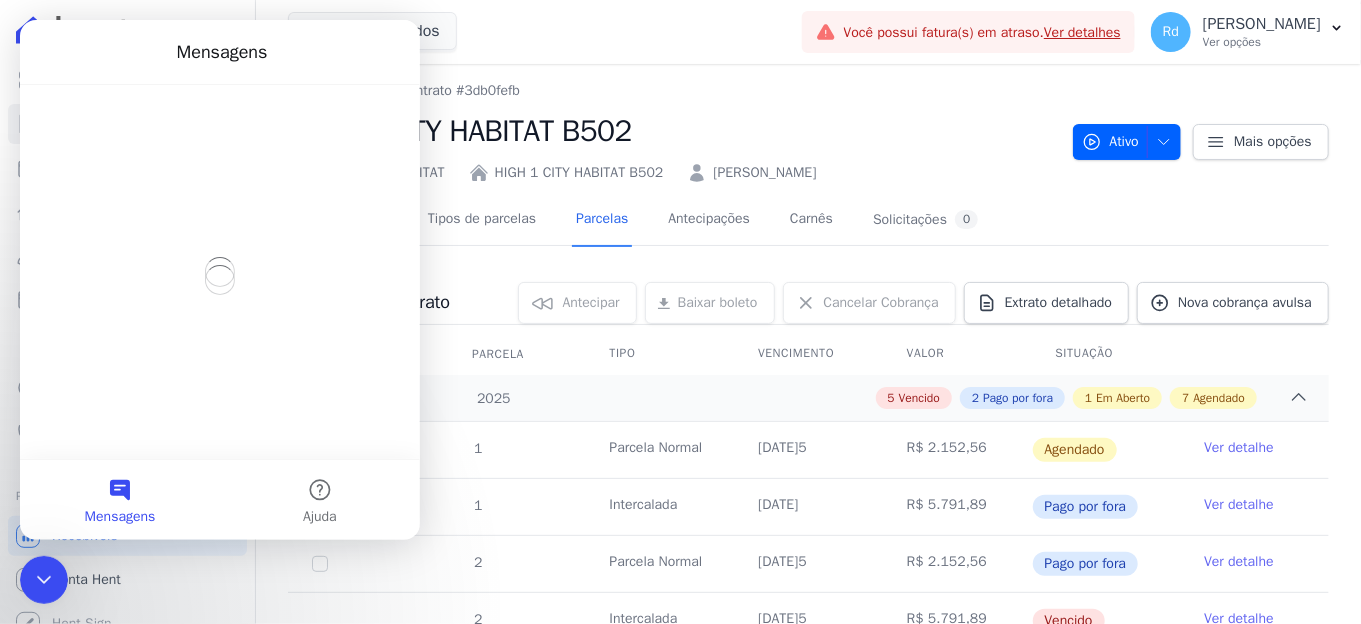 scroll, scrollTop: 0, scrollLeft: 0, axis: both 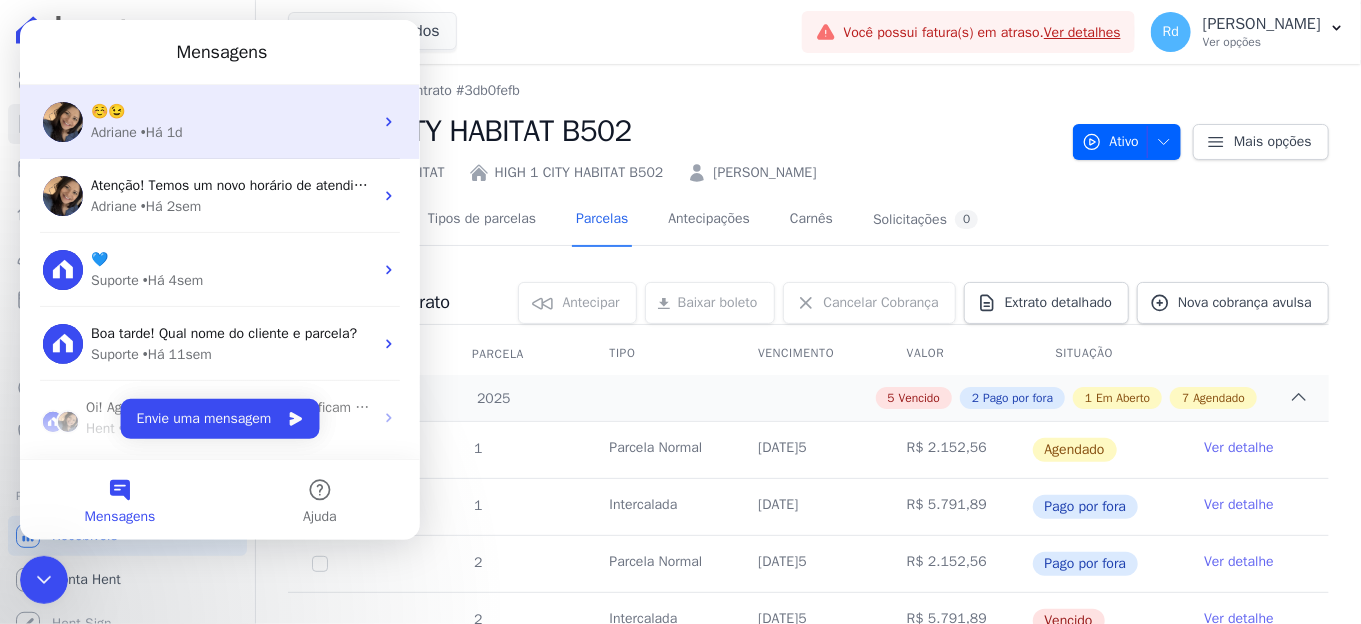click on "☺️😉 Adriane •  Há 1d" at bounding box center (220, 122) 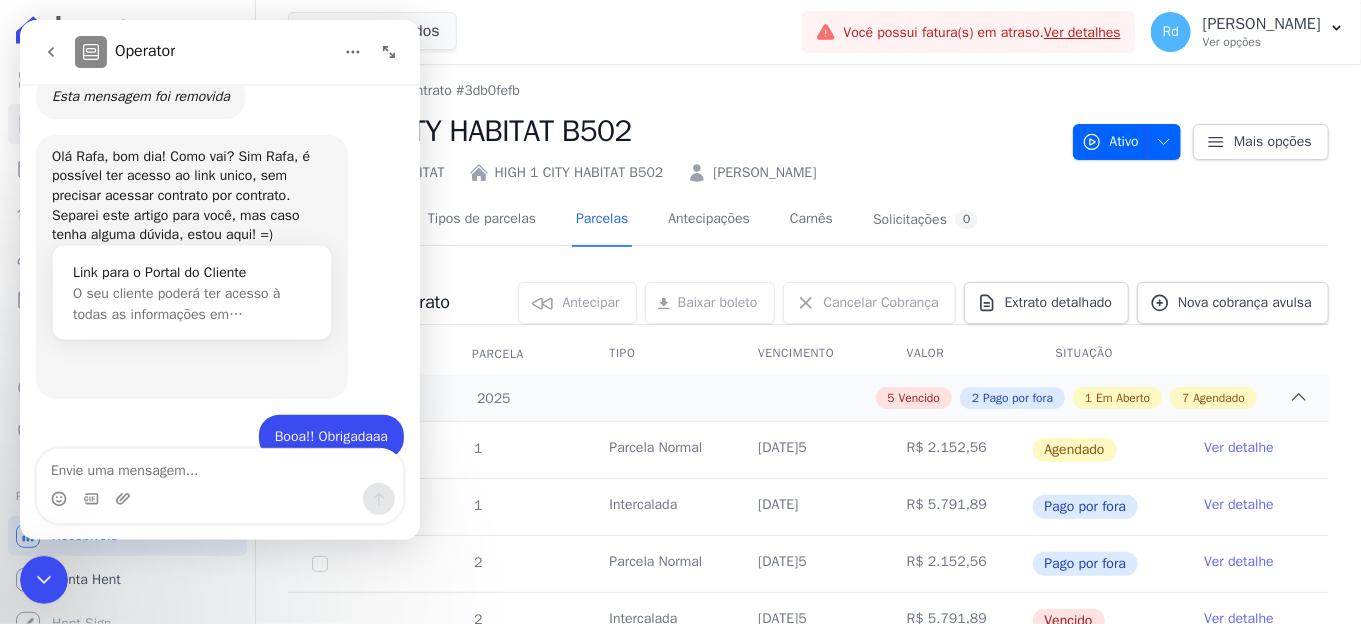 click at bounding box center [220, 466] 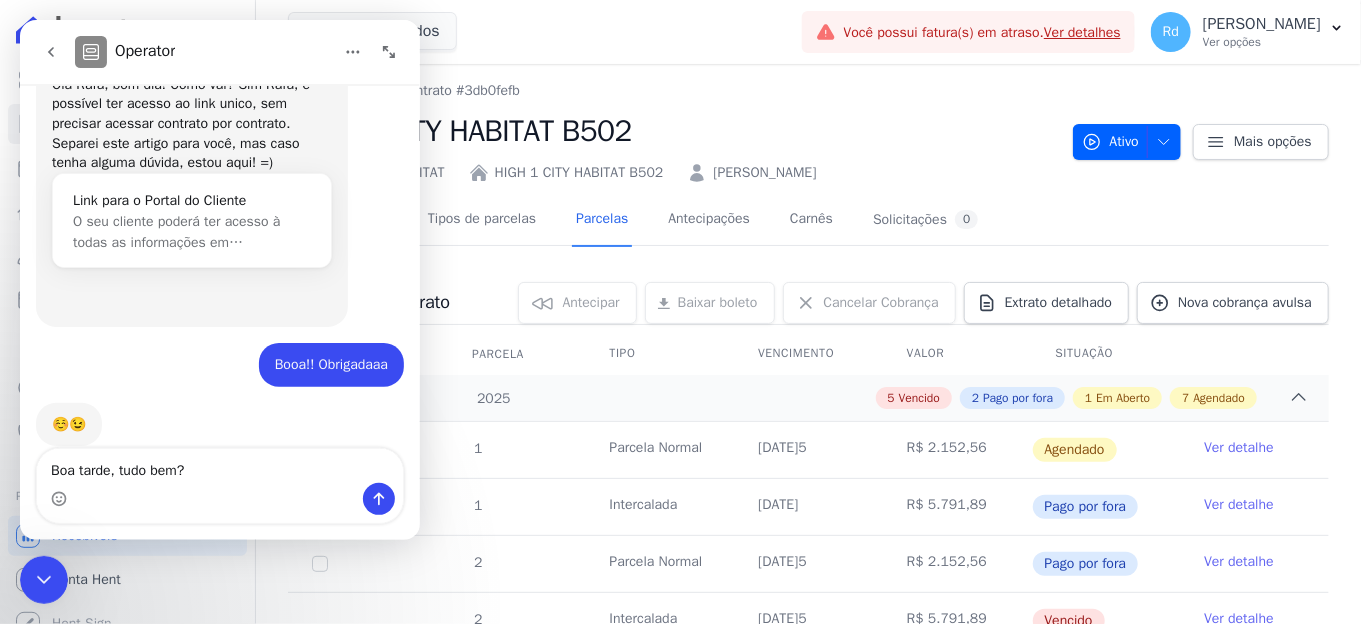 scroll, scrollTop: 22251, scrollLeft: 0, axis: vertical 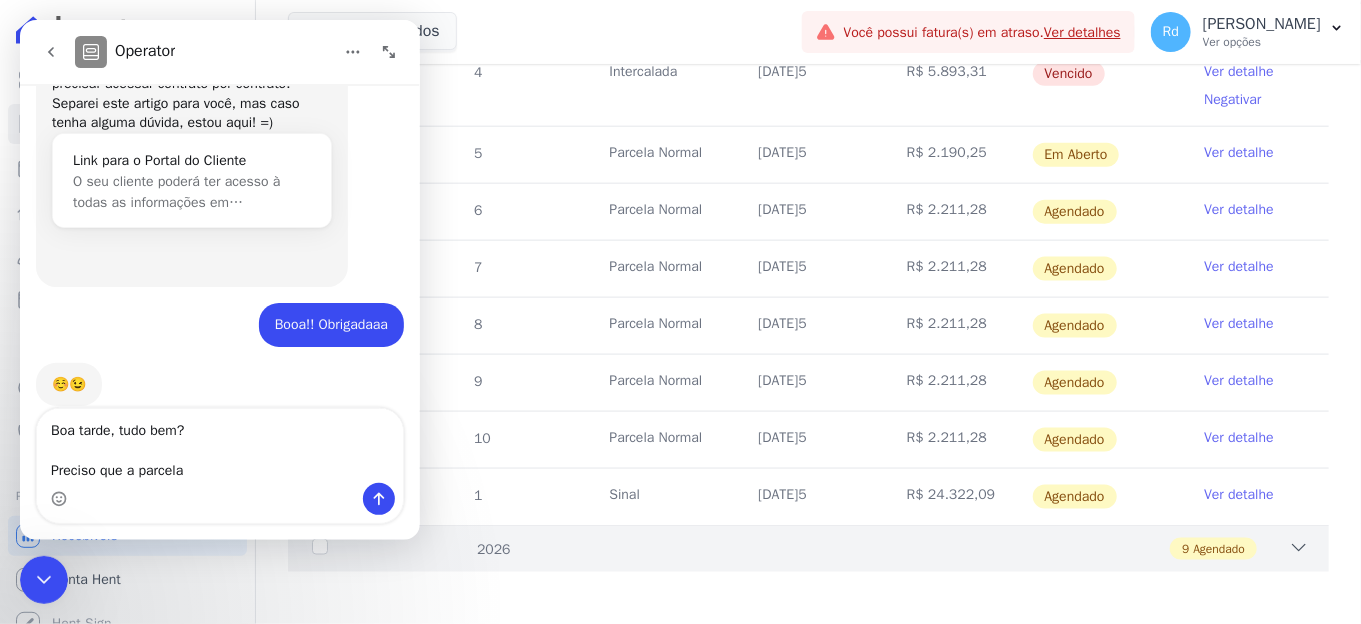 click 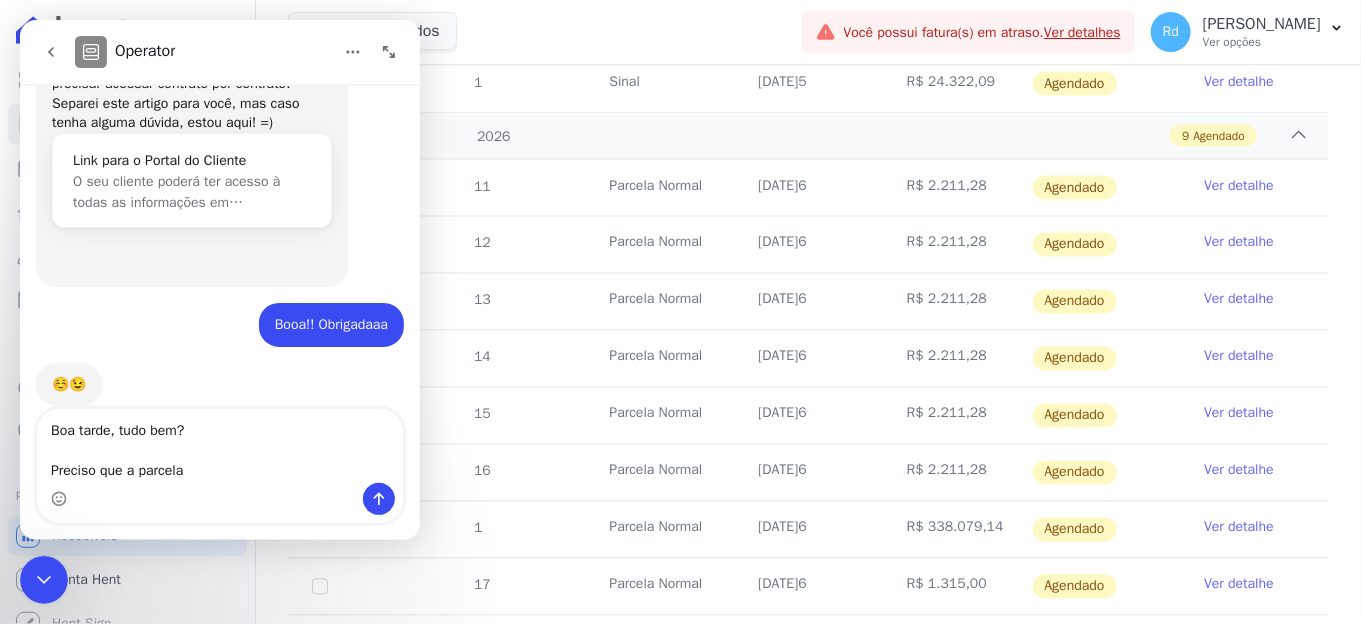 scroll, scrollTop: 1382, scrollLeft: 0, axis: vertical 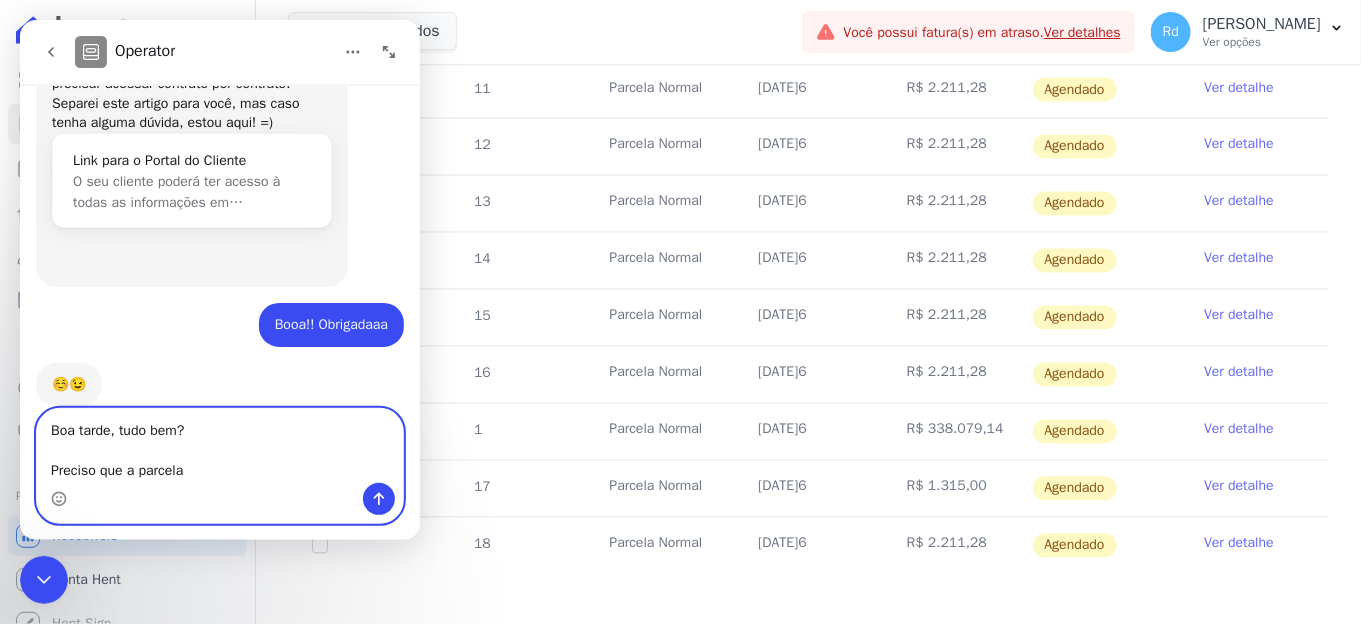 click on "Boa tarde, tudo bem?
Preciso que a parcela" at bounding box center (220, 446) 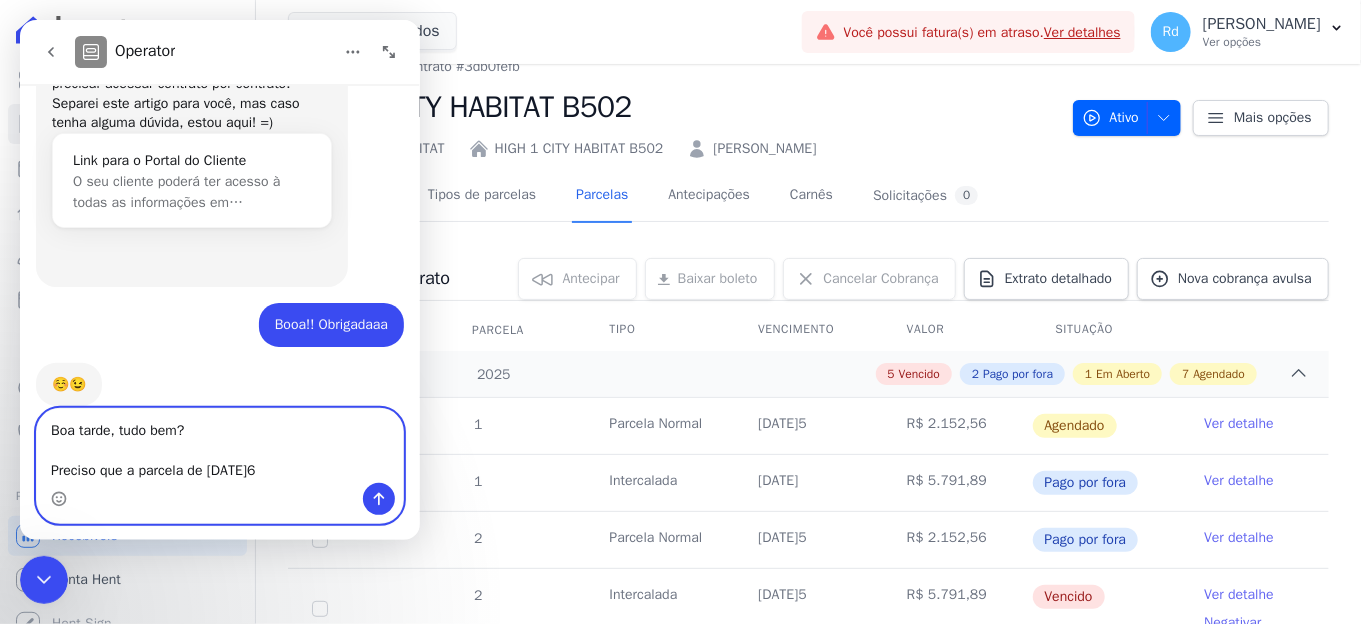 scroll, scrollTop: 0, scrollLeft: 0, axis: both 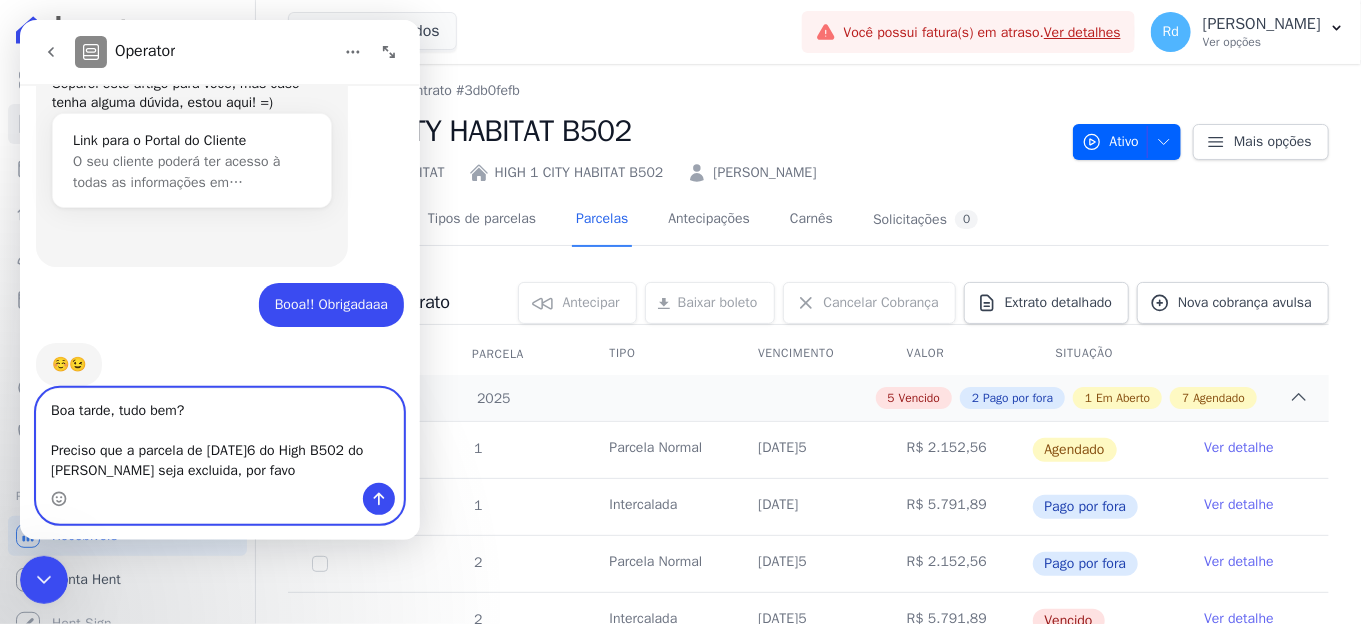 type on "Boa tarde, tudo bem?
Preciso que a parcela de 20/08/2026 do High B502 do Muriel Fonseca seja excluida, por favor" 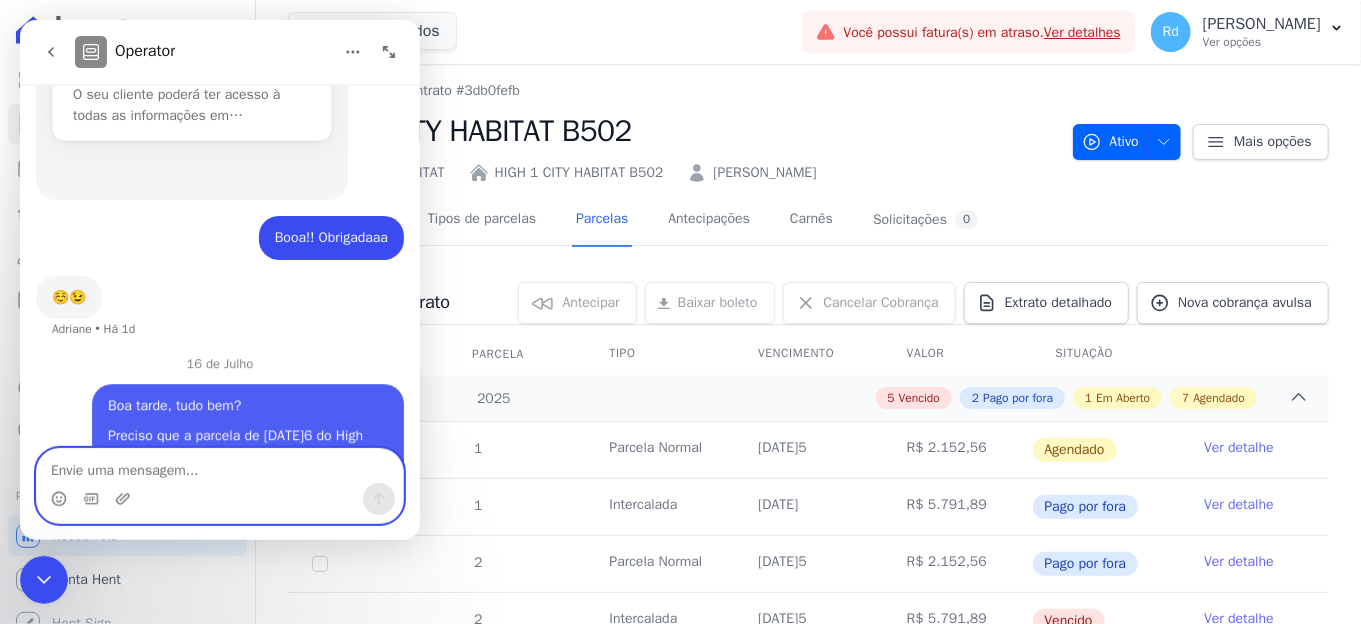 scroll, scrollTop: 22366, scrollLeft: 0, axis: vertical 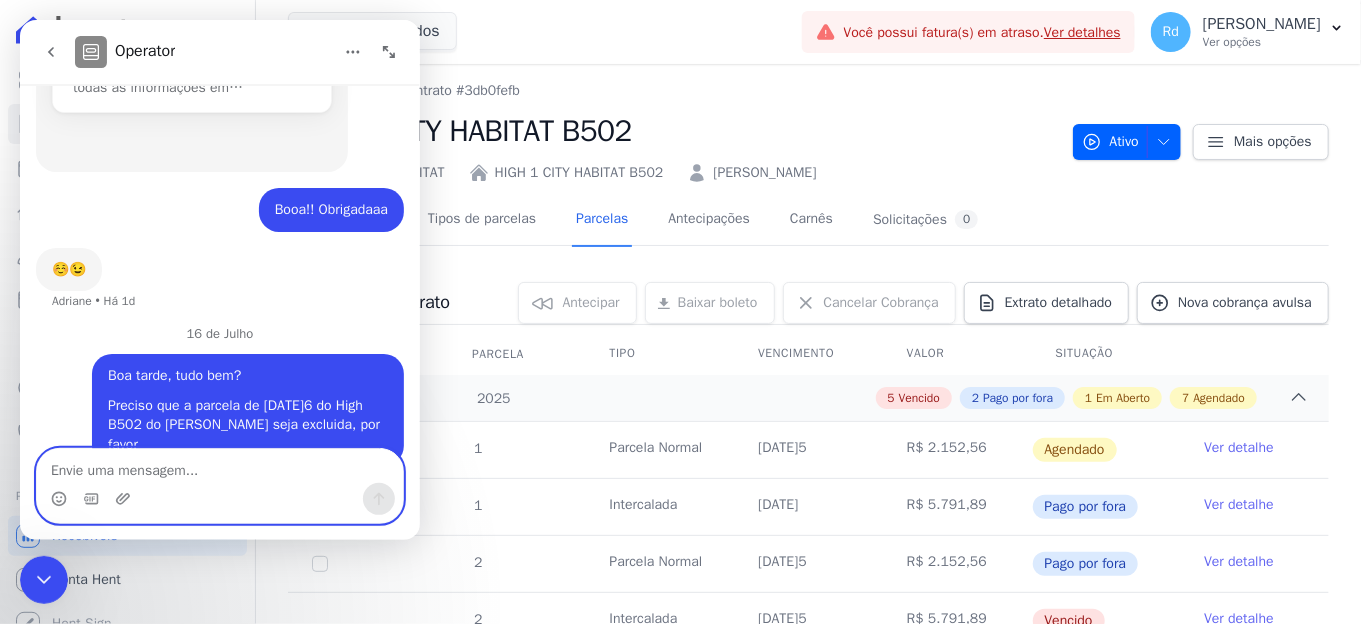 type 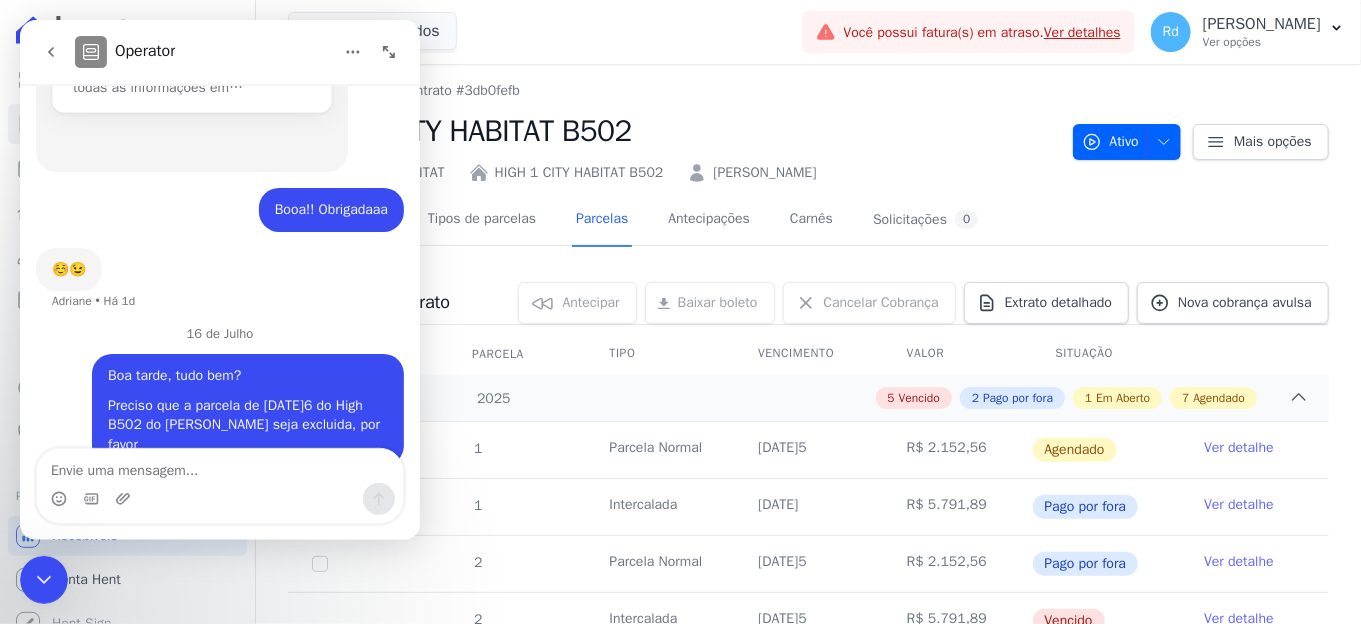 click 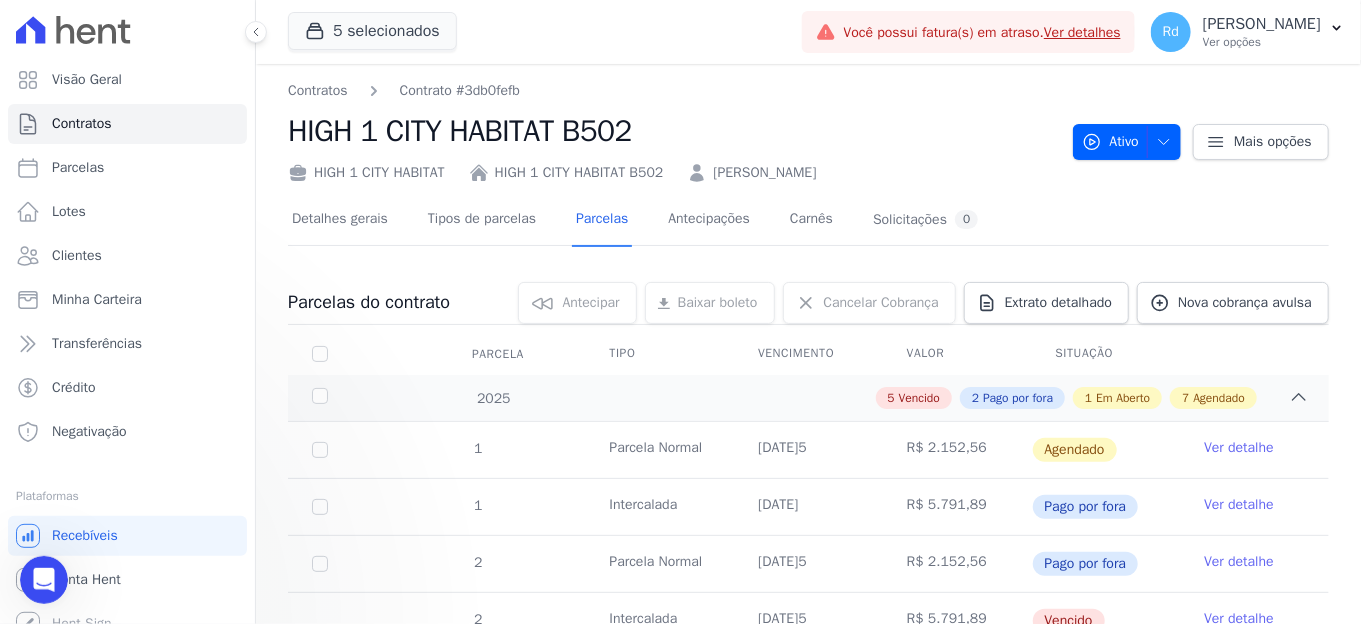 scroll, scrollTop: 0, scrollLeft: 0, axis: both 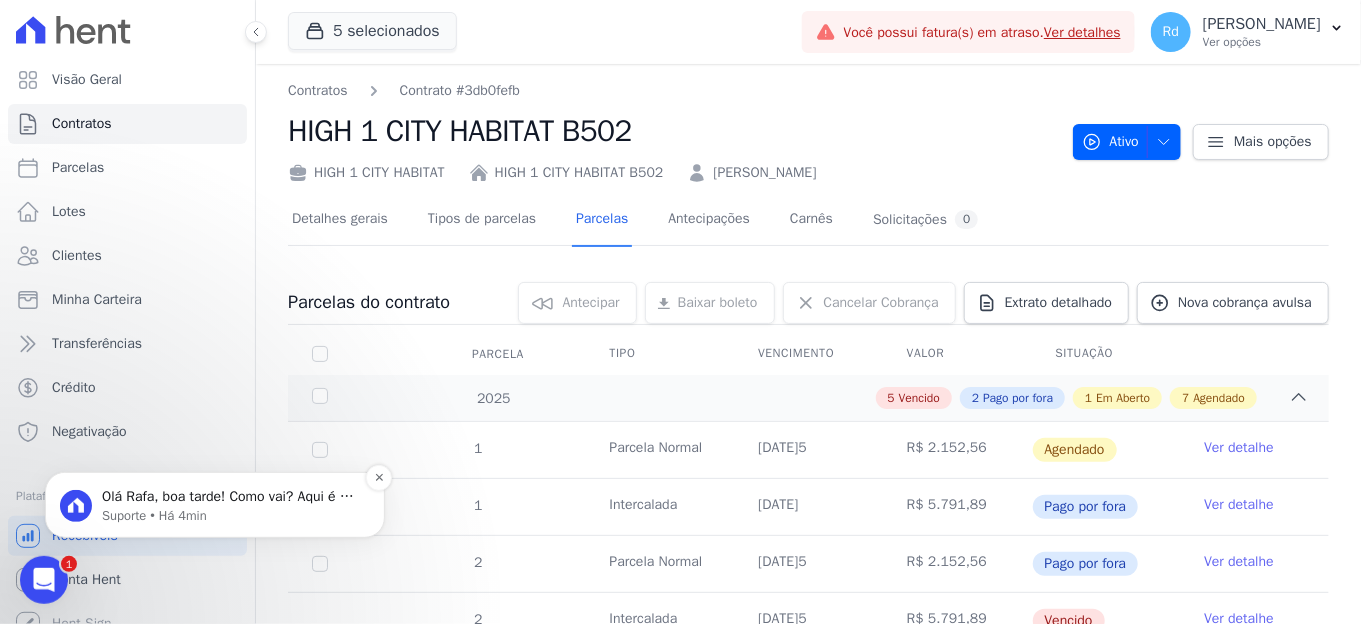 click on "Olá Rafa, boa tarde! Como vai? Aqui é a Paty.  Um momento por favor." at bounding box center [231, 496] 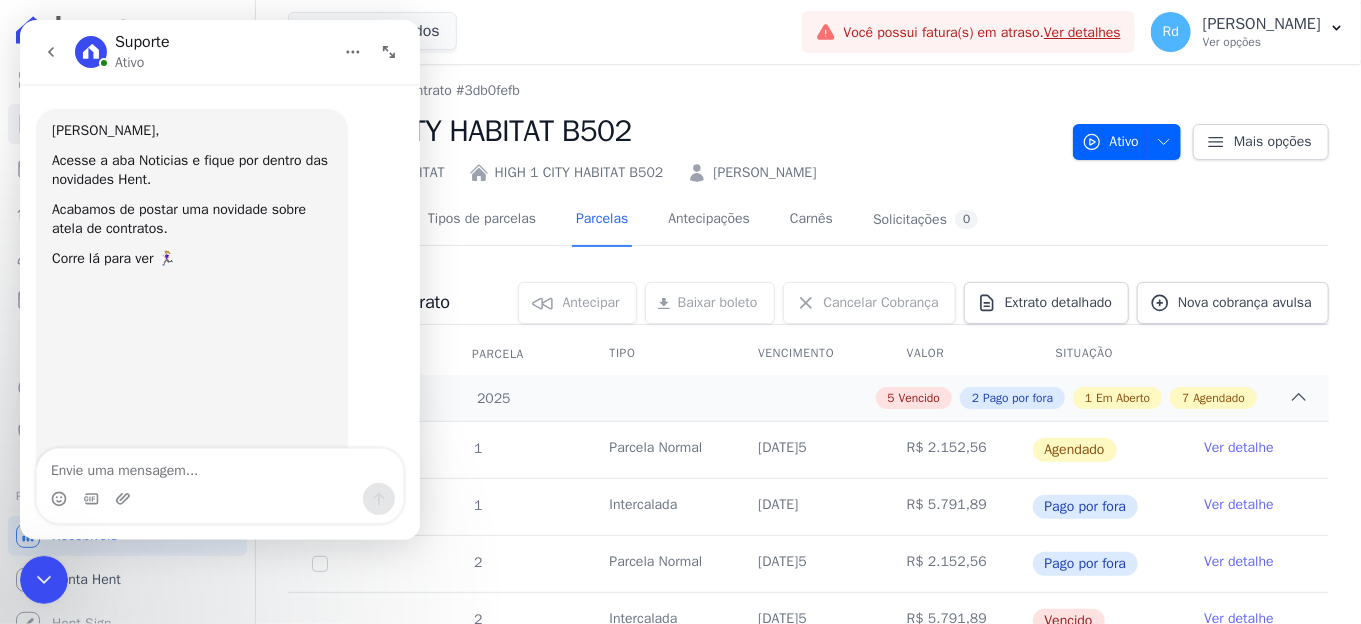 scroll, scrollTop: 2, scrollLeft: 0, axis: vertical 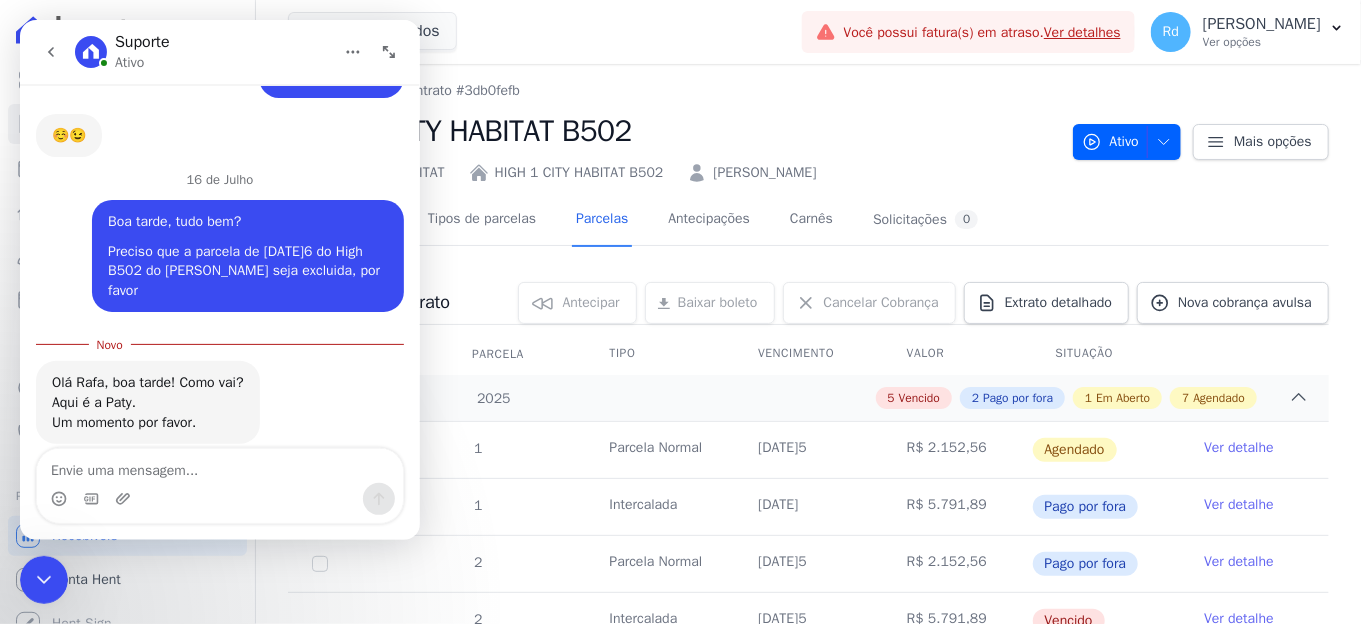 click at bounding box center [220, 466] 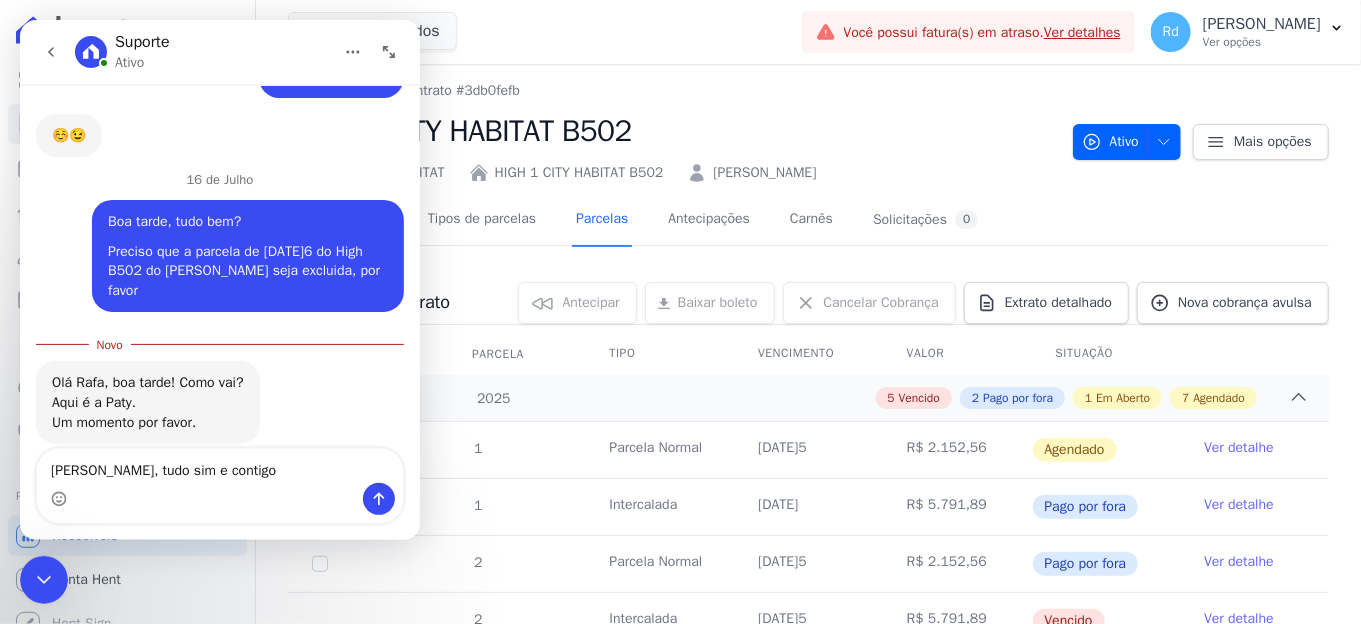 type on "Oi Paty, tudo sim e contigo?" 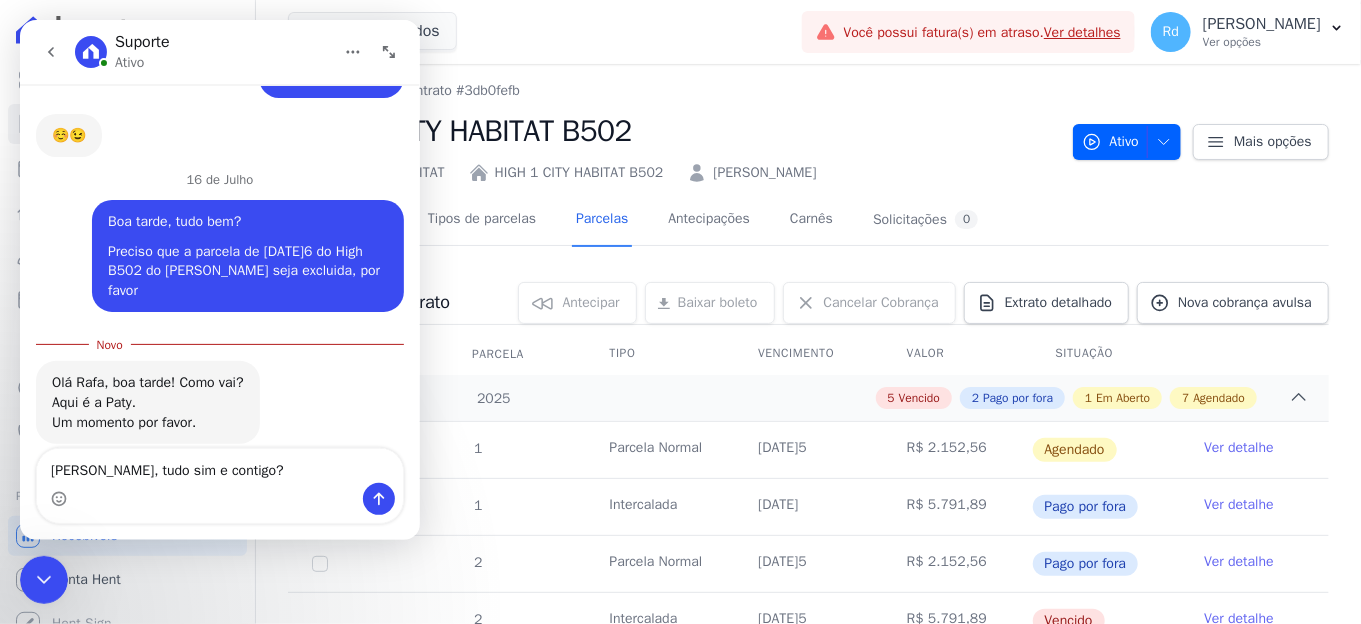 type 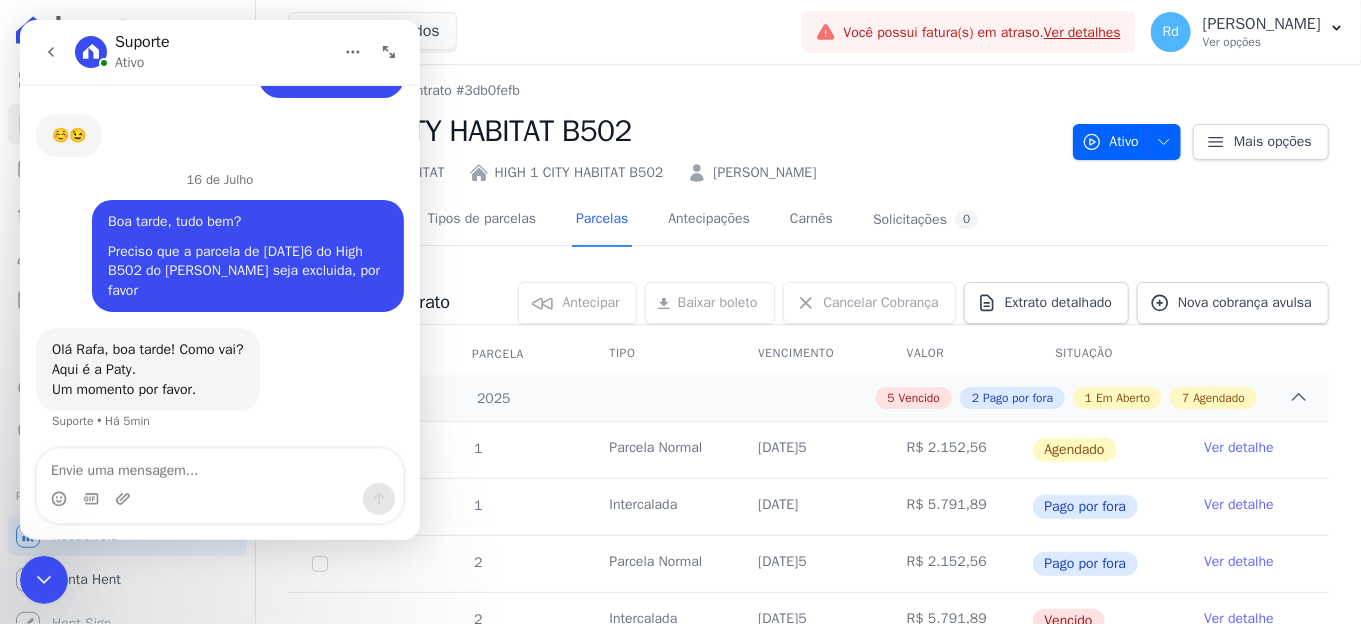 scroll, scrollTop: 22525, scrollLeft: 0, axis: vertical 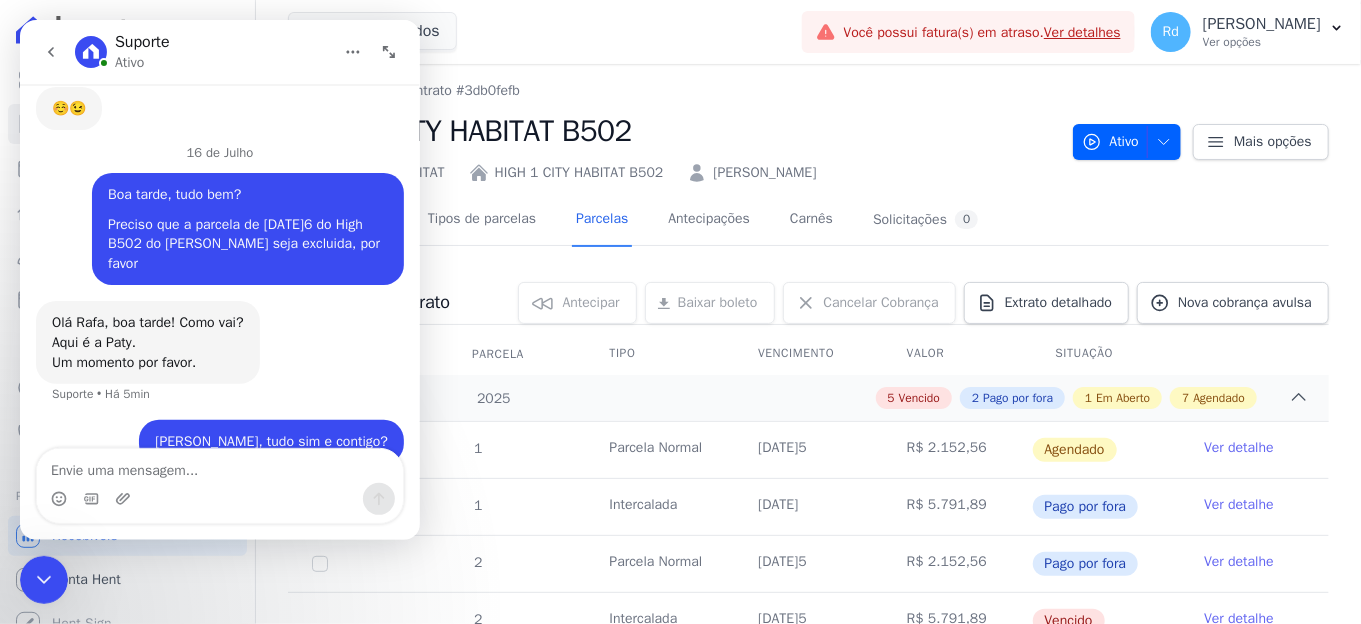 click at bounding box center [44, 579] 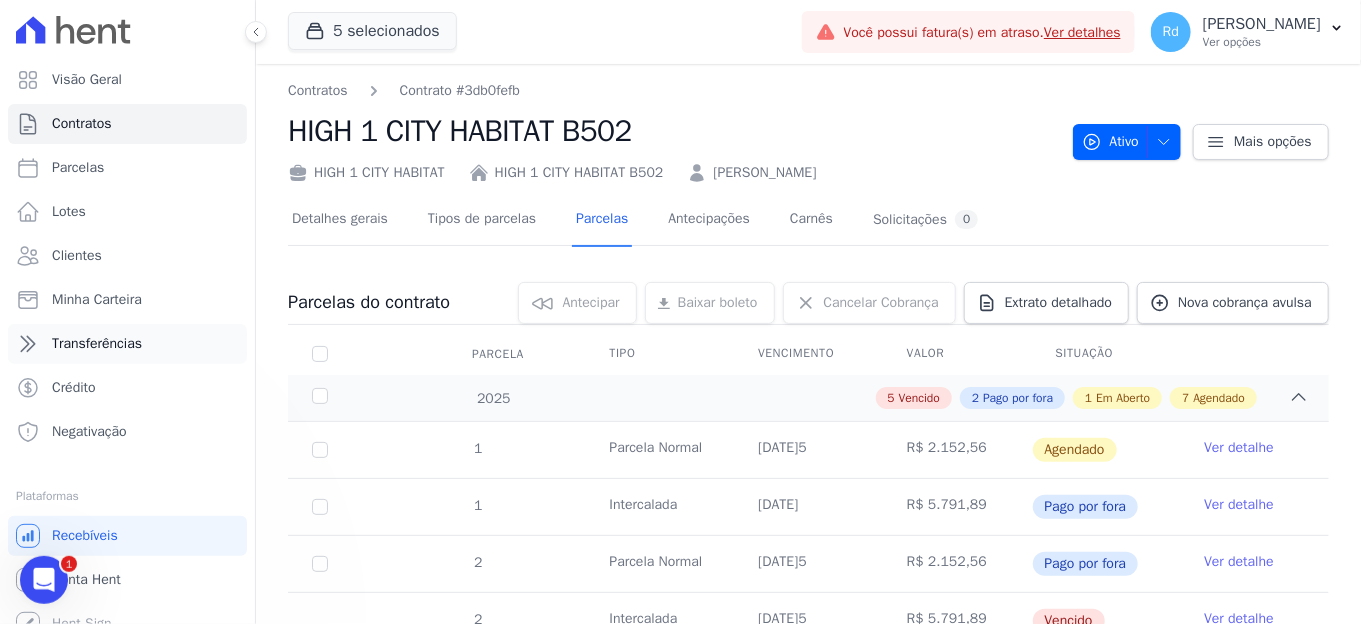 scroll, scrollTop: 22515, scrollLeft: 0, axis: vertical 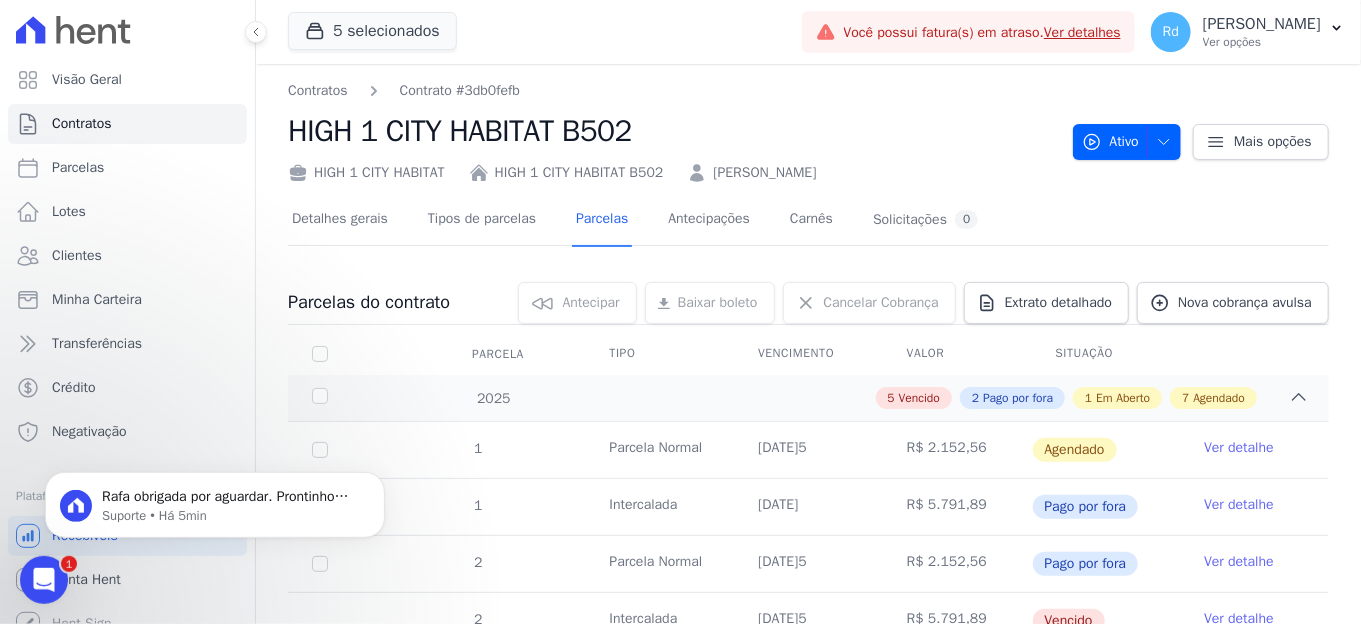 click at bounding box center (44, 579) 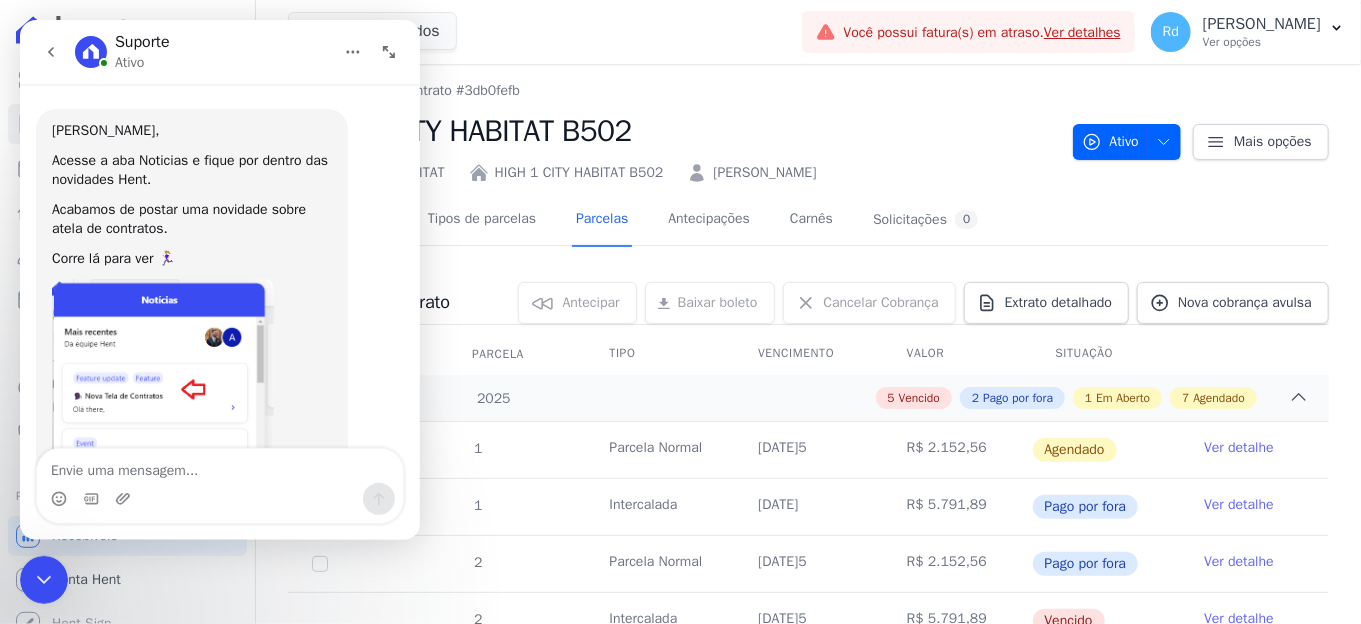 scroll, scrollTop: 48, scrollLeft: 0, axis: vertical 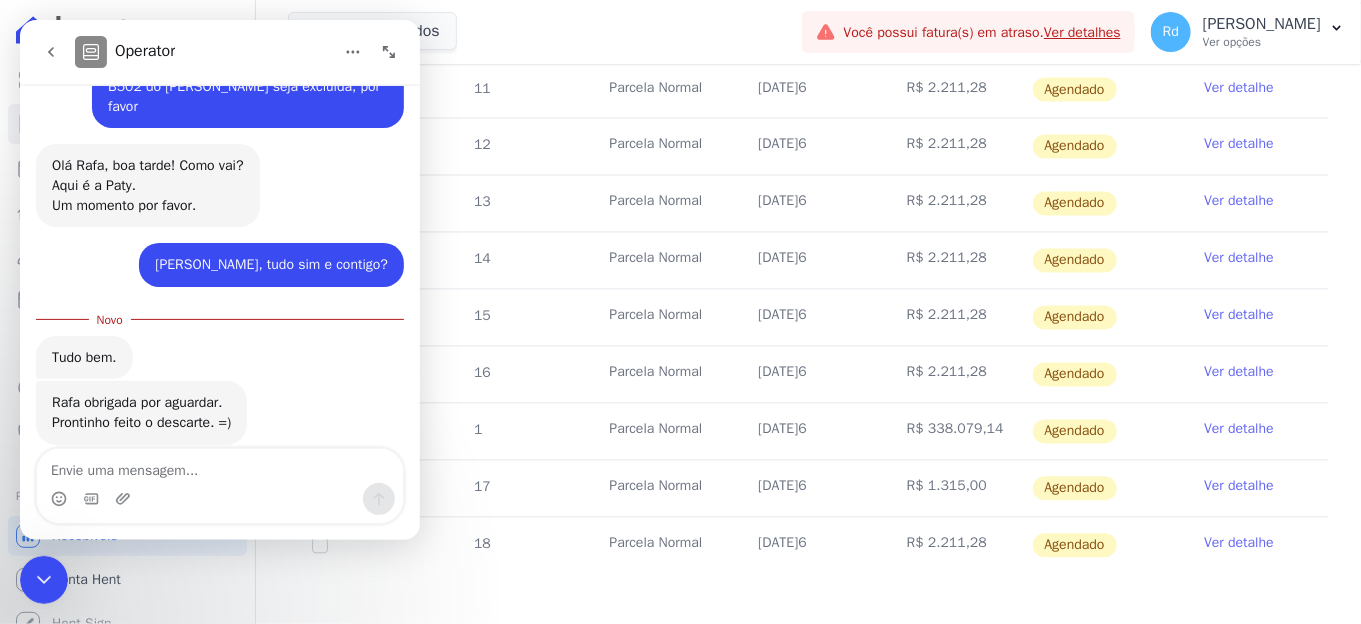 click at bounding box center (220, 499) 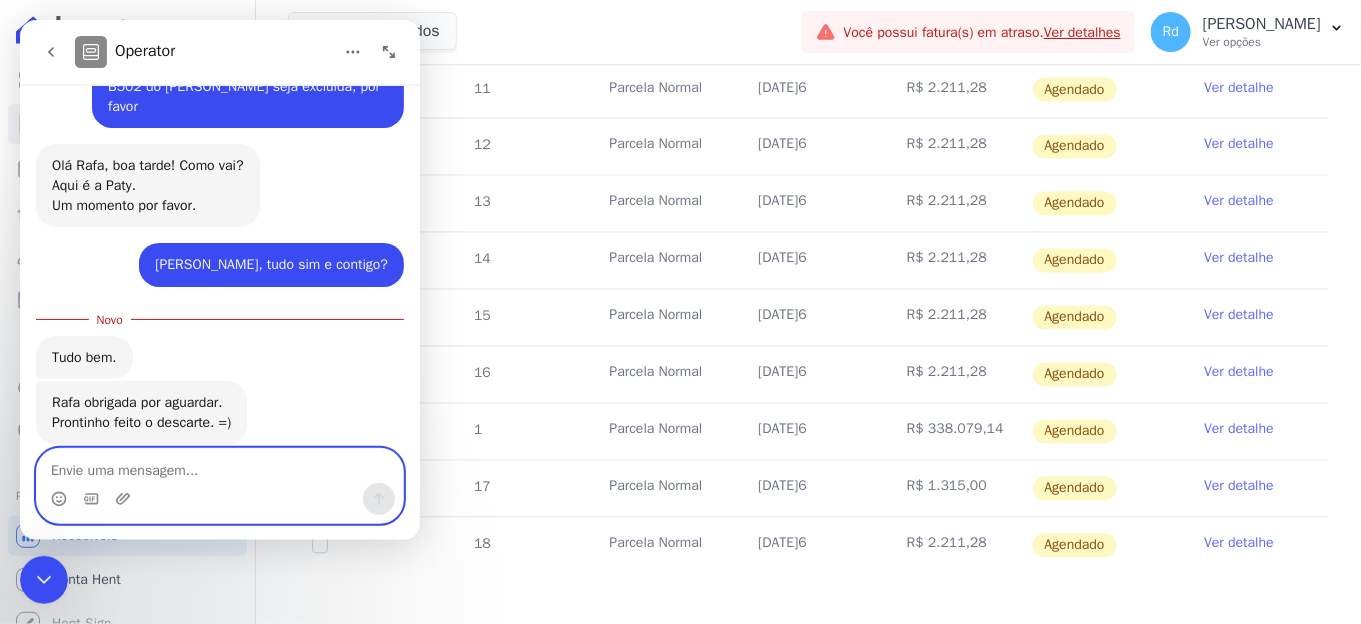 click at bounding box center [220, 466] 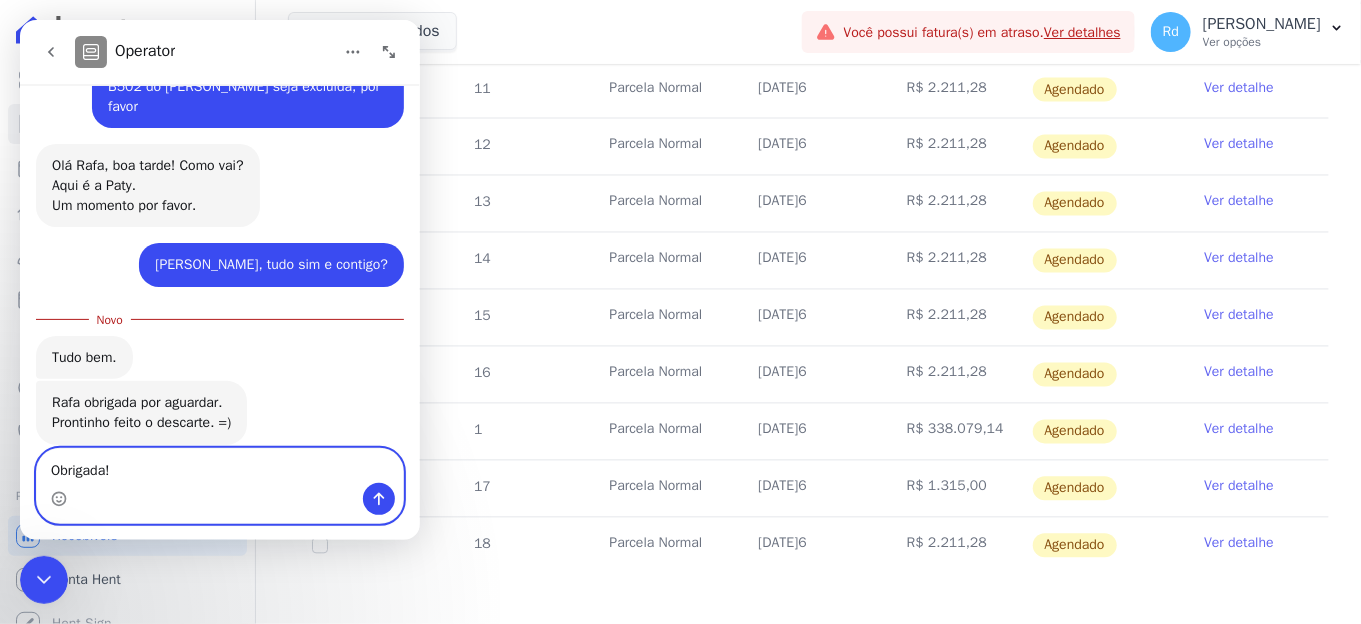 type on "Obrigada!!" 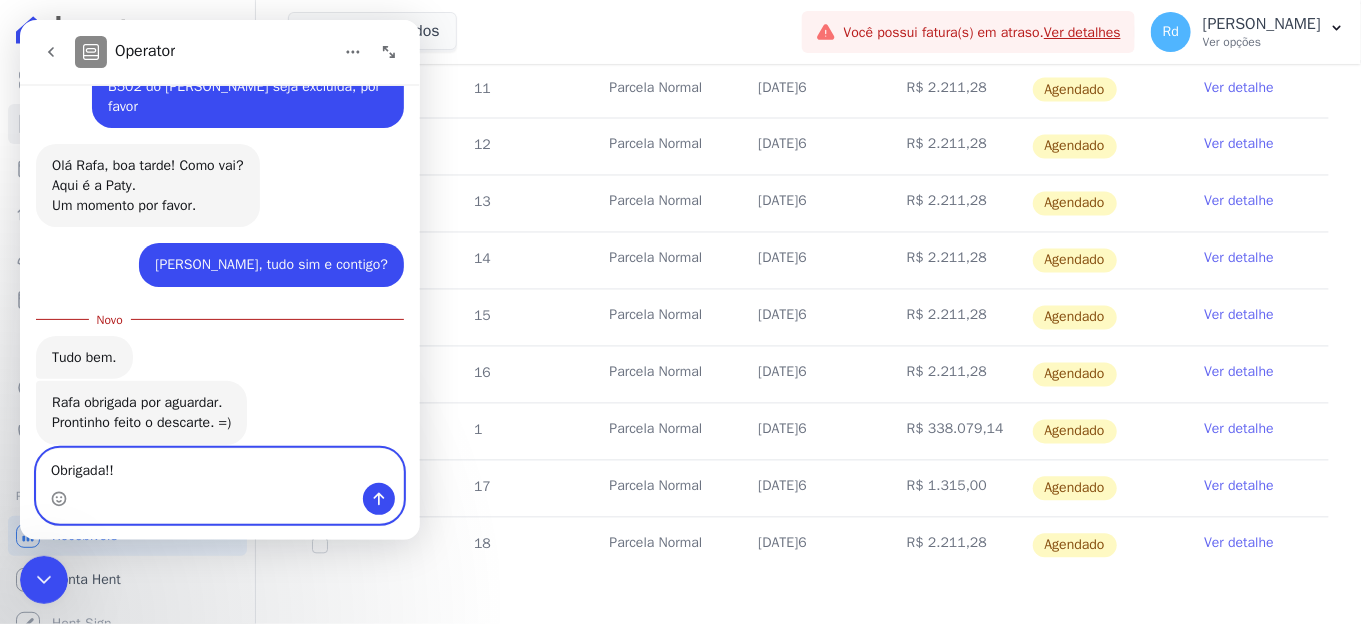 type 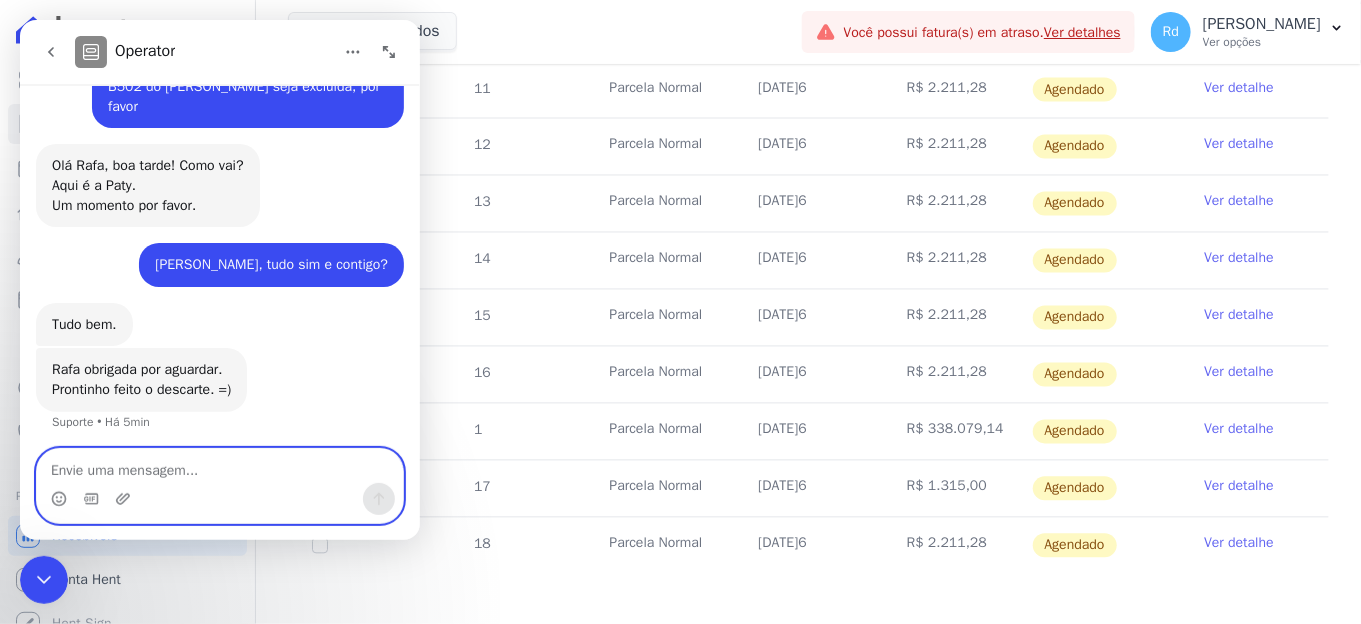 scroll, scrollTop: 22709, scrollLeft: 0, axis: vertical 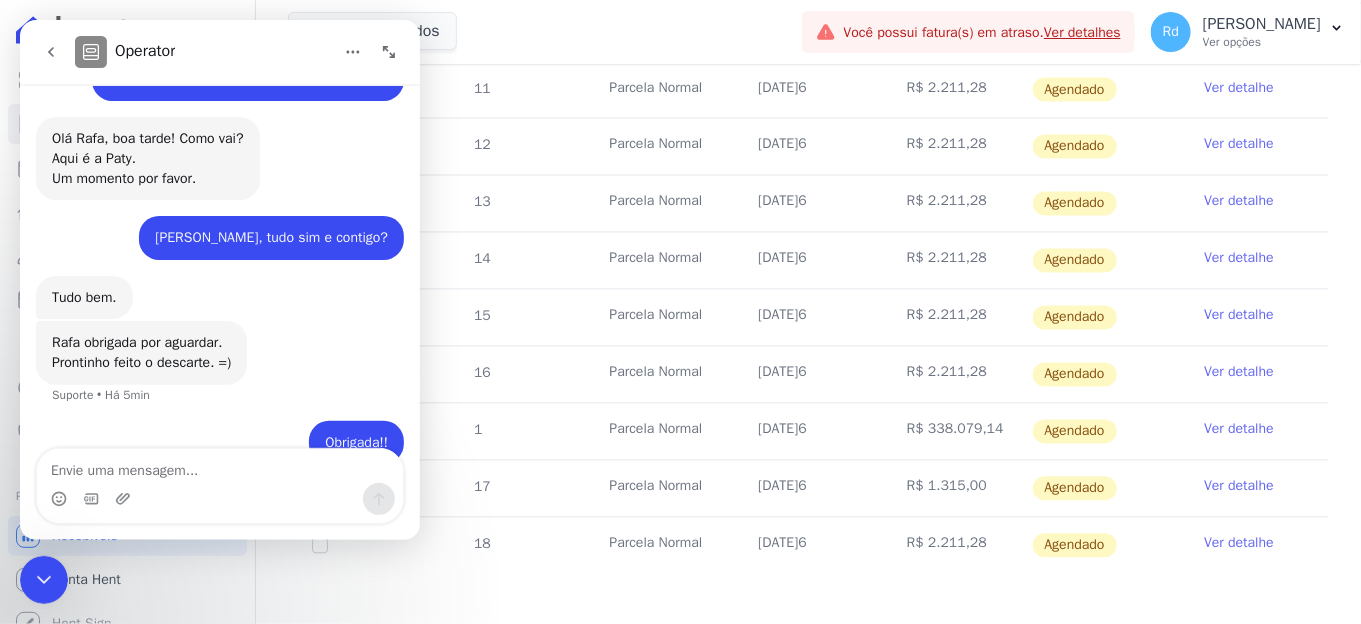 click at bounding box center [44, 579] 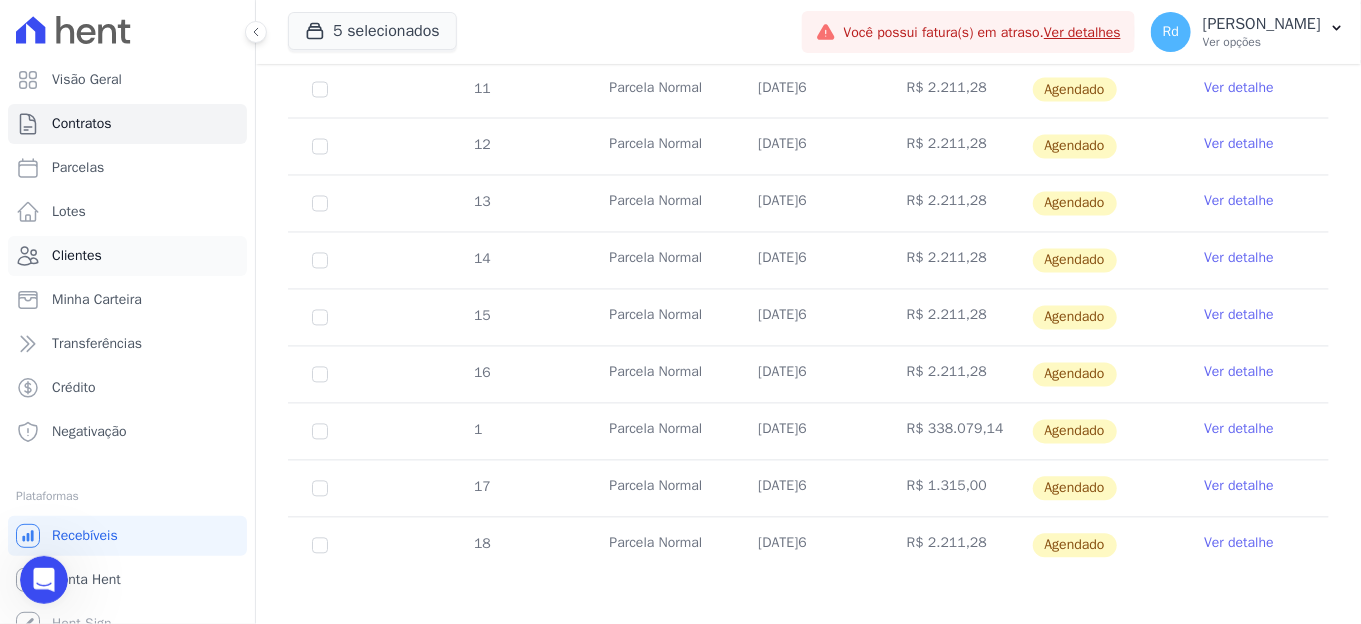 click on "Clientes" at bounding box center (77, 256) 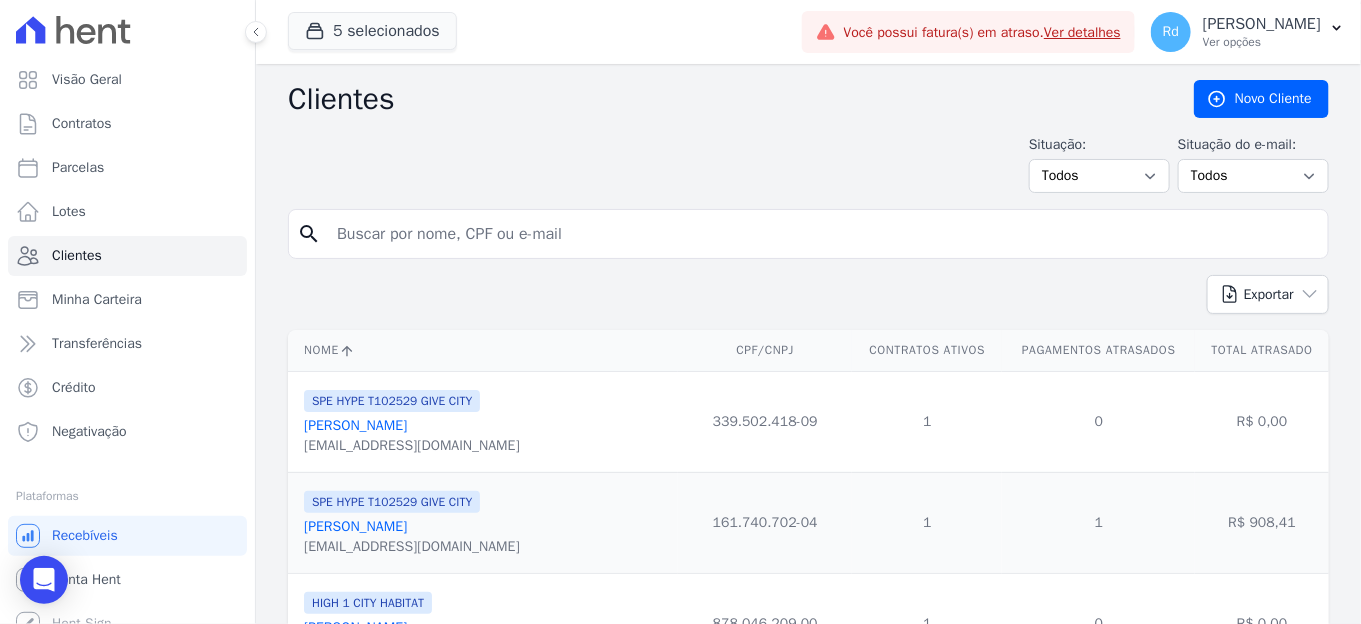 click on "search" at bounding box center (808, 234) 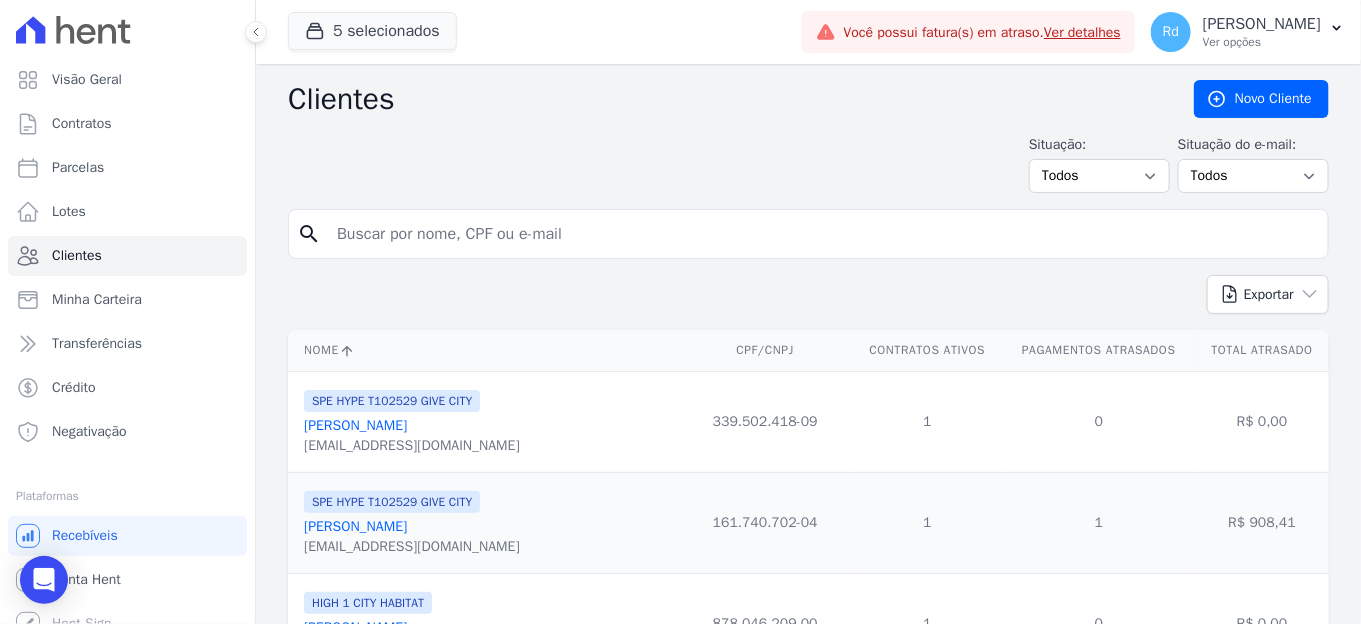 click at bounding box center [822, 234] 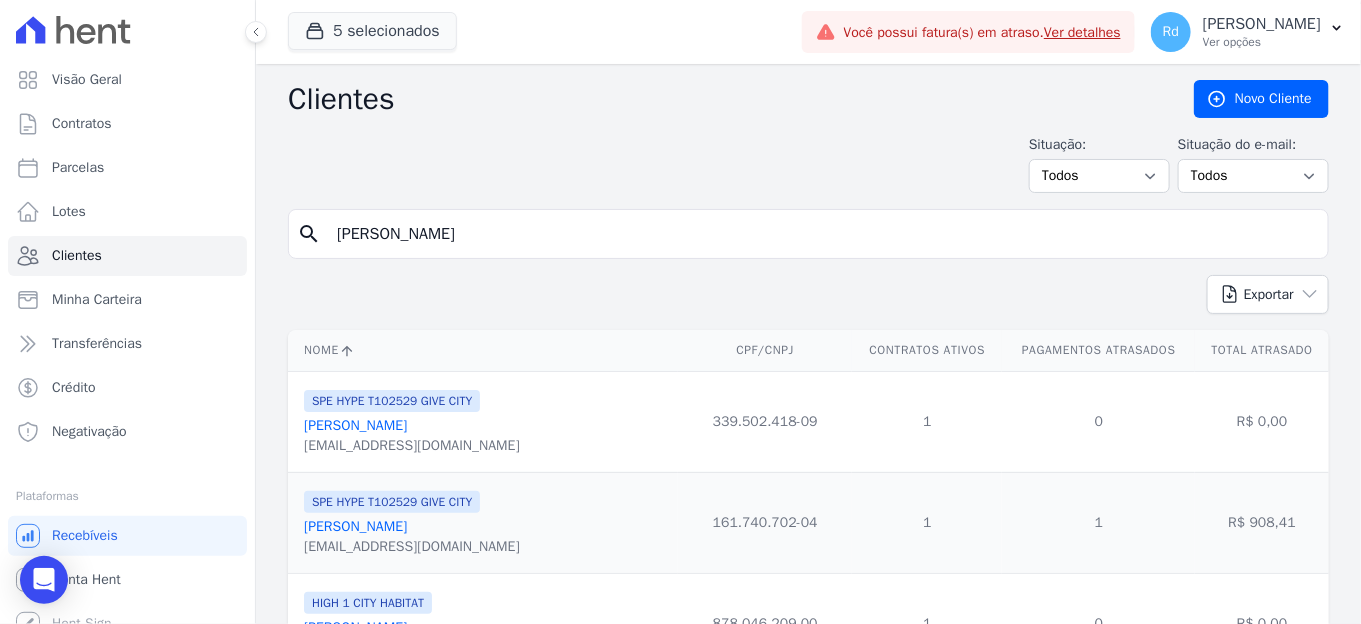 type on "Juliano de Almeida Prado Leite Souza" 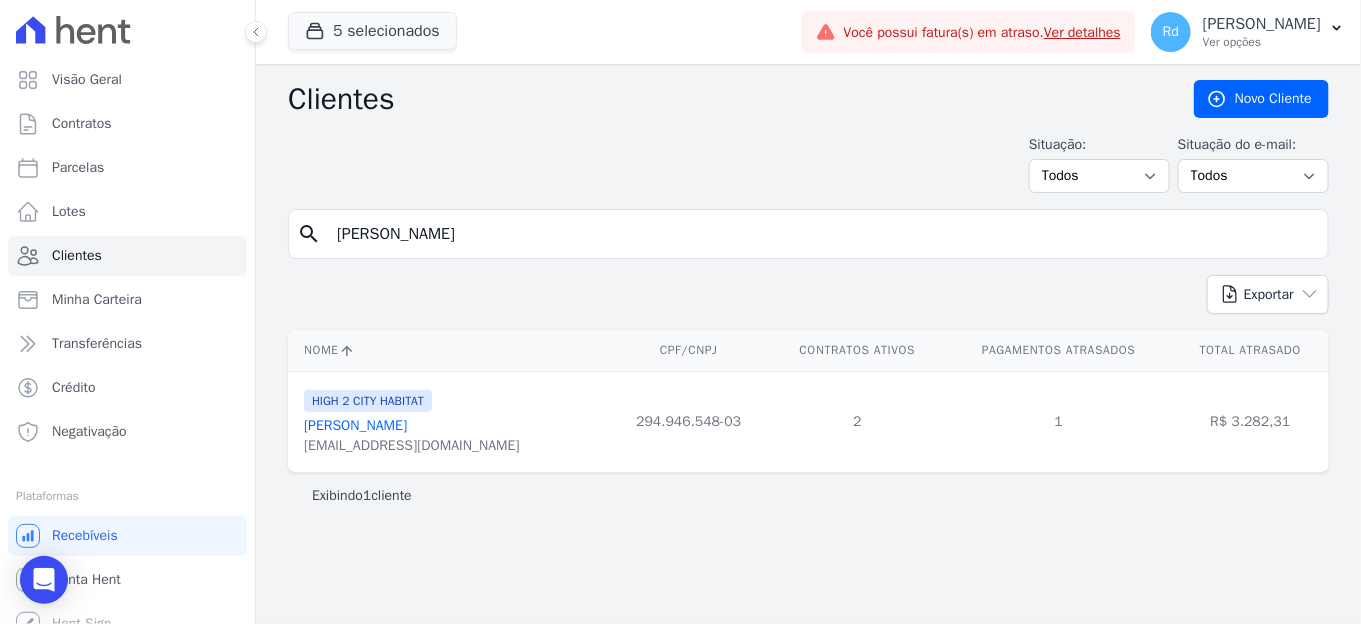 click on "Juliano De Almeida Prado Leite Souza" at bounding box center (355, 425) 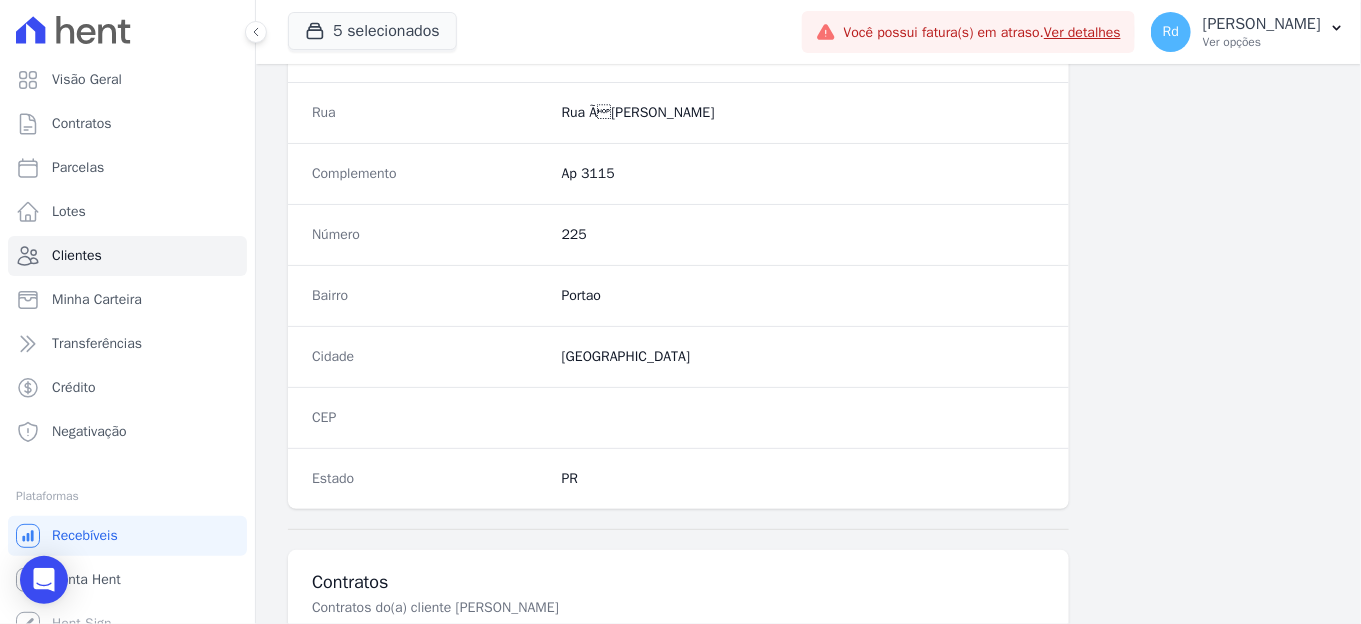 scroll, scrollTop: 1333, scrollLeft: 0, axis: vertical 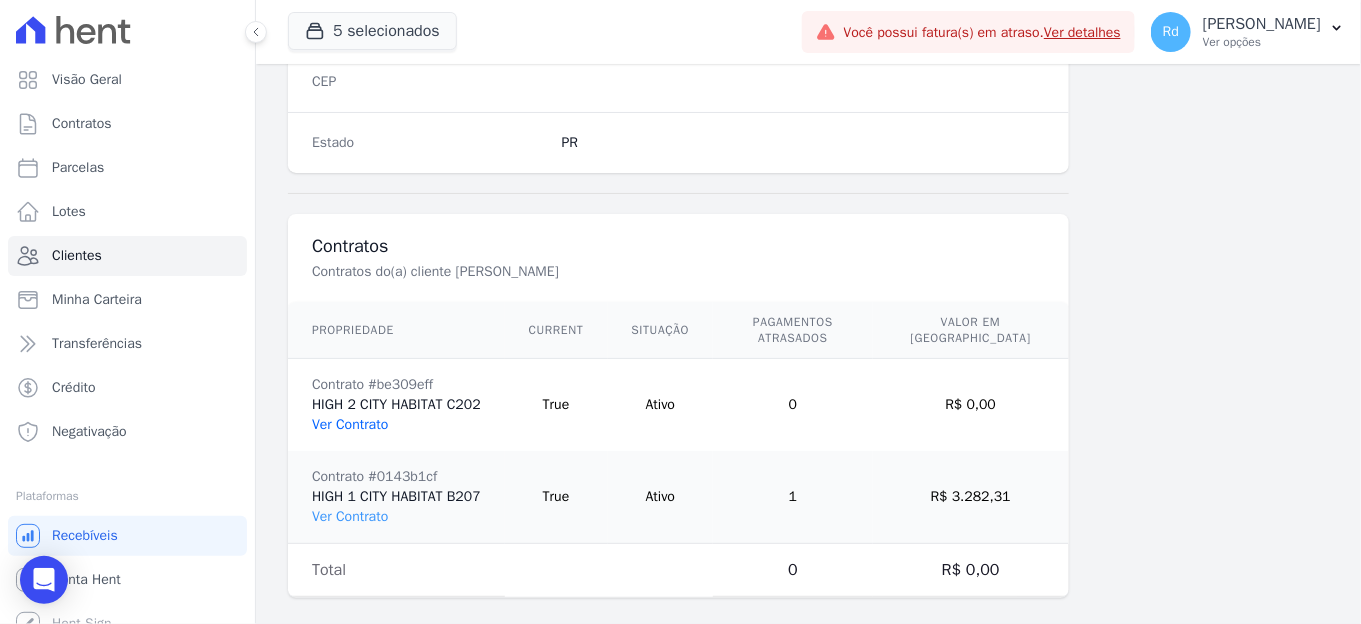 click on "Ver Contrato" at bounding box center (350, 424) 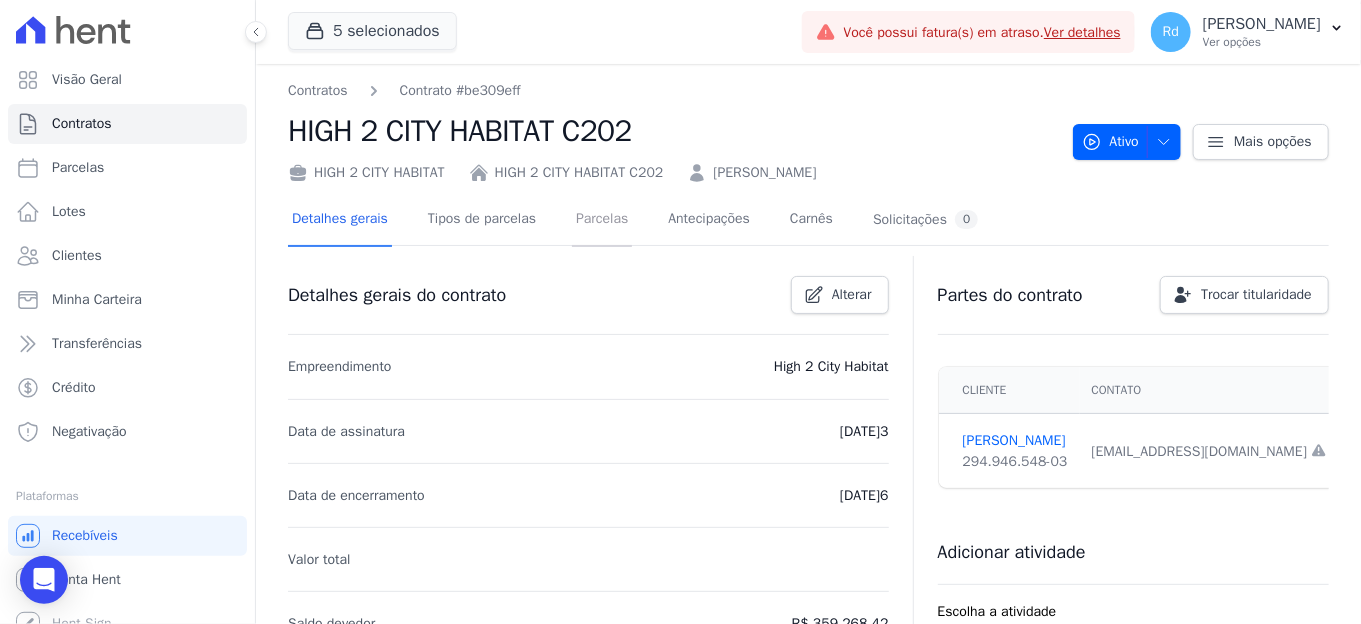 click on "Parcelas" at bounding box center [602, 220] 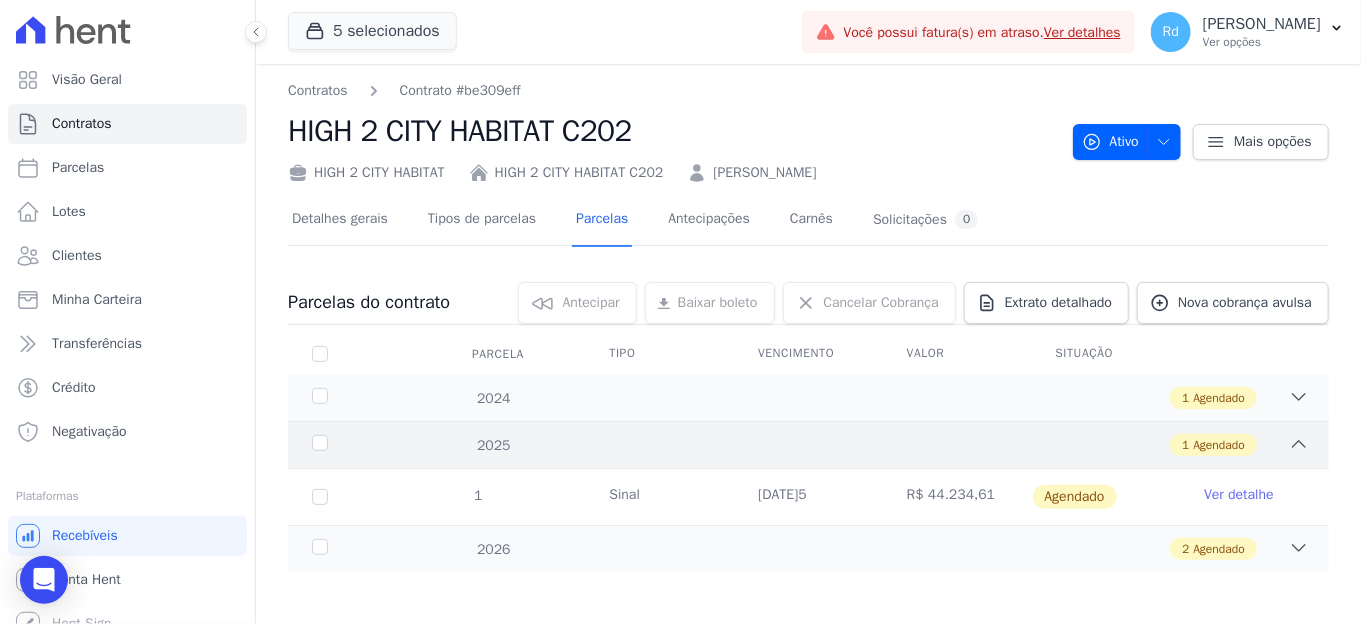 scroll, scrollTop: 4, scrollLeft: 0, axis: vertical 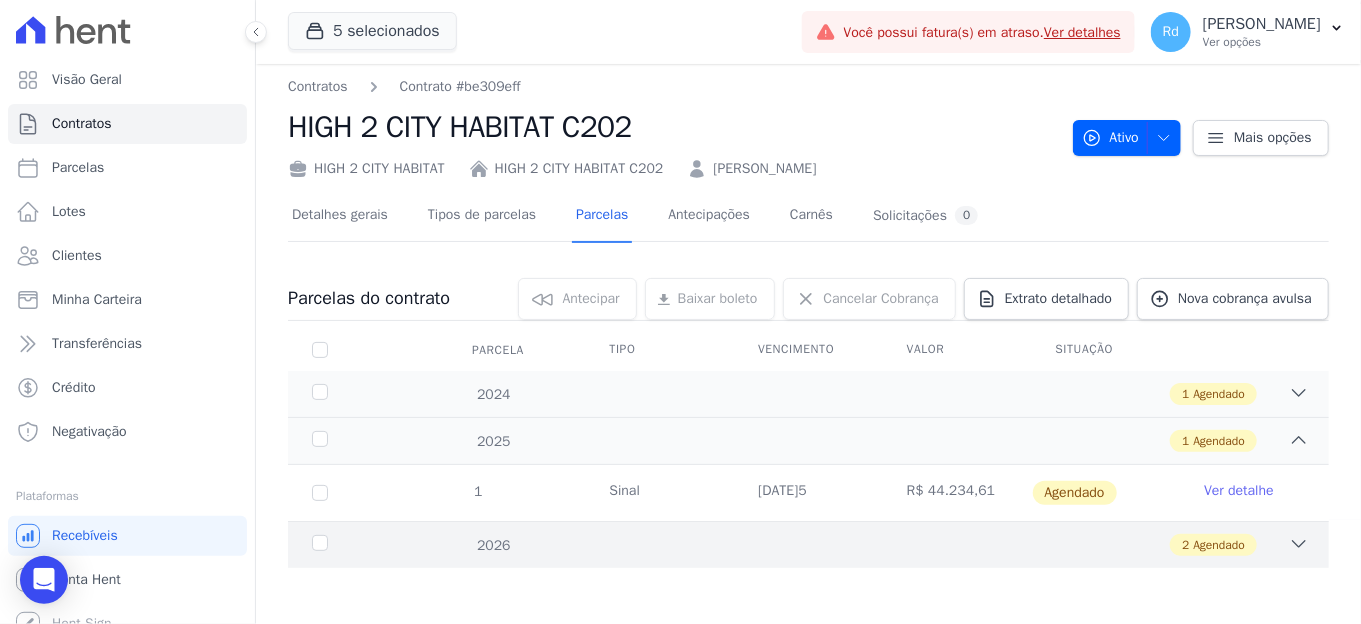 click 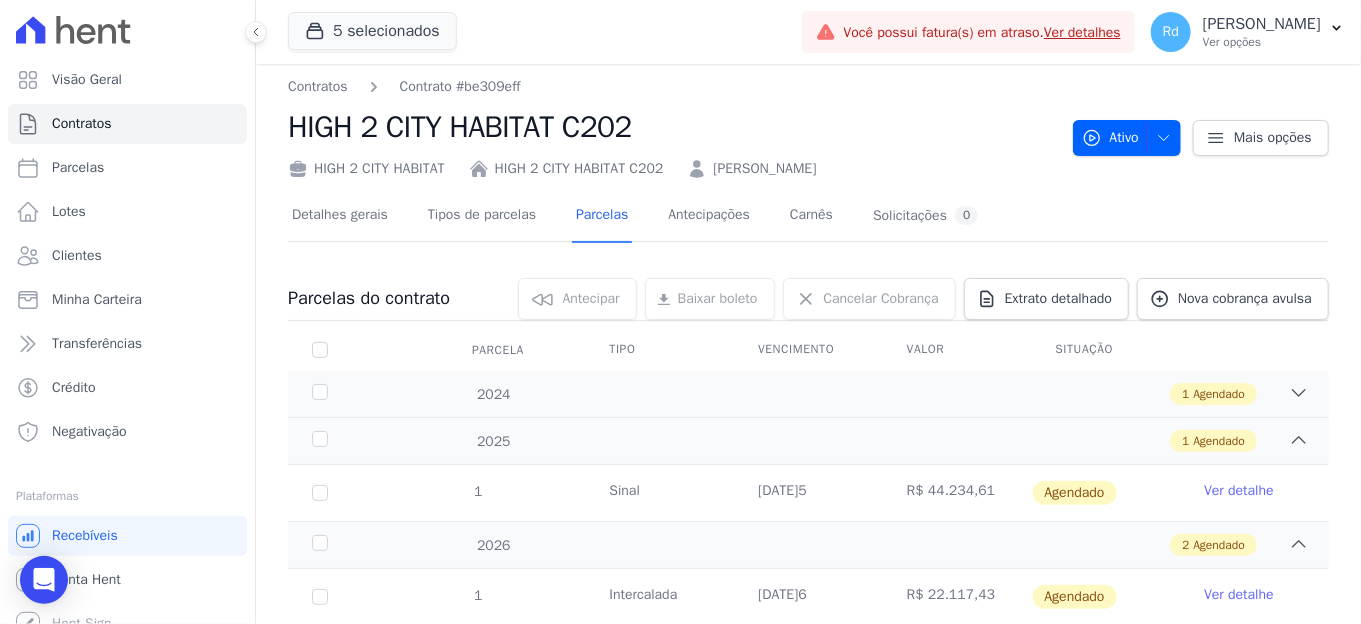 scroll, scrollTop: 117, scrollLeft: 0, axis: vertical 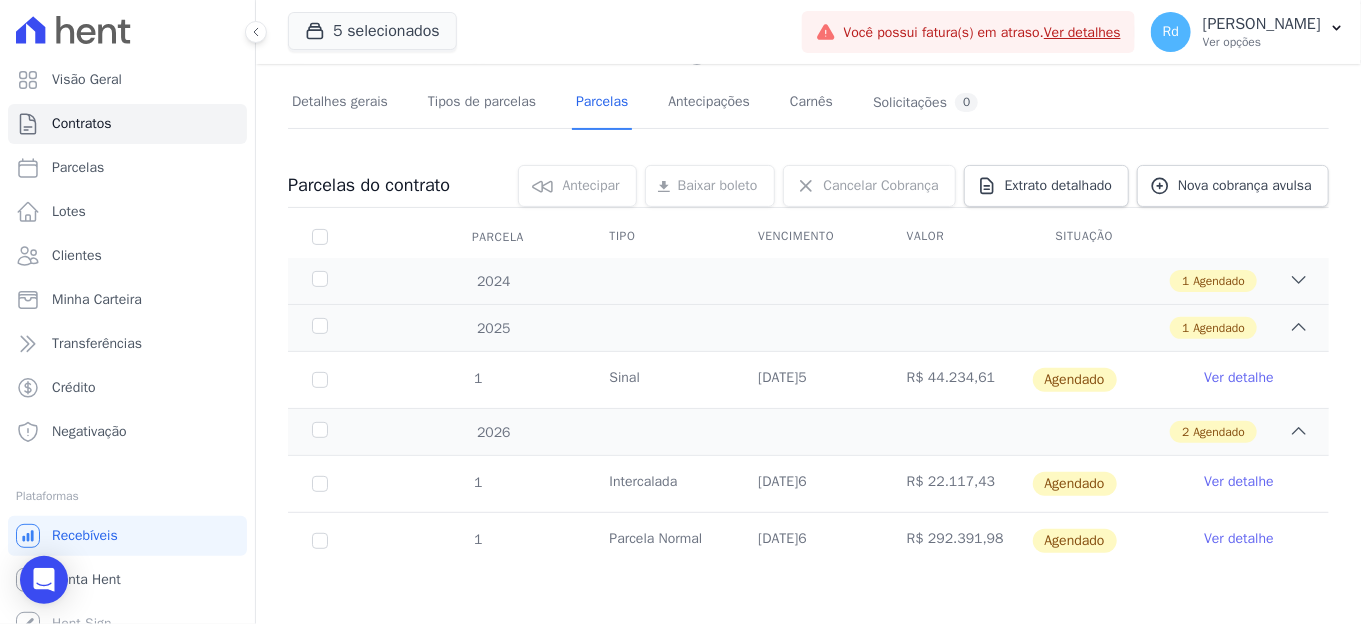 click on "Ver detalhe" at bounding box center (1239, 539) 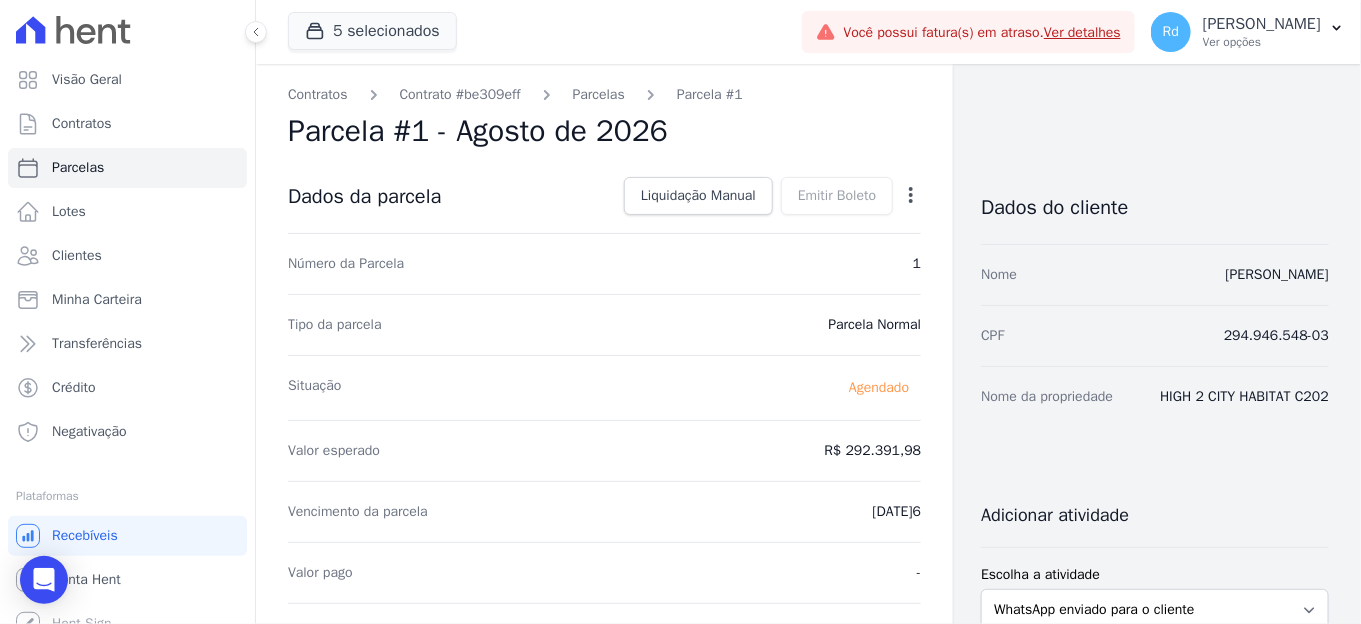 click on "Open options
Alterar
Antecipar" at bounding box center (907, 198) 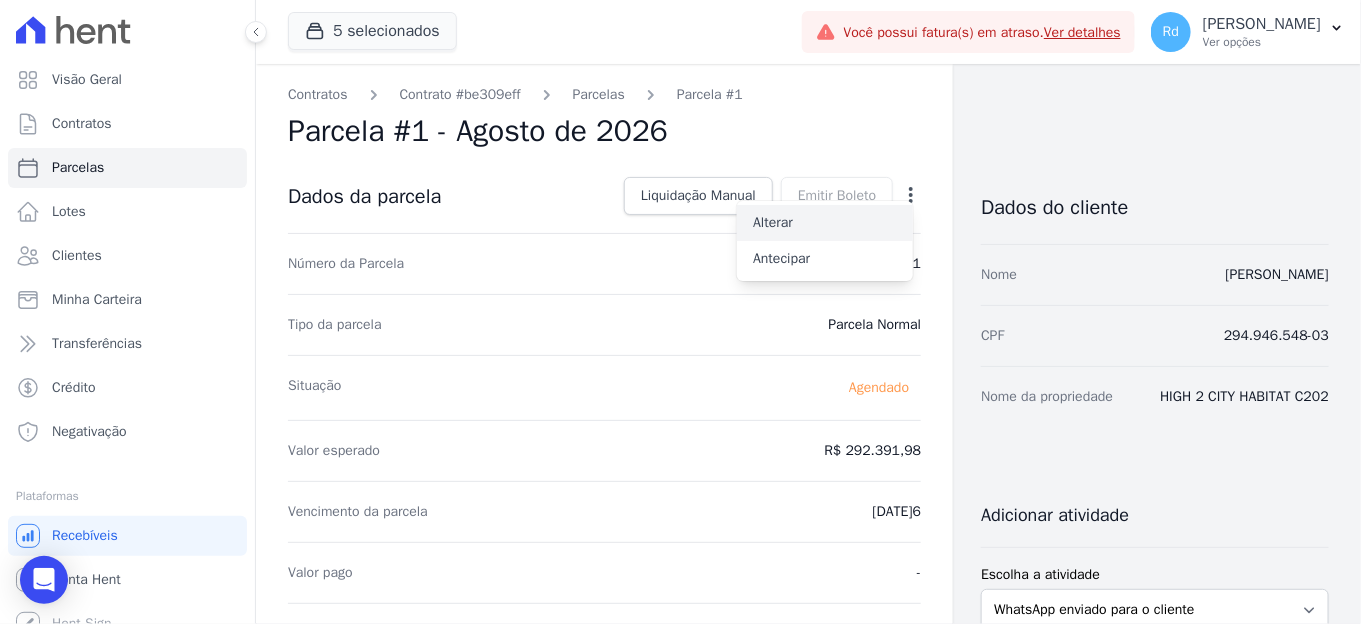 click on "Alterar" at bounding box center [825, 223] 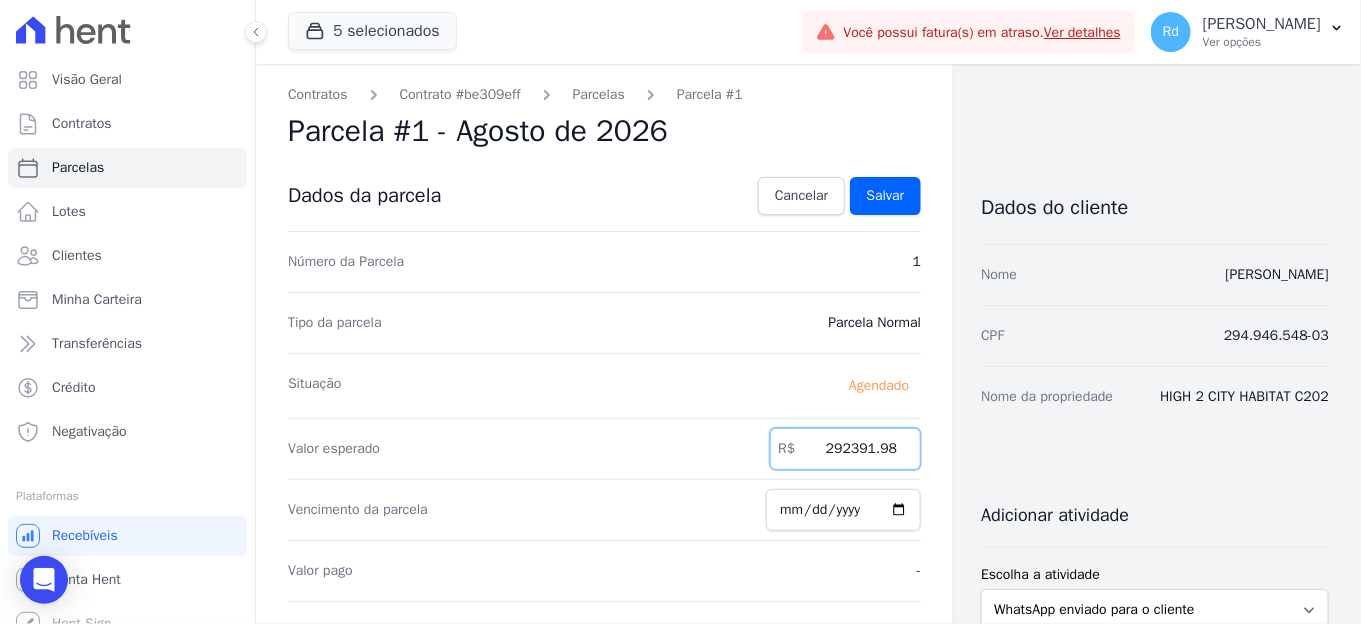 drag, startPoint x: 808, startPoint y: 452, endPoint x: 1019, endPoint y: 452, distance: 211 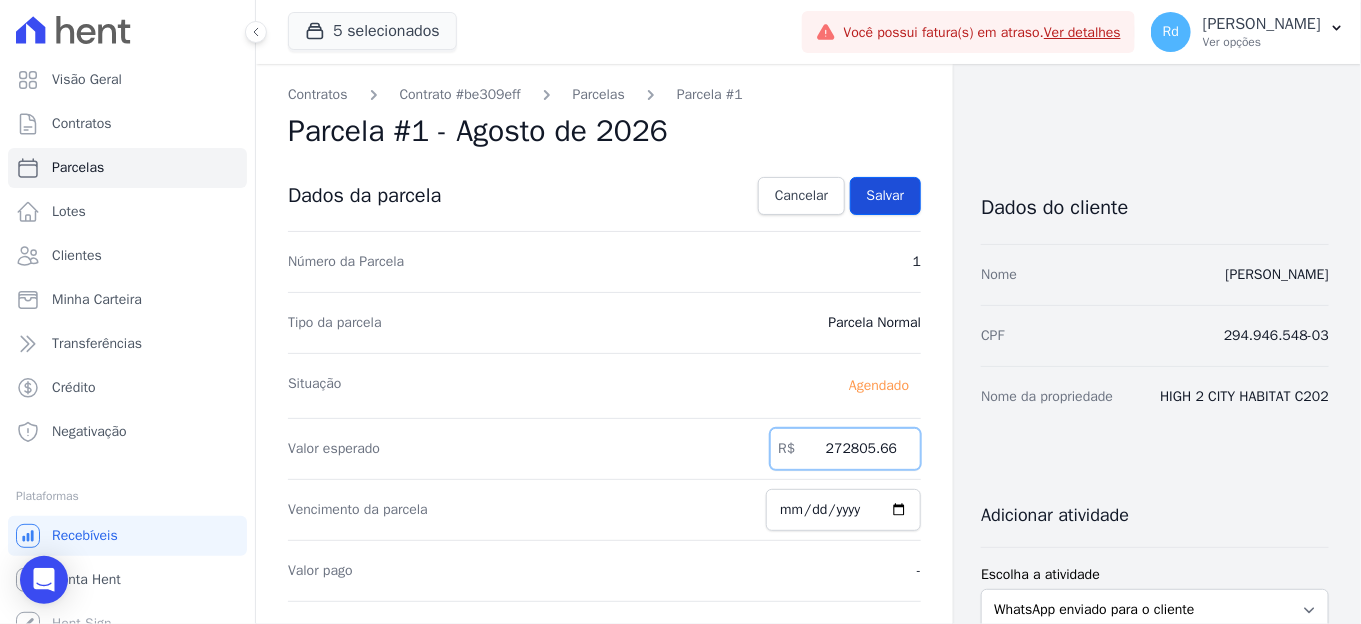 type on "272805.66" 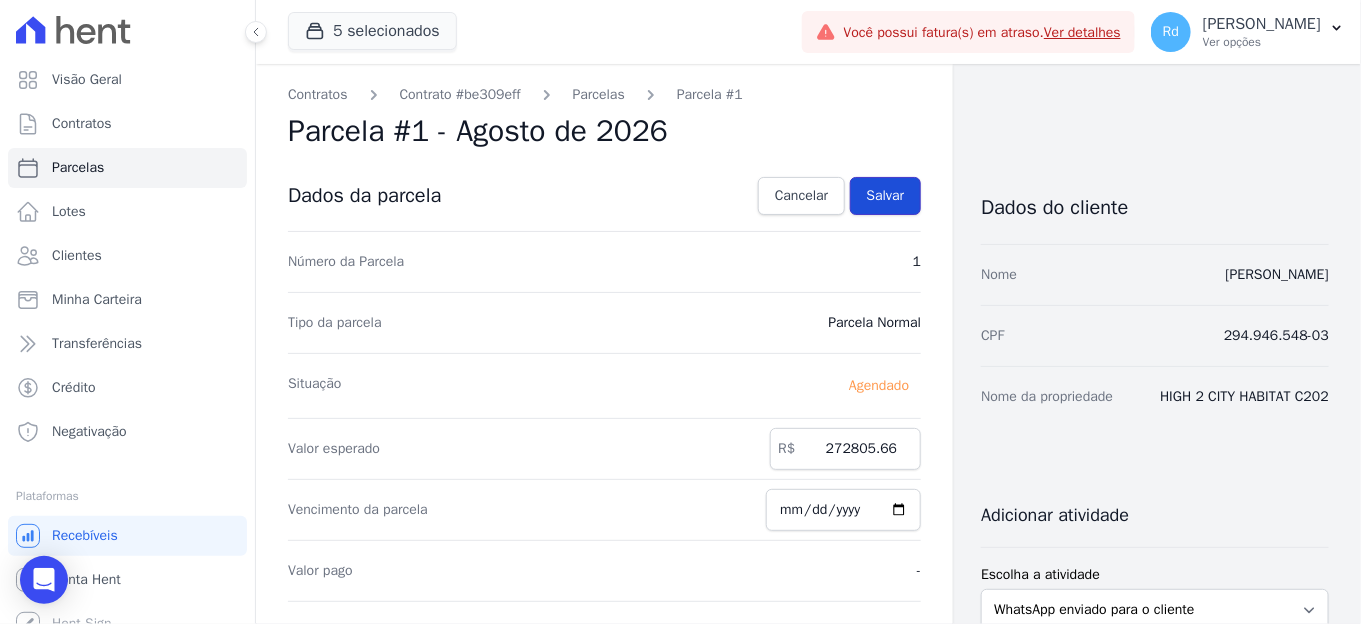 click on "Salvar" at bounding box center (886, 196) 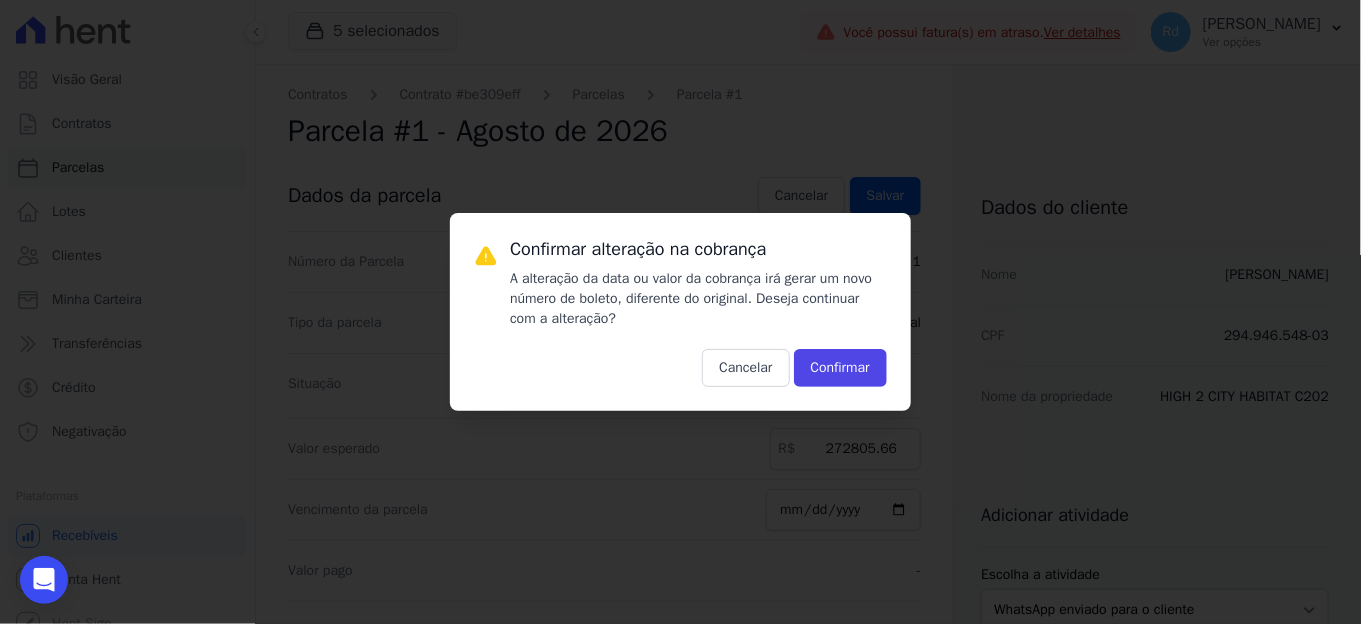 click on "Confirmar alteração na cobrança
A alteração da data ou valor da cobrança irá gerar um novo número de boleto, diferente do original. Deseja continuar com a alteração?
Cancelar
Confirmar" at bounding box center (680, 312) 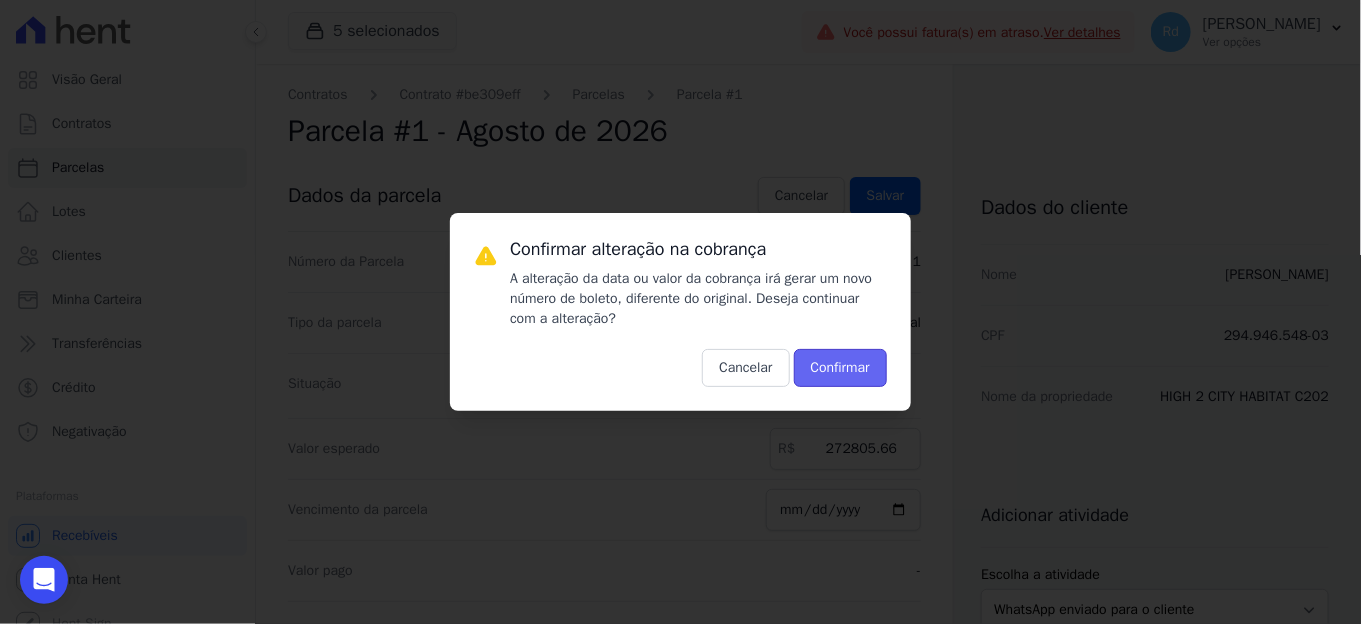 click on "Confirmar" at bounding box center (840, 368) 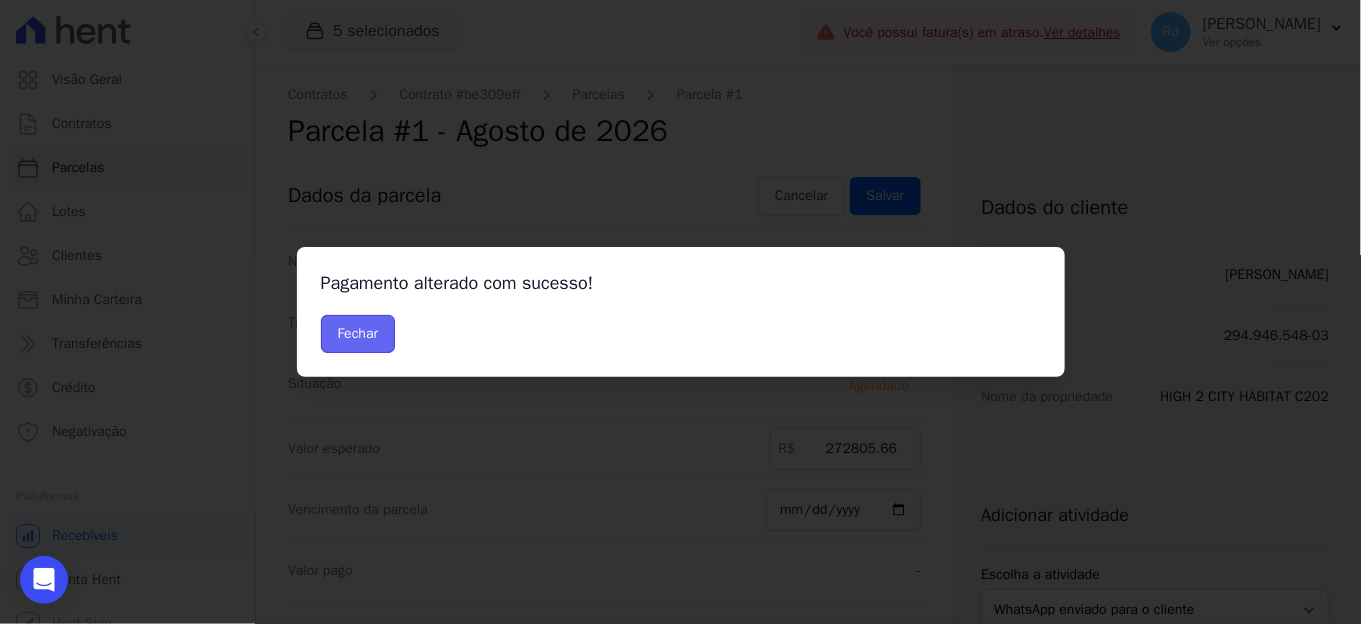 click on "Fechar" at bounding box center (358, 334) 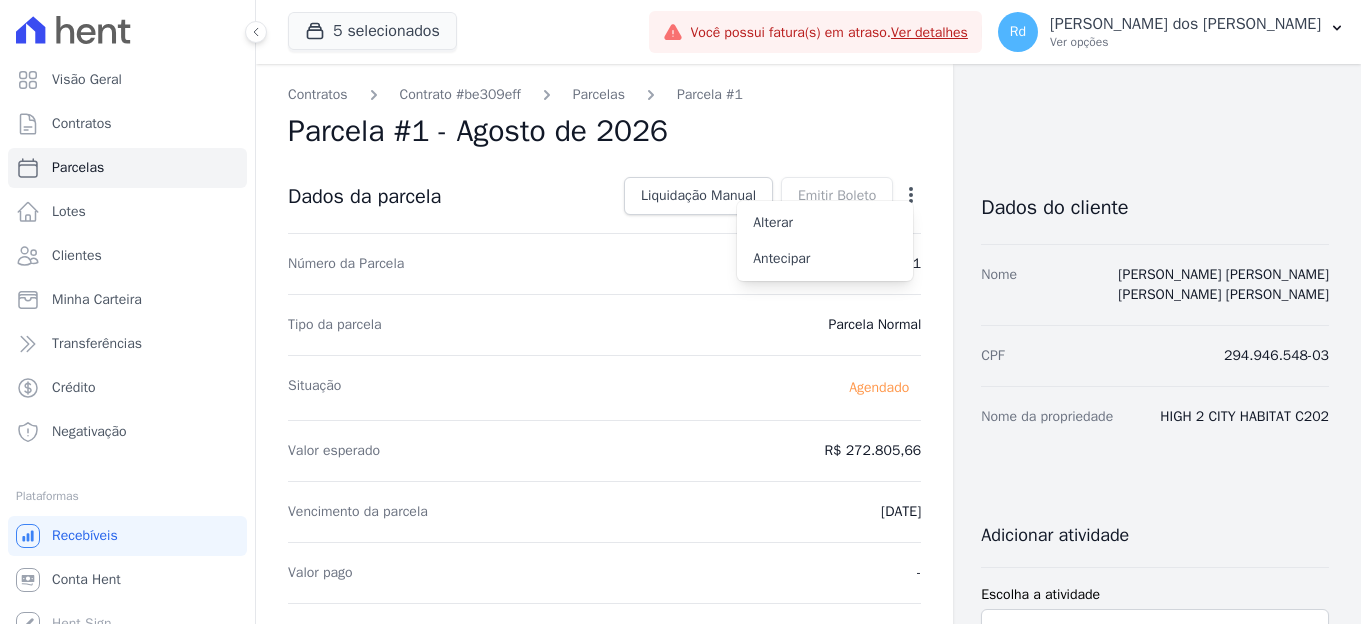 scroll, scrollTop: 0, scrollLeft: 0, axis: both 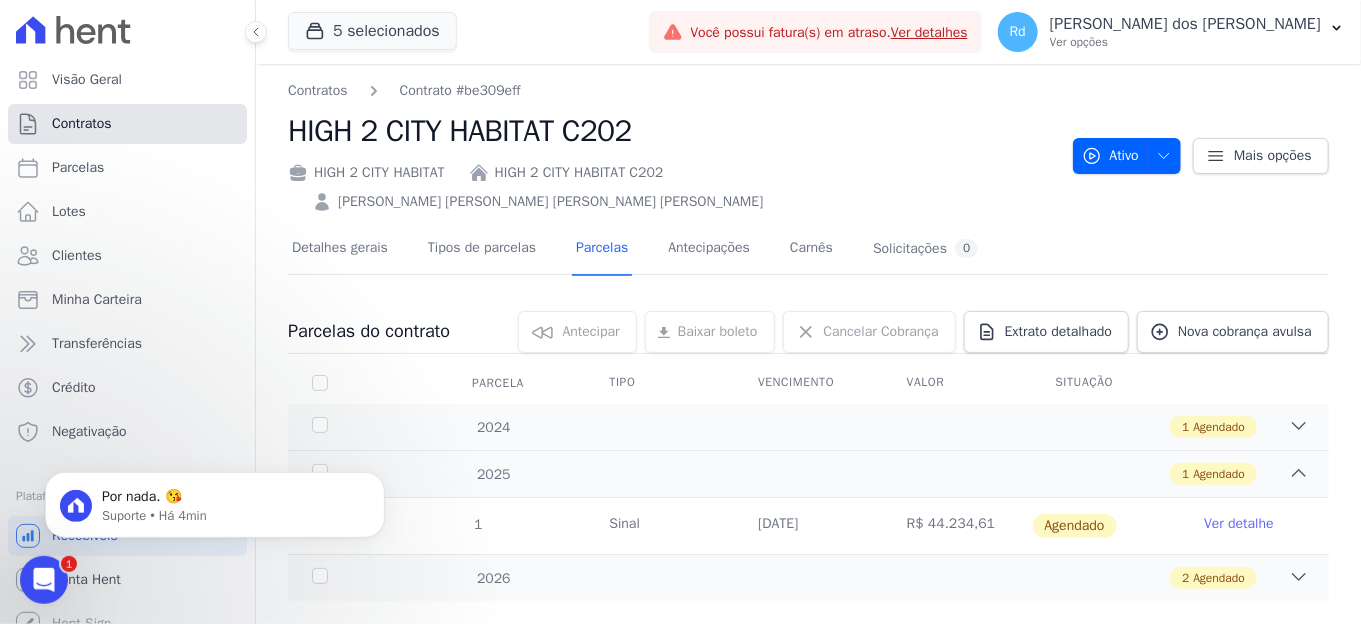 click on "Contratos" at bounding box center (82, 124) 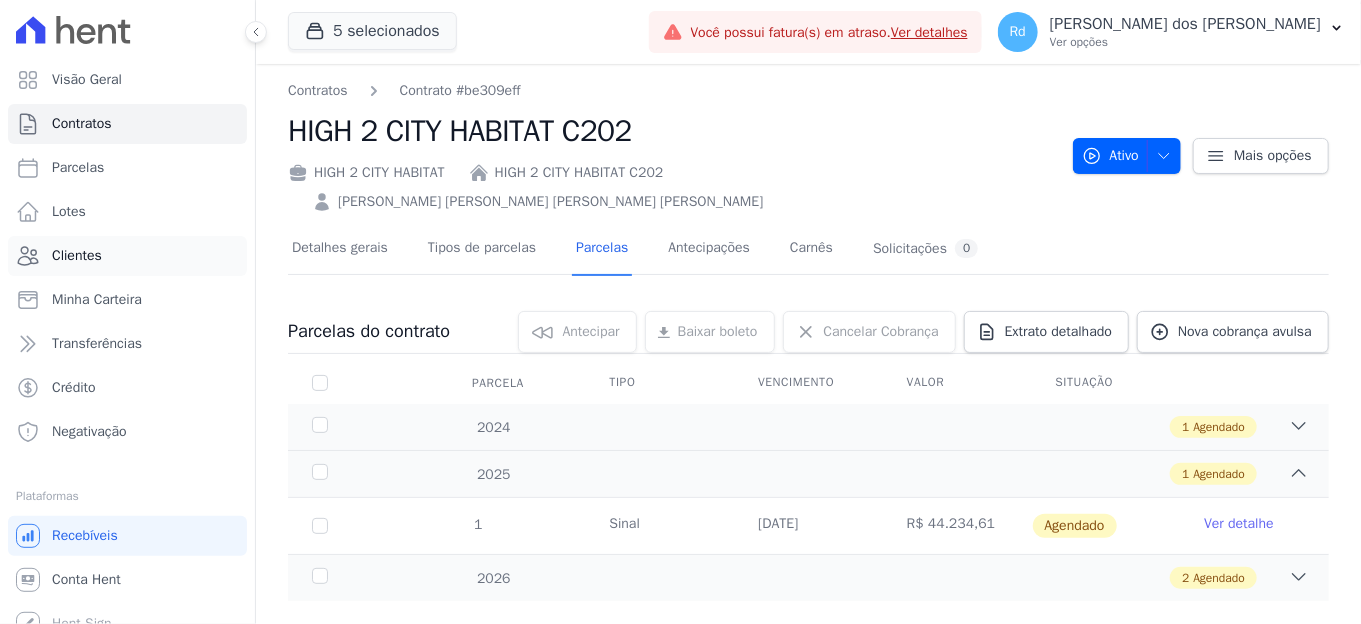 click on "Clientes" at bounding box center [77, 256] 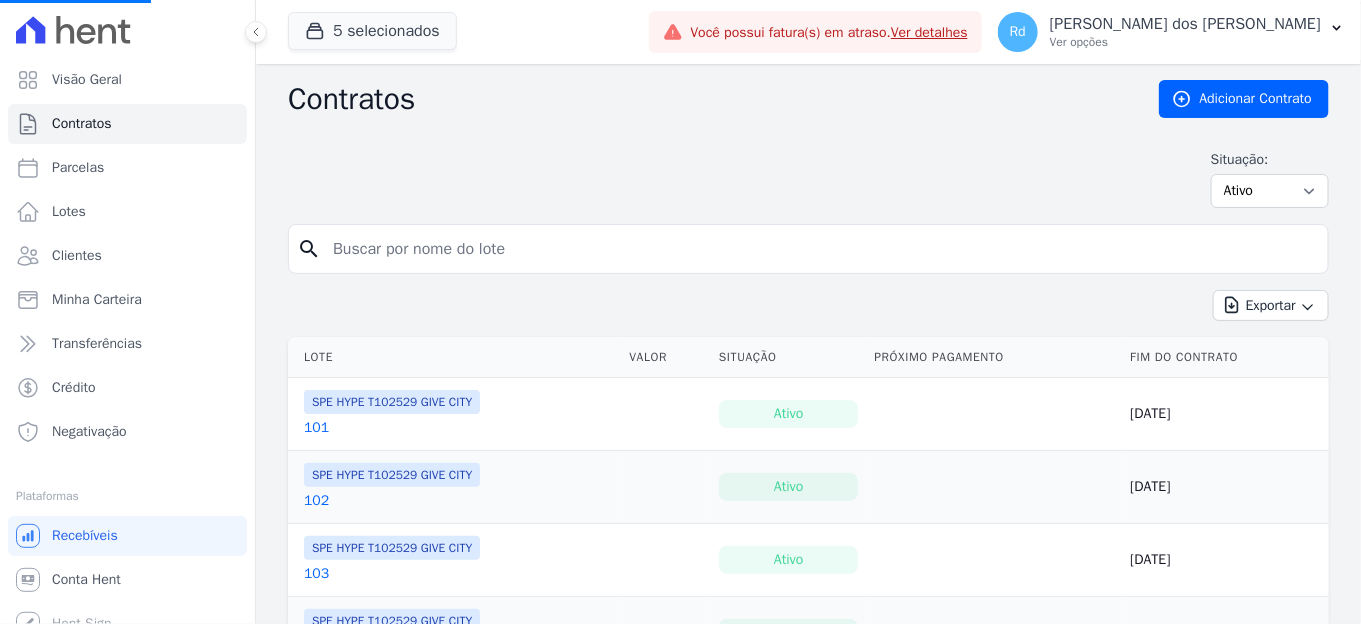click at bounding box center [820, 249] 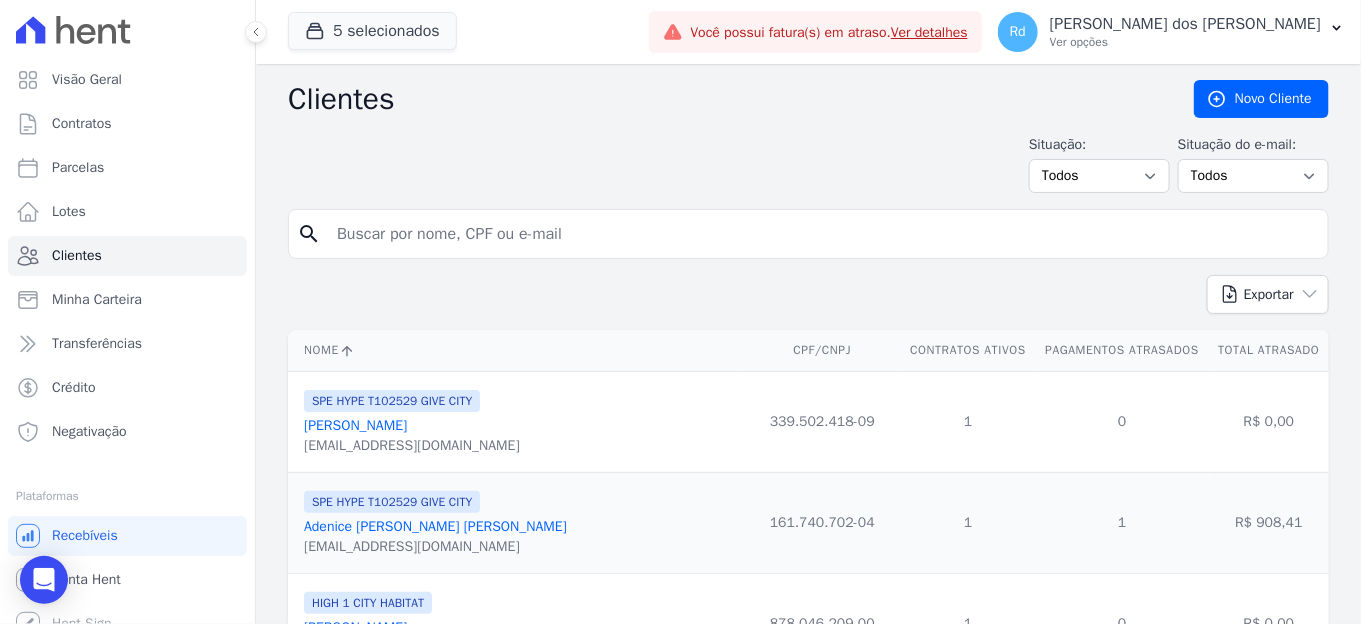 click at bounding box center [822, 234] 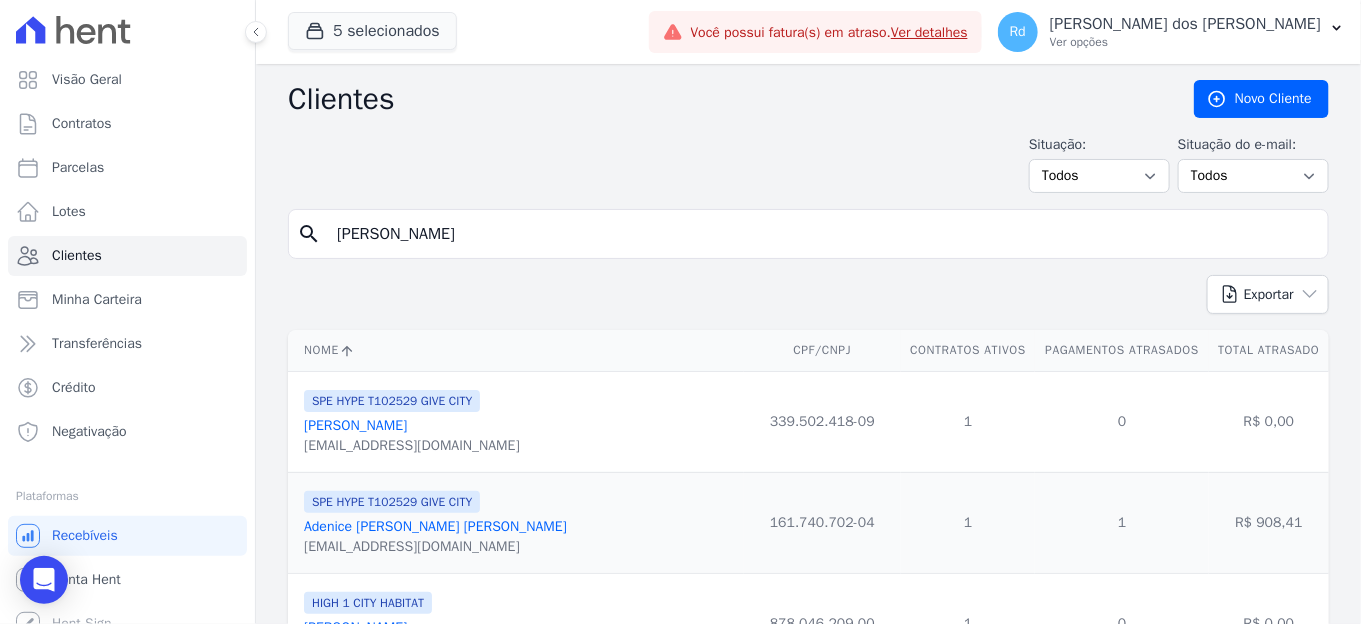 type on "[PERSON_NAME]" 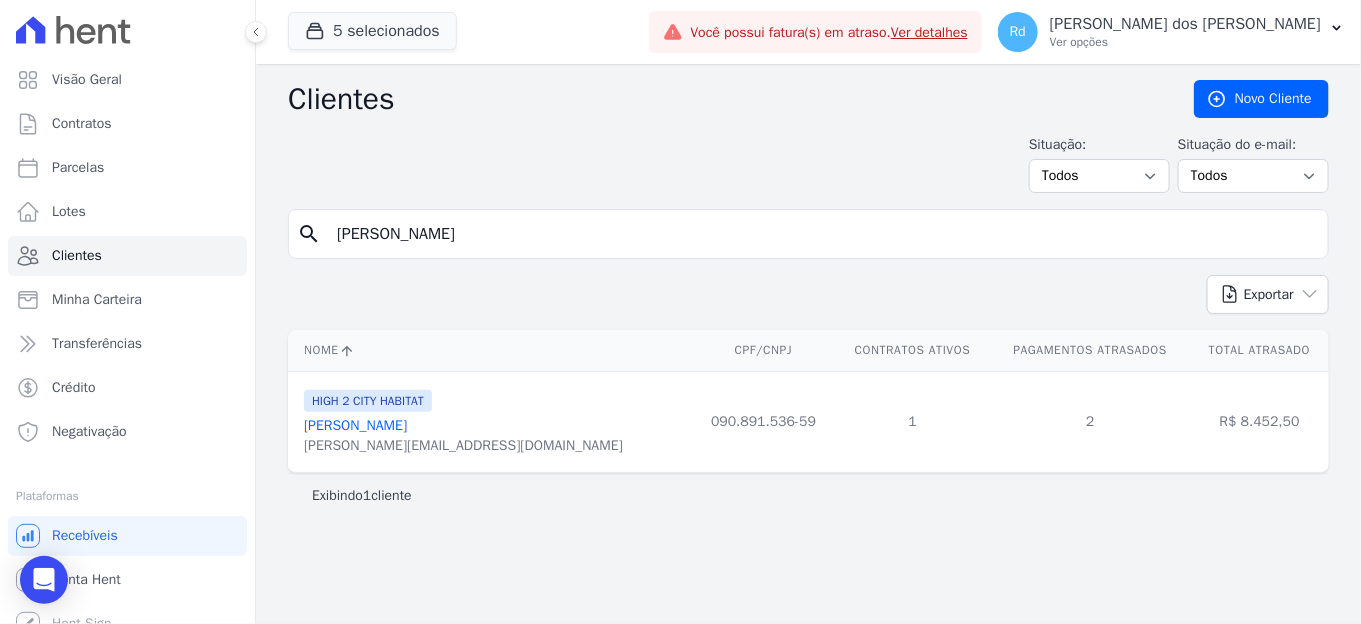 drag, startPoint x: 416, startPoint y: 425, endPoint x: 430, endPoint y: 423, distance: 14.142136 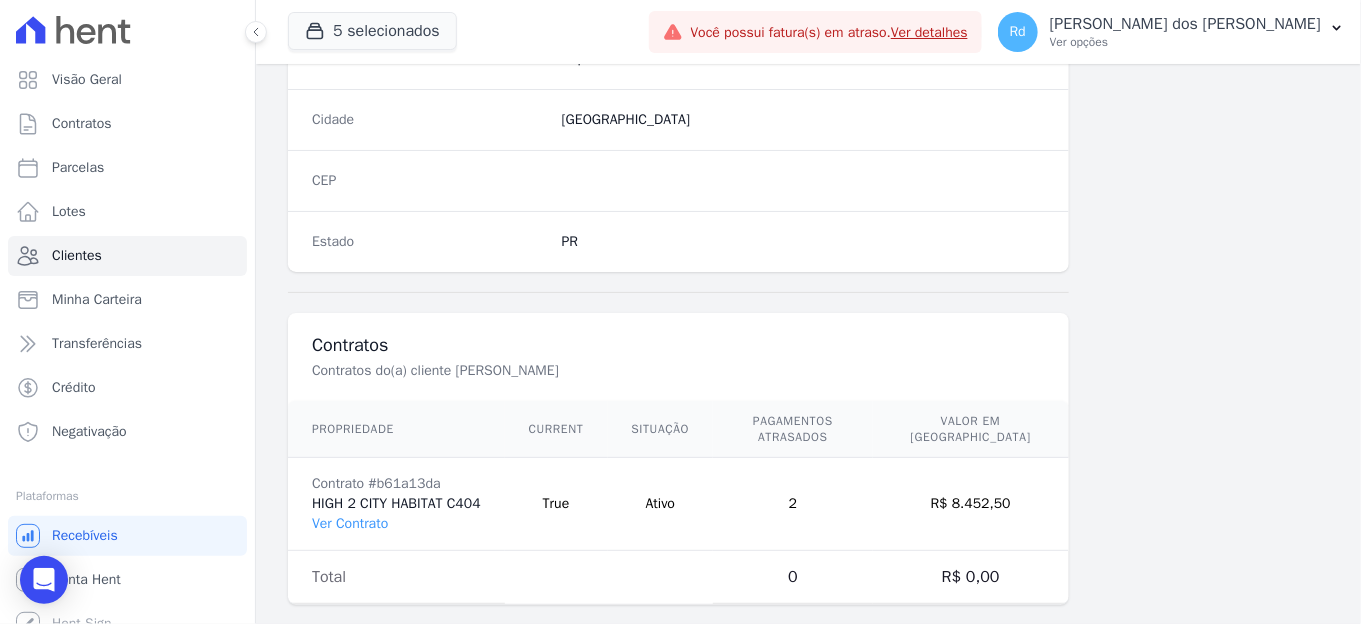 scroll, scrollTop: 1254, scrollLeft: 0, axis: vertical 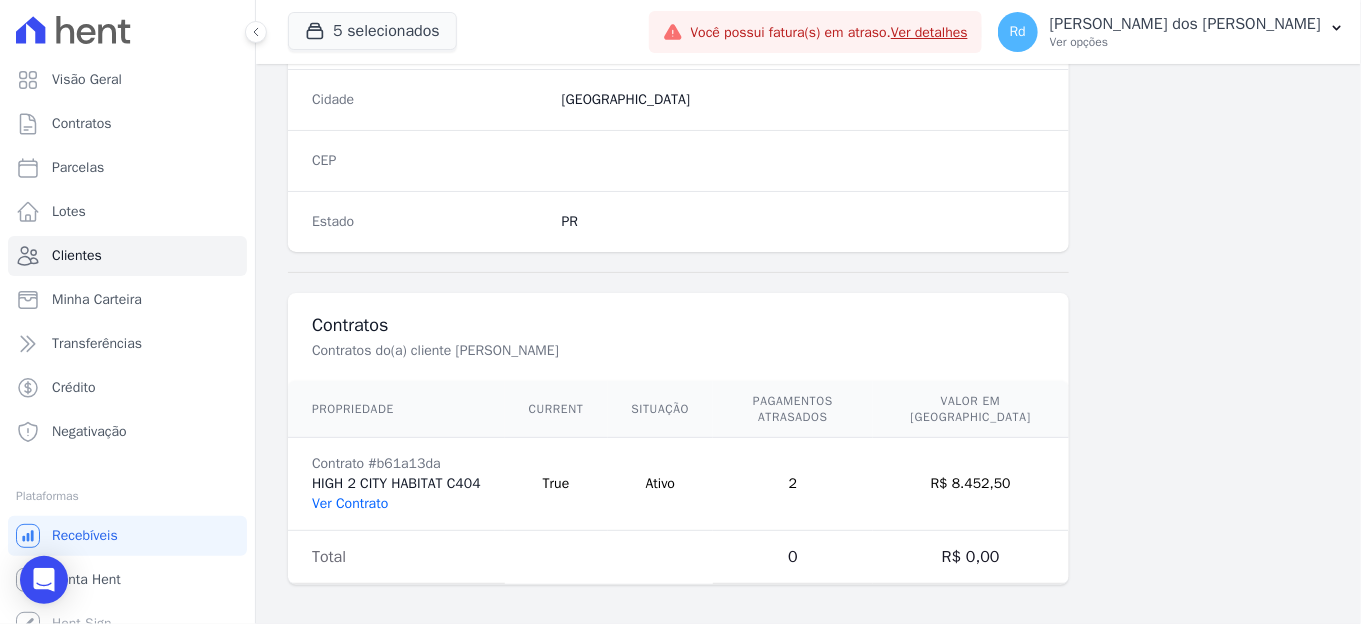 click on "Ver Contrato" at bounding box center (350, 503) 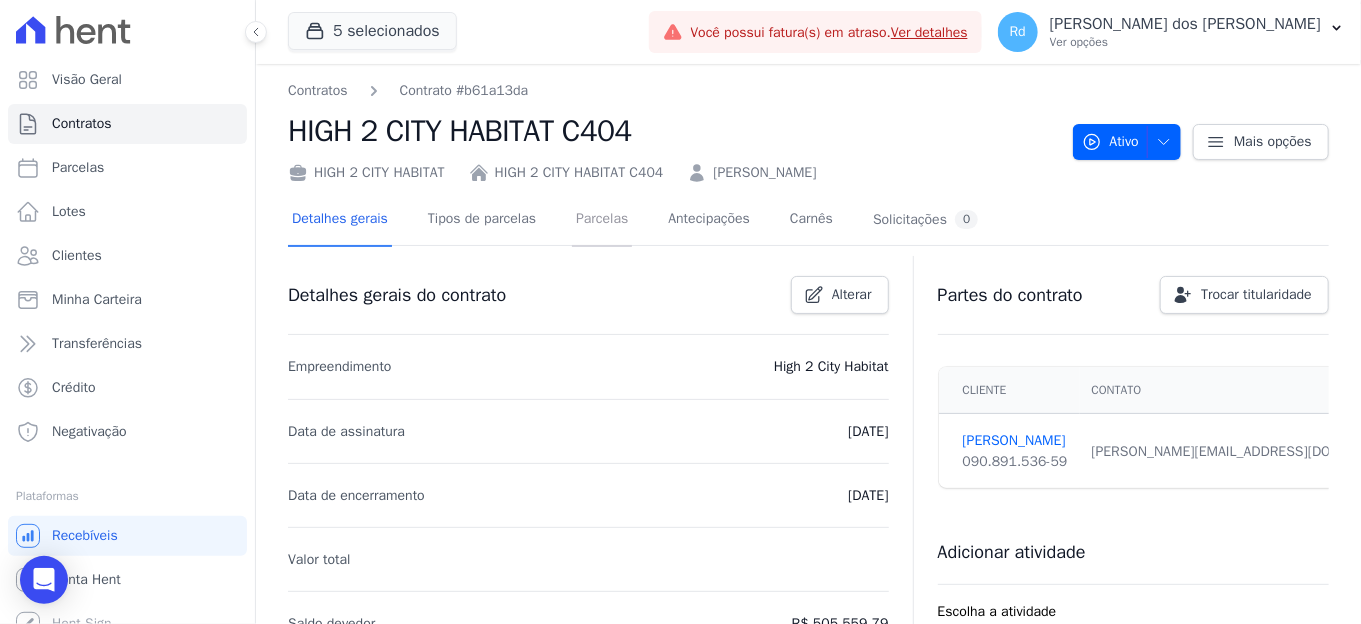 click on "Parcelas" at bounding box center (602, 220) 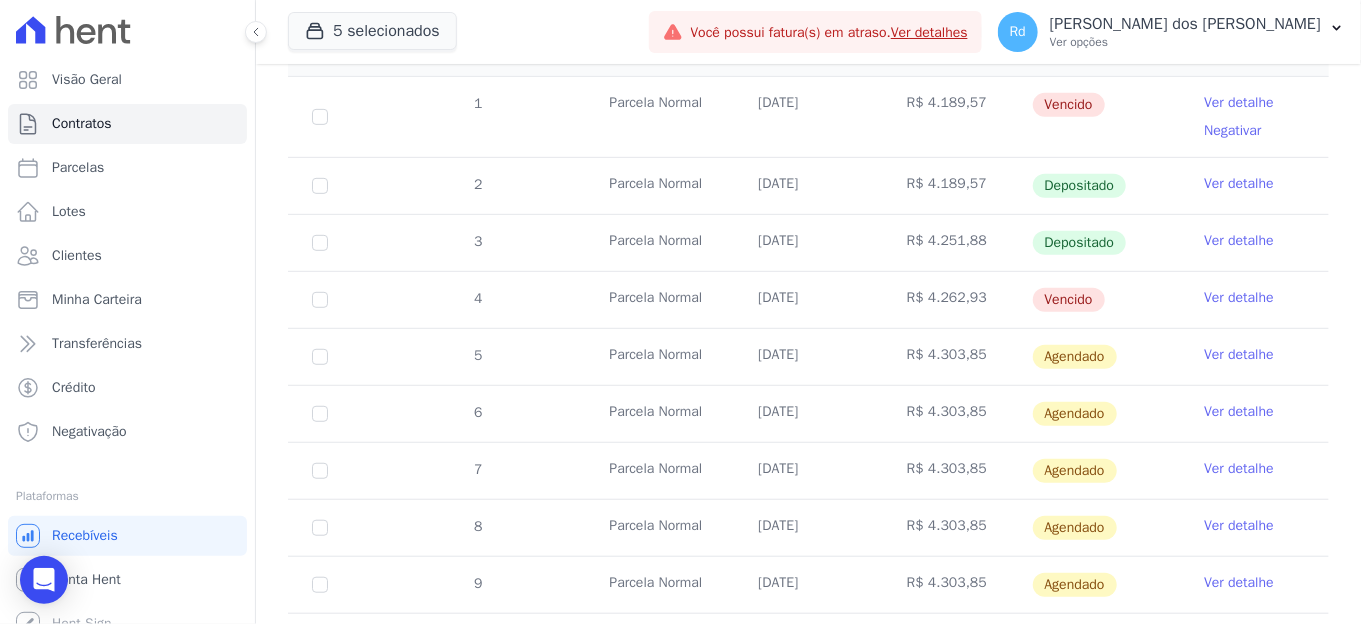 scroll, scrollTop: 492, scrollLeft: 0, axis: vertical 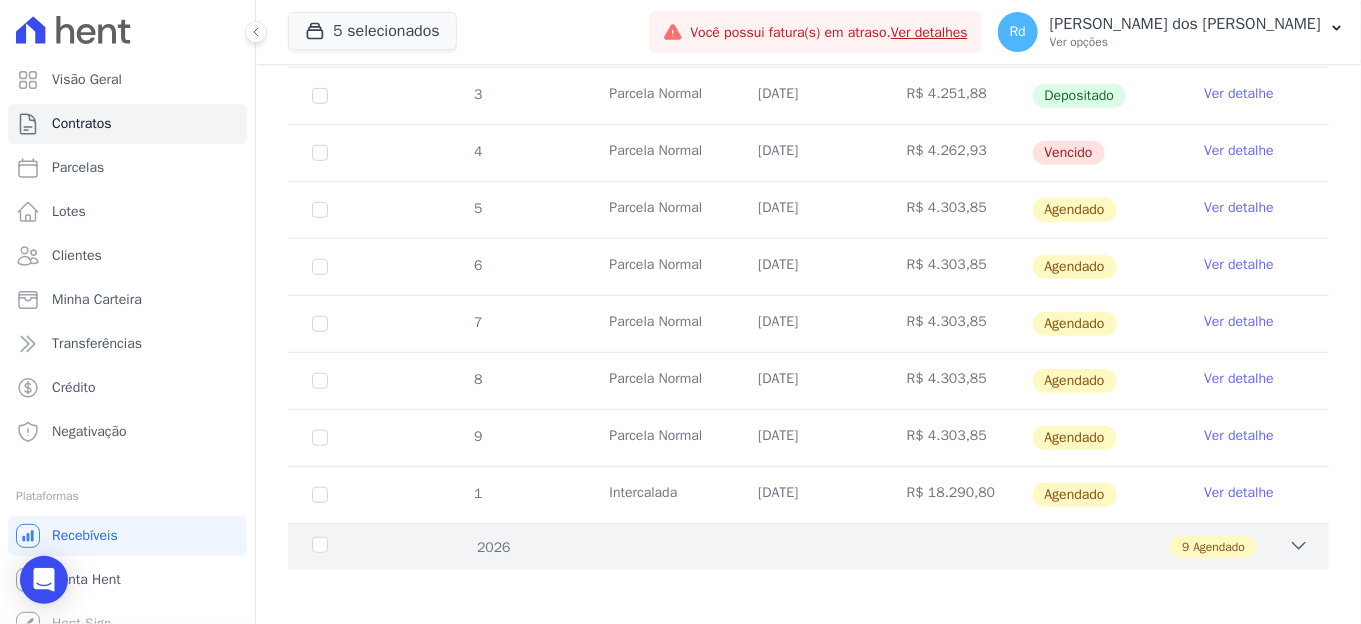 click on "9
Agendado" at bounding box center [859, 547] 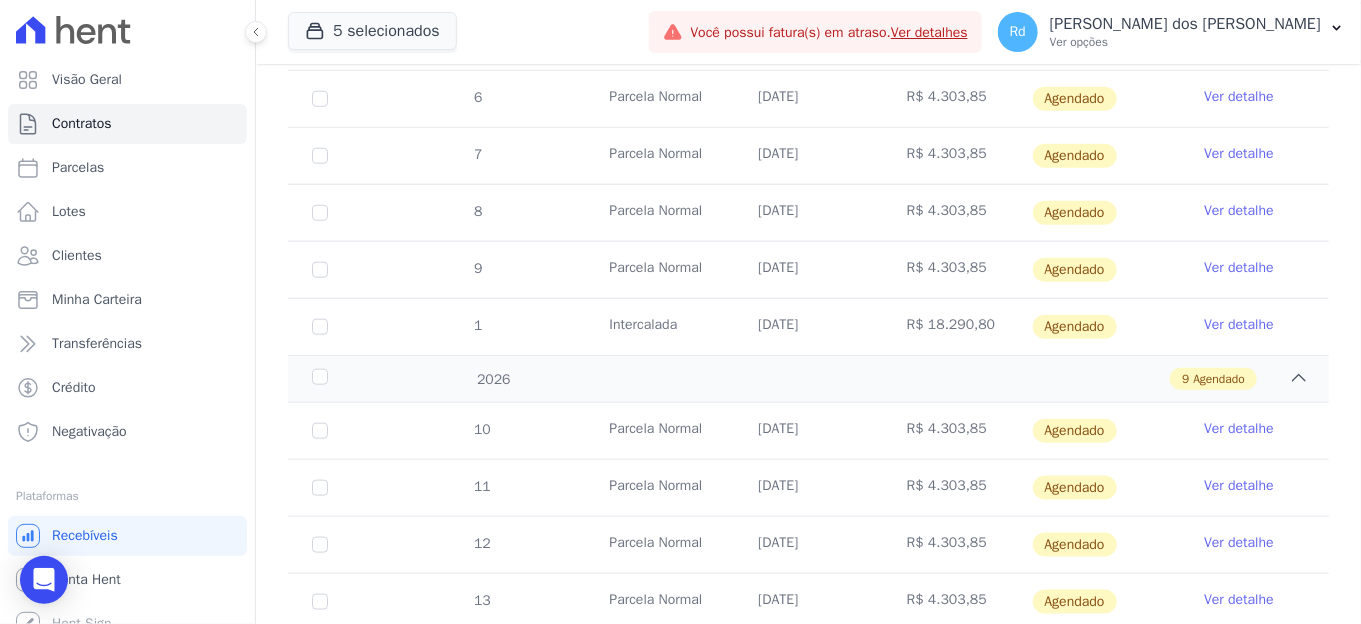 scroll, scrollTop: 1002, scrollLeft: 0, axis: vertical 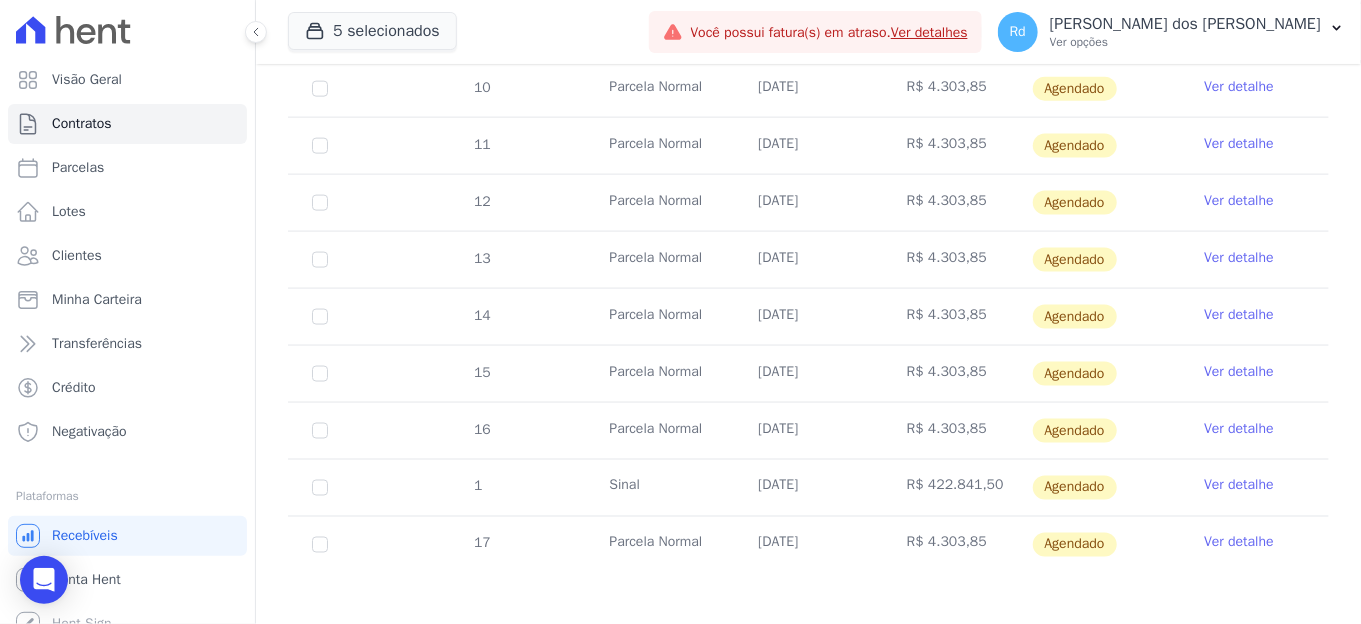 click on "Ver detalhe" at bounding box center (1239, 258) 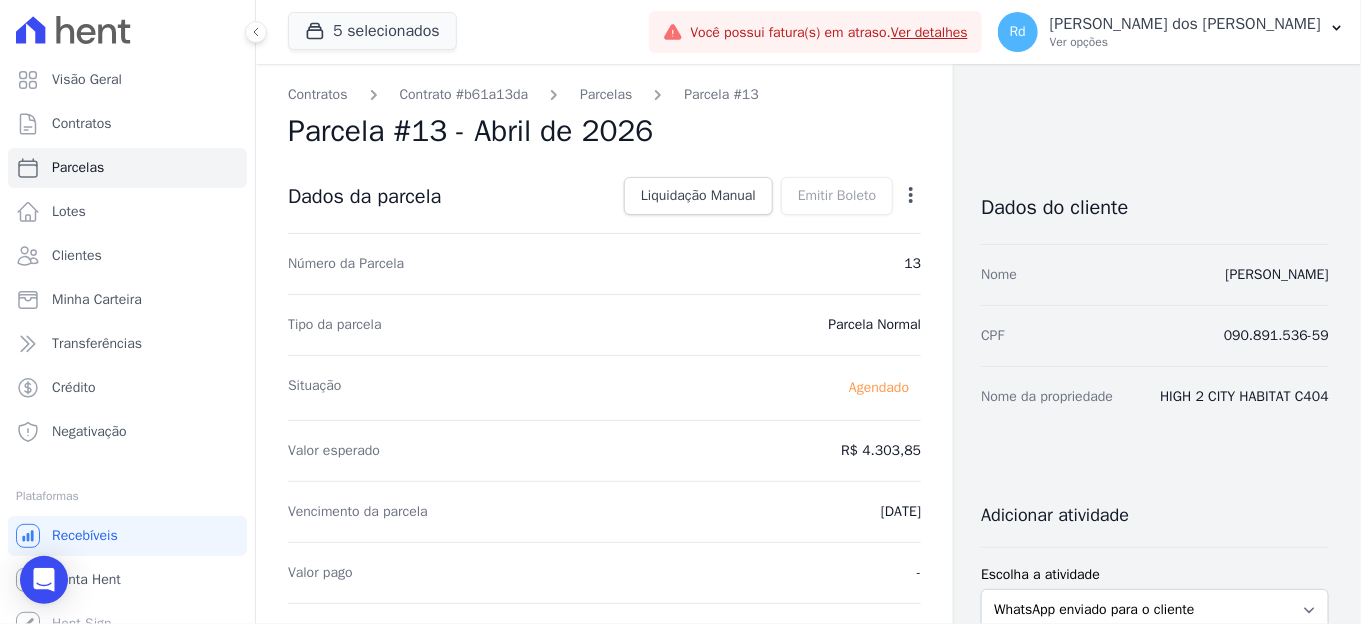 click on "Open options
Alterar
Antecipar" at bounding box center (907, 198) 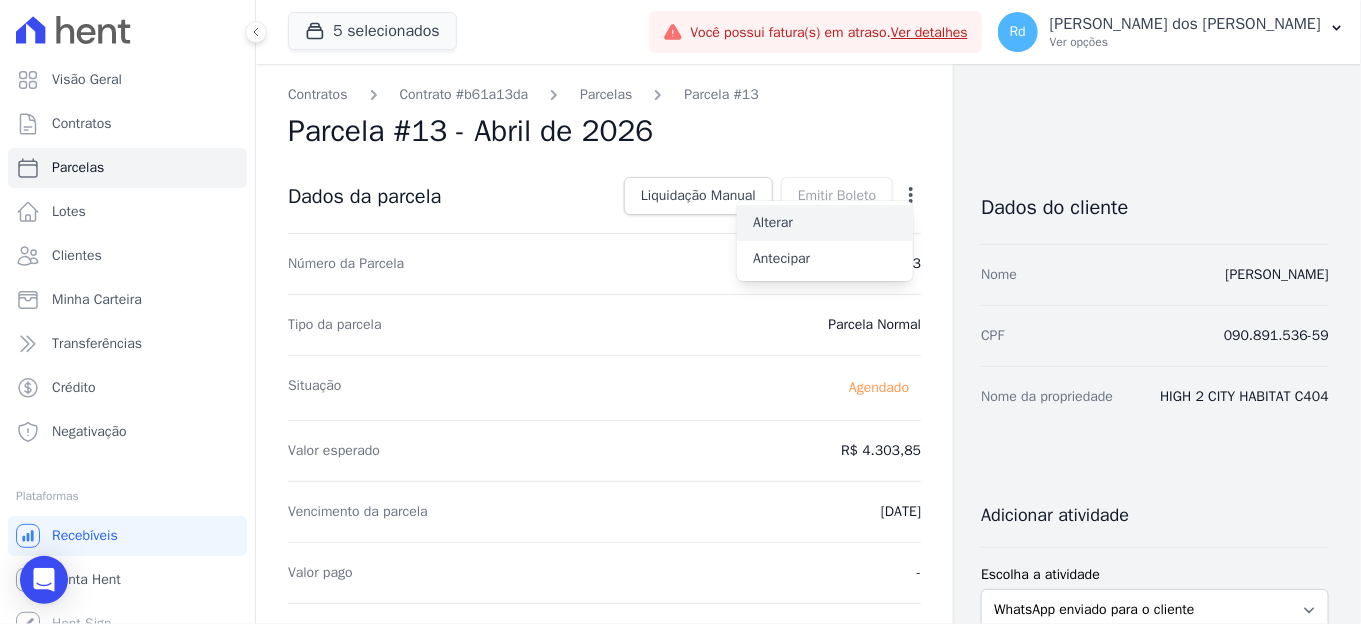 click on "Alterar" at bounding box center (825, 223) 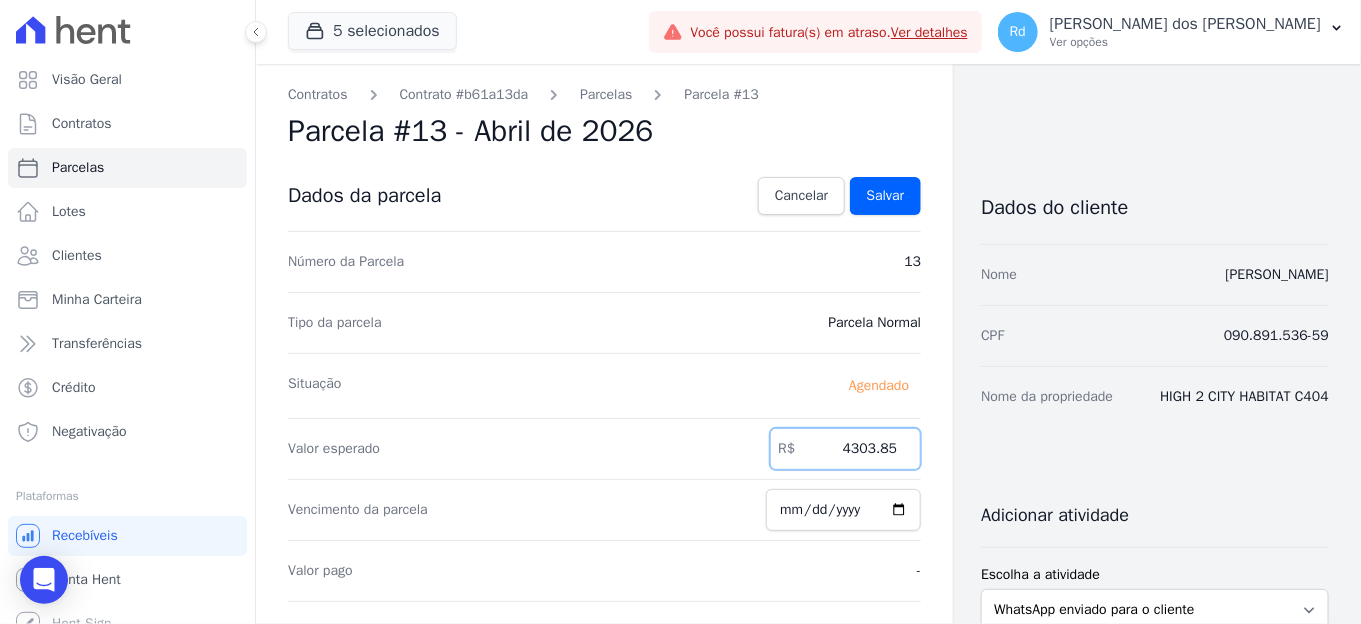 drag, startPoint x: 828, startPoint y: 444, endPoint x: 1062, endPoint y: 418, distance: 235.44002 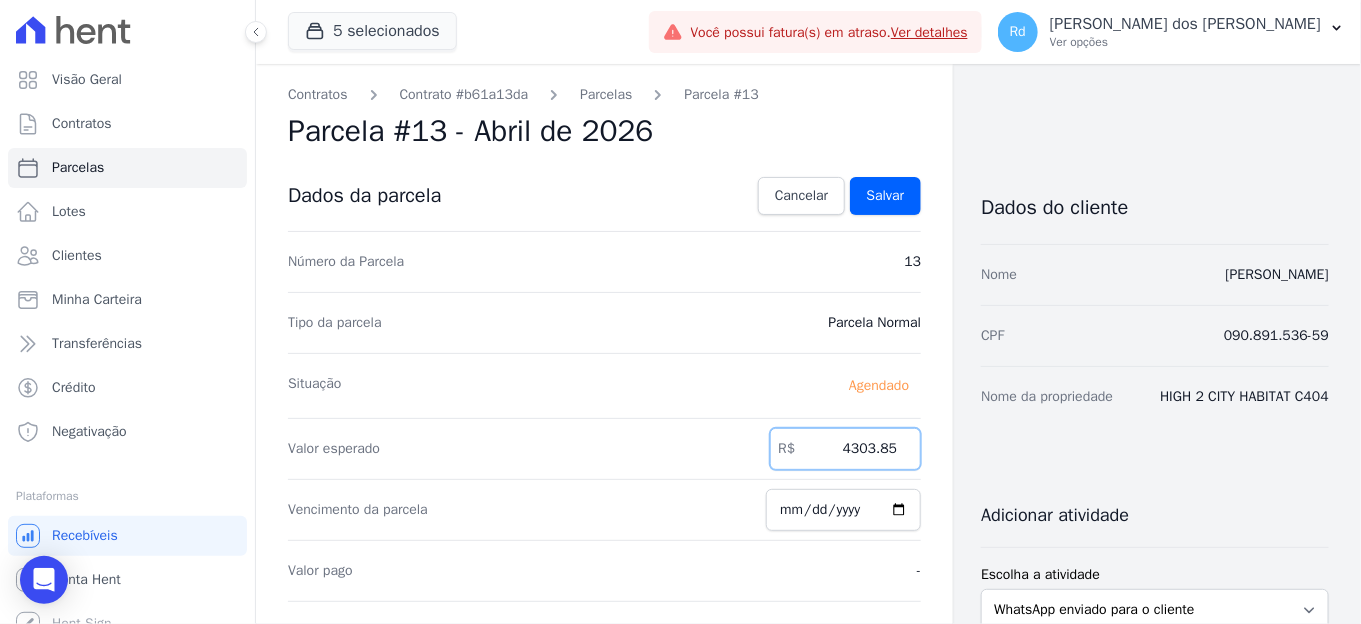 type on "1" 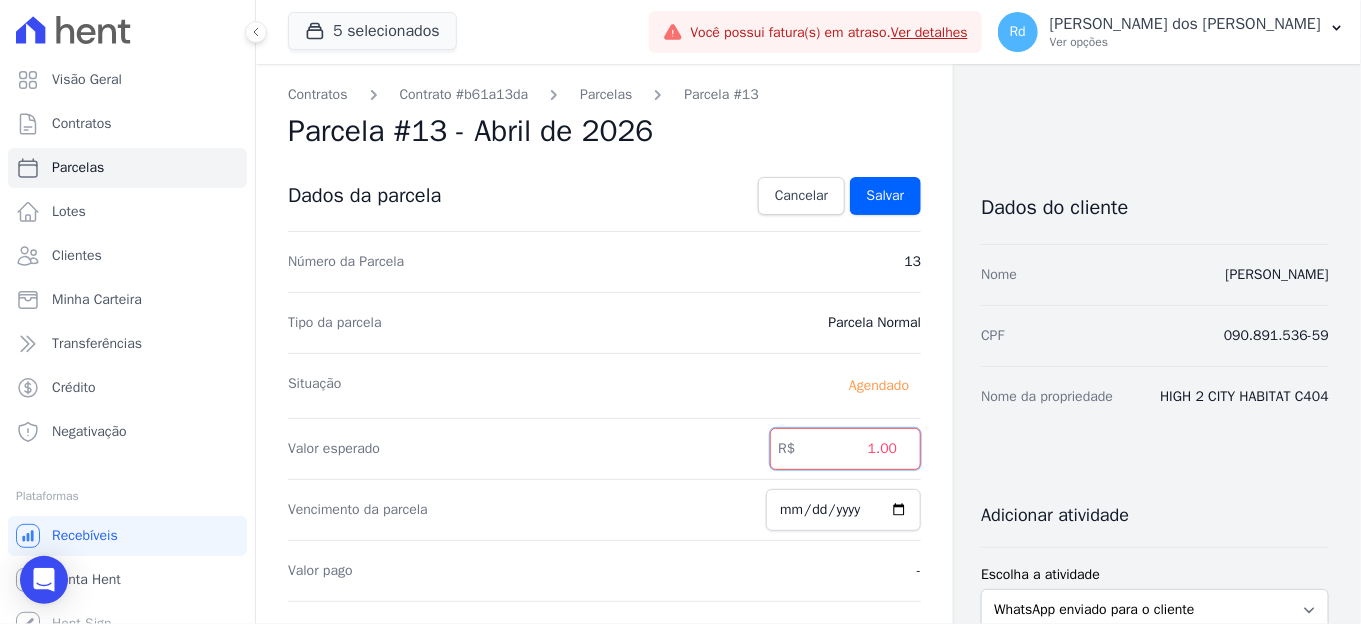 type on "1.0" 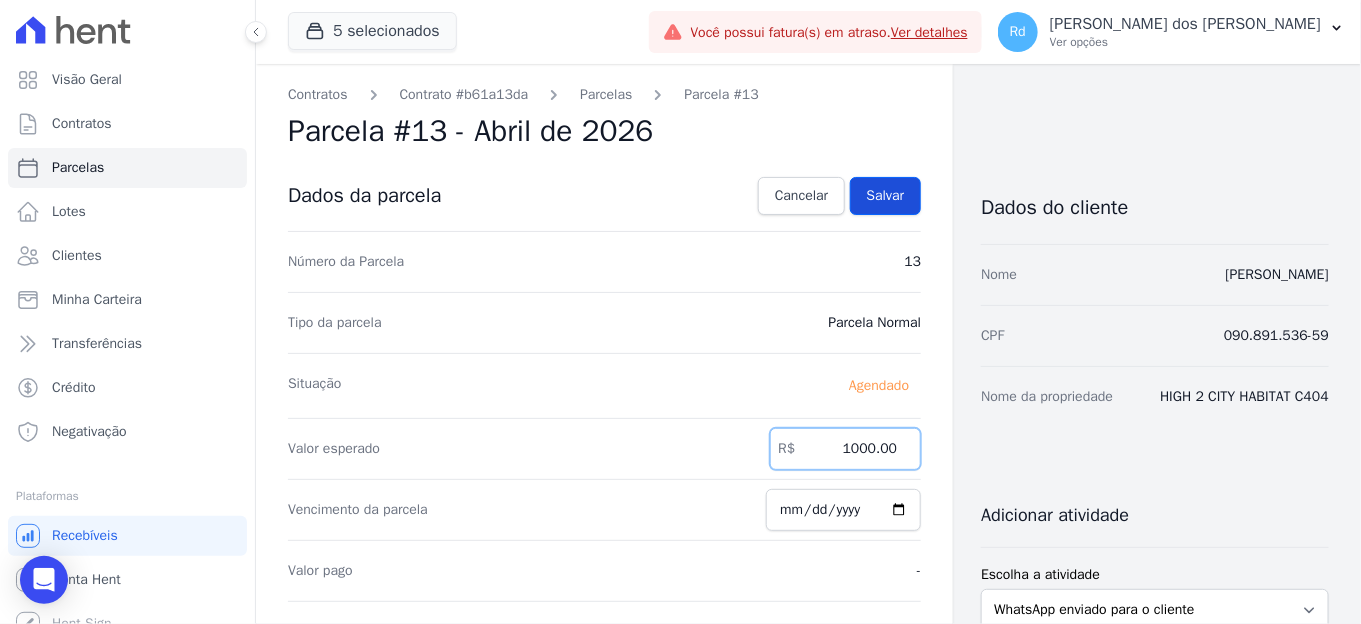 type on "1000.00" 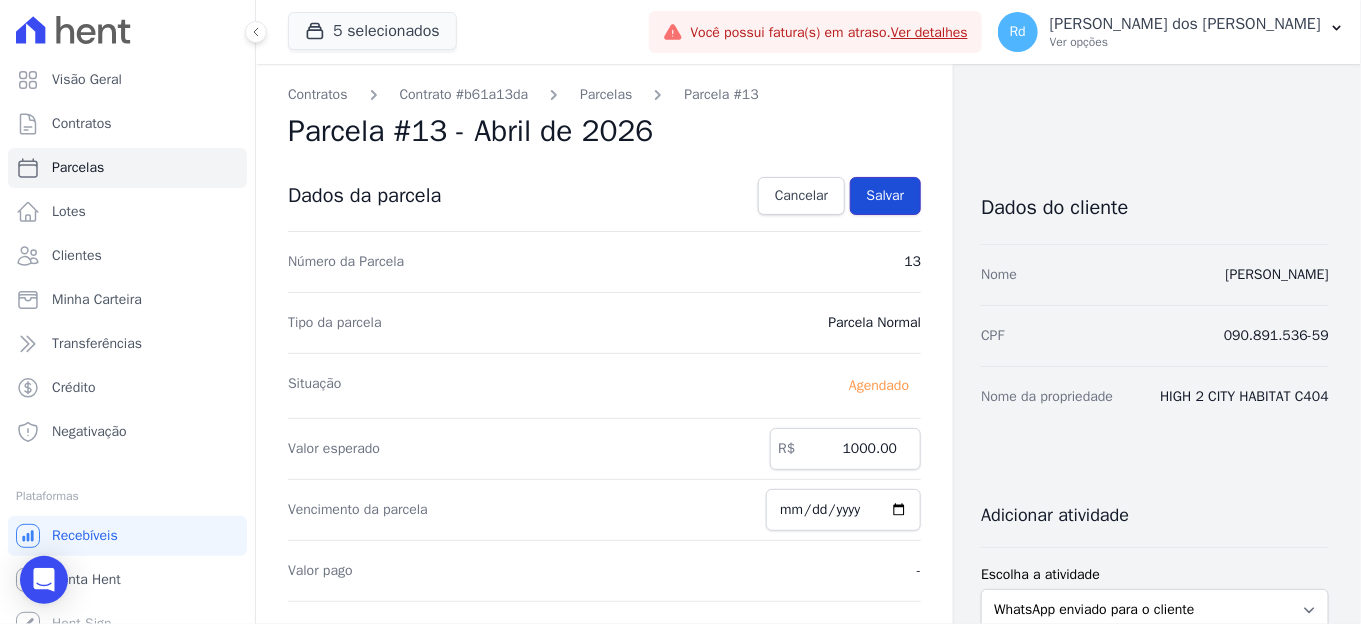 click on "Salvar" at bounding box center [886, 196] 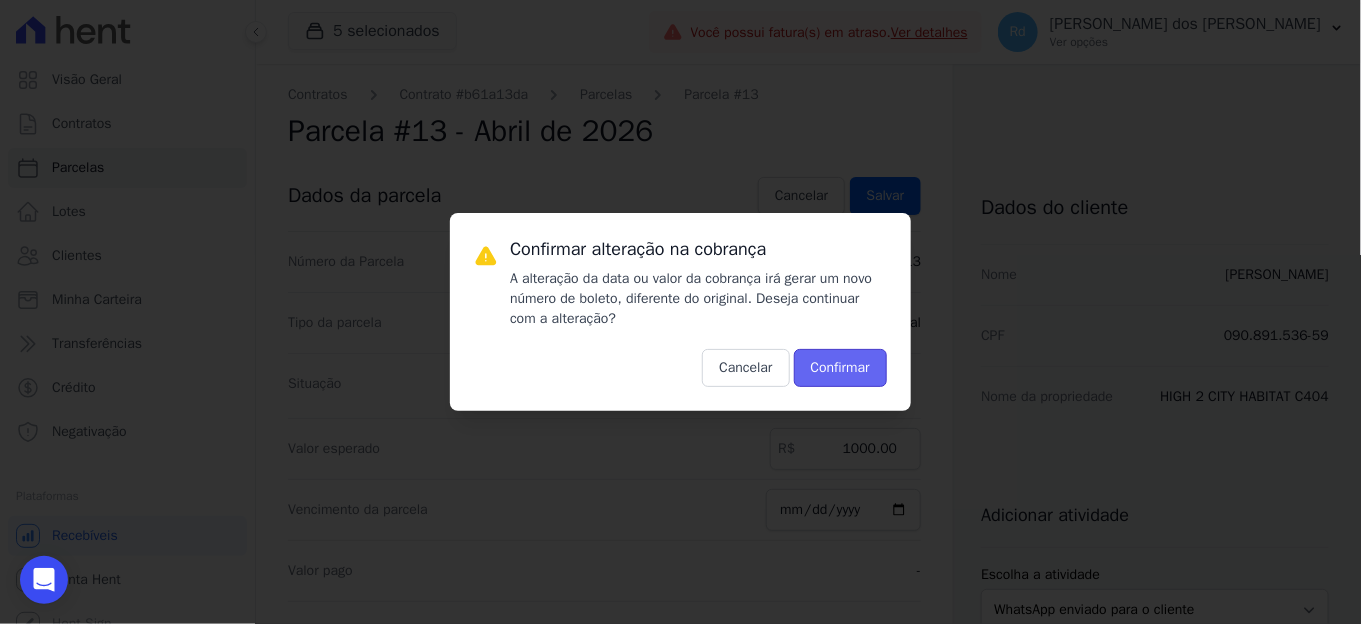 click on "Confirmar" at bounding box center (840, 368) 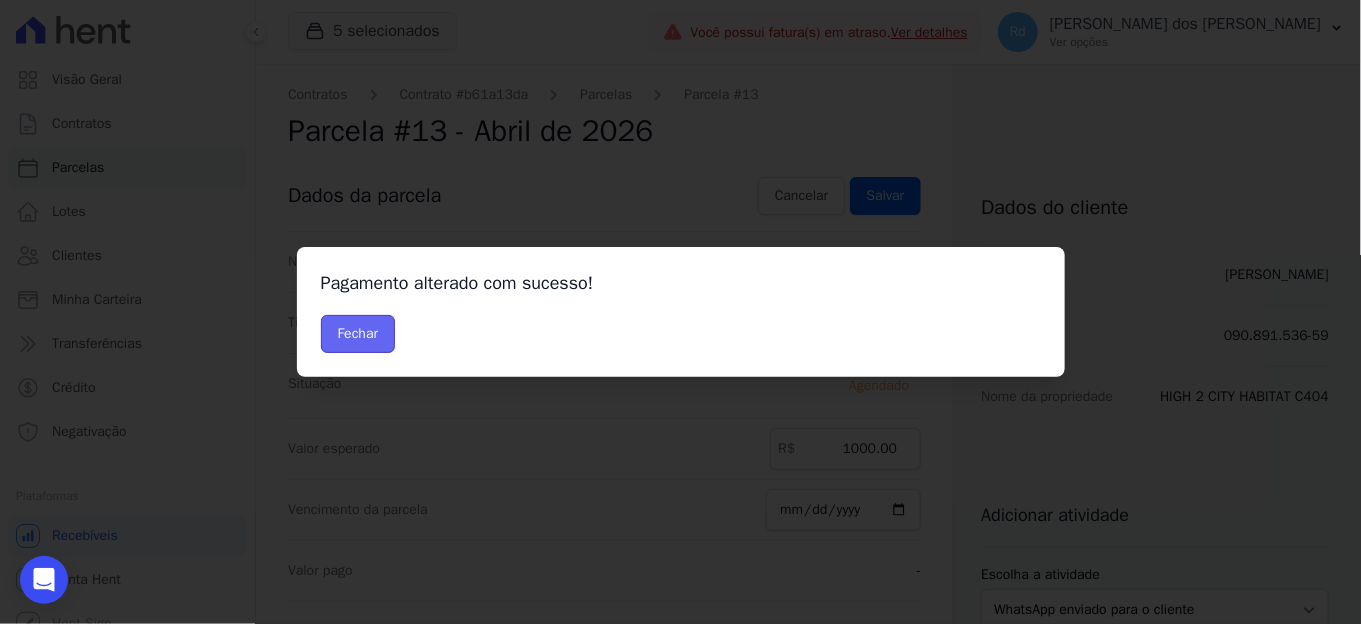 click on "Fechar" at bounding box center [358, 334] 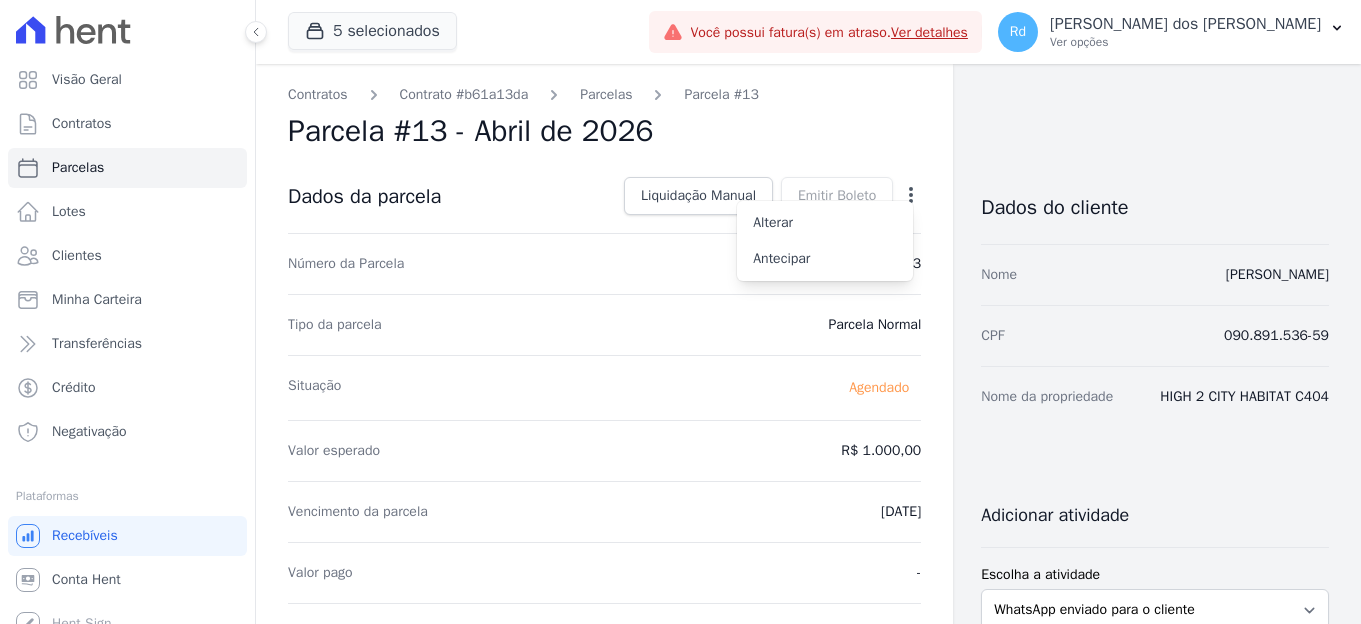scroll, scrollTop: 0, scrollLeft: 0, axis: both 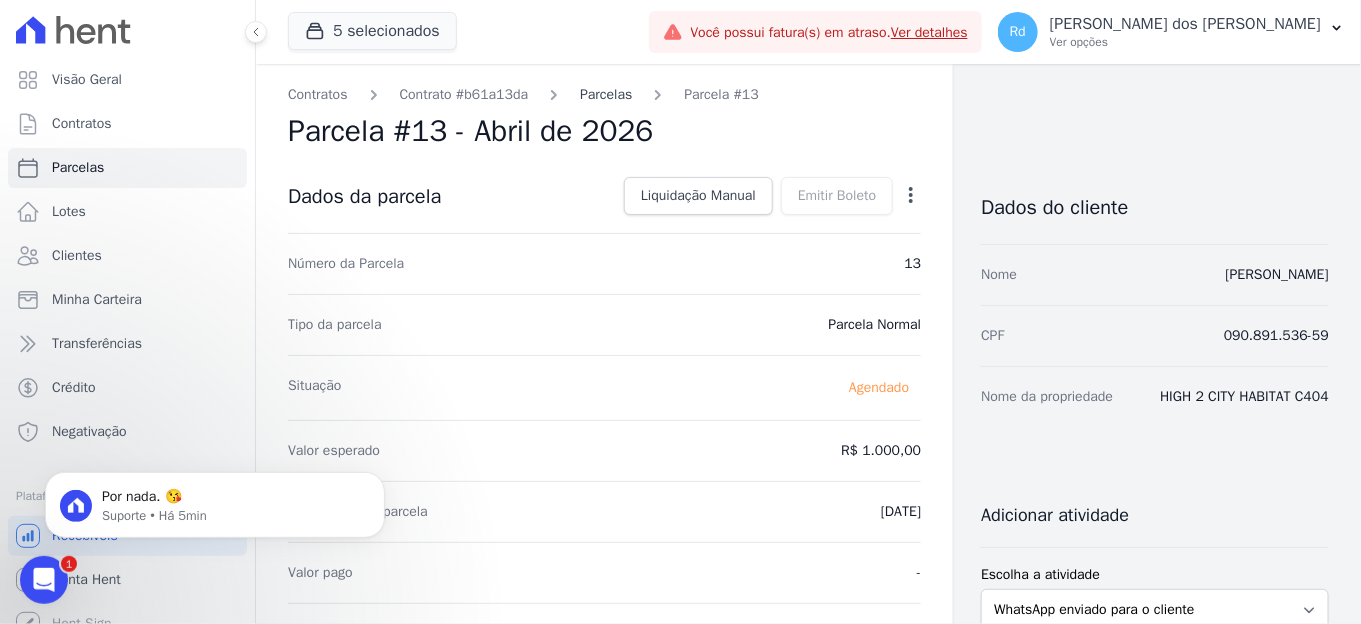 click on "Parcelas" at bounding box center [606, 94] 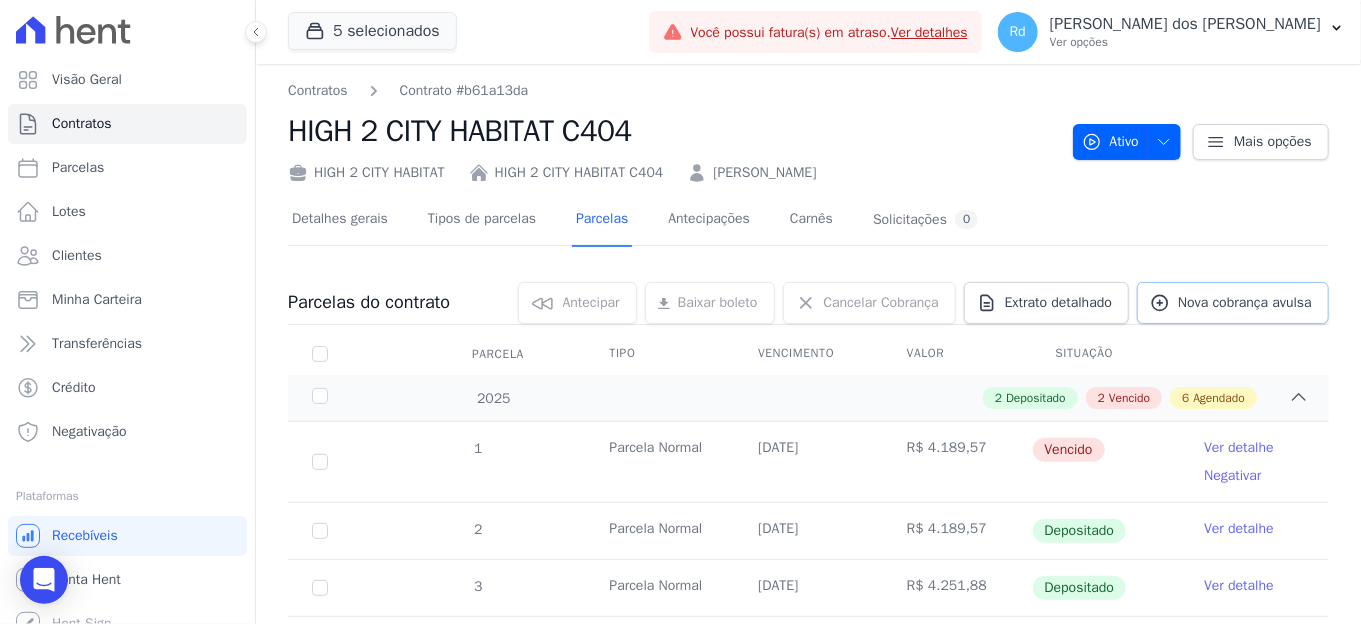 click on "Nova cobrança avulsa" at bounding box center [1245, 303] 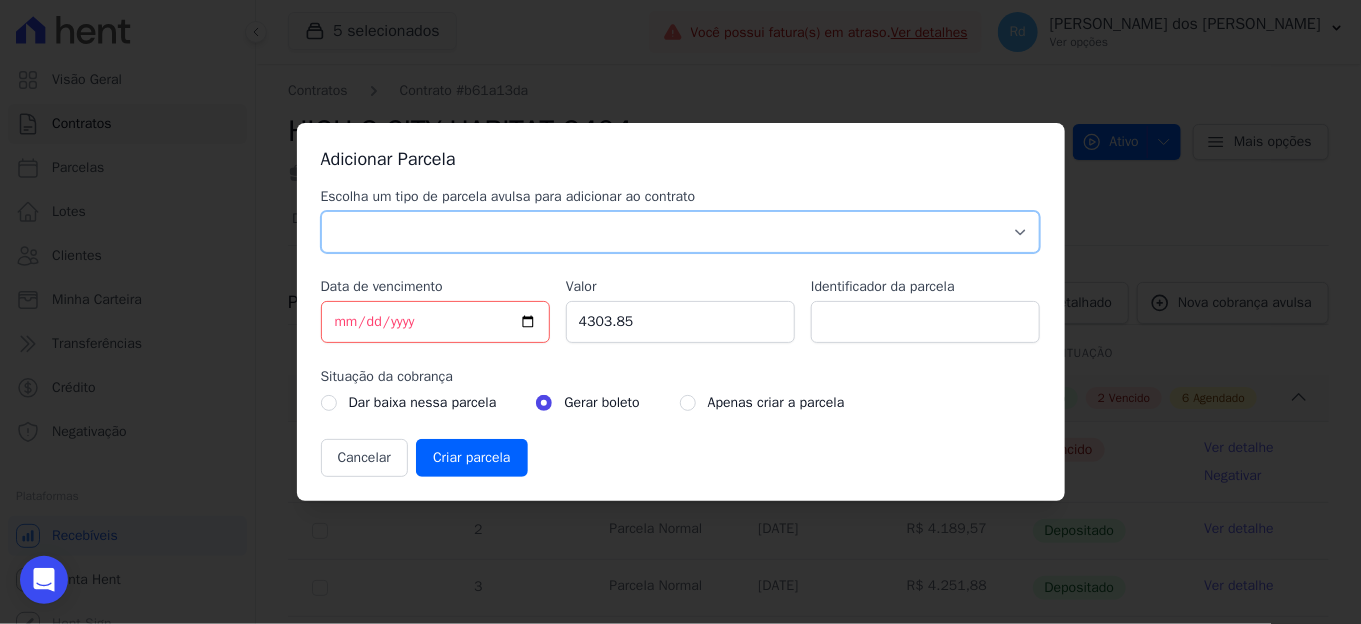 click on "Parcela Normal
Sinal
Caução
Intercalada
Chaves
Pré Chaves
Pós Chaves
Taxas
Quitação
Outros
Parcela do Cliente
Acordo
Financiamento CEF
Comissão
Antecipação" at bounding box center (681, 232) 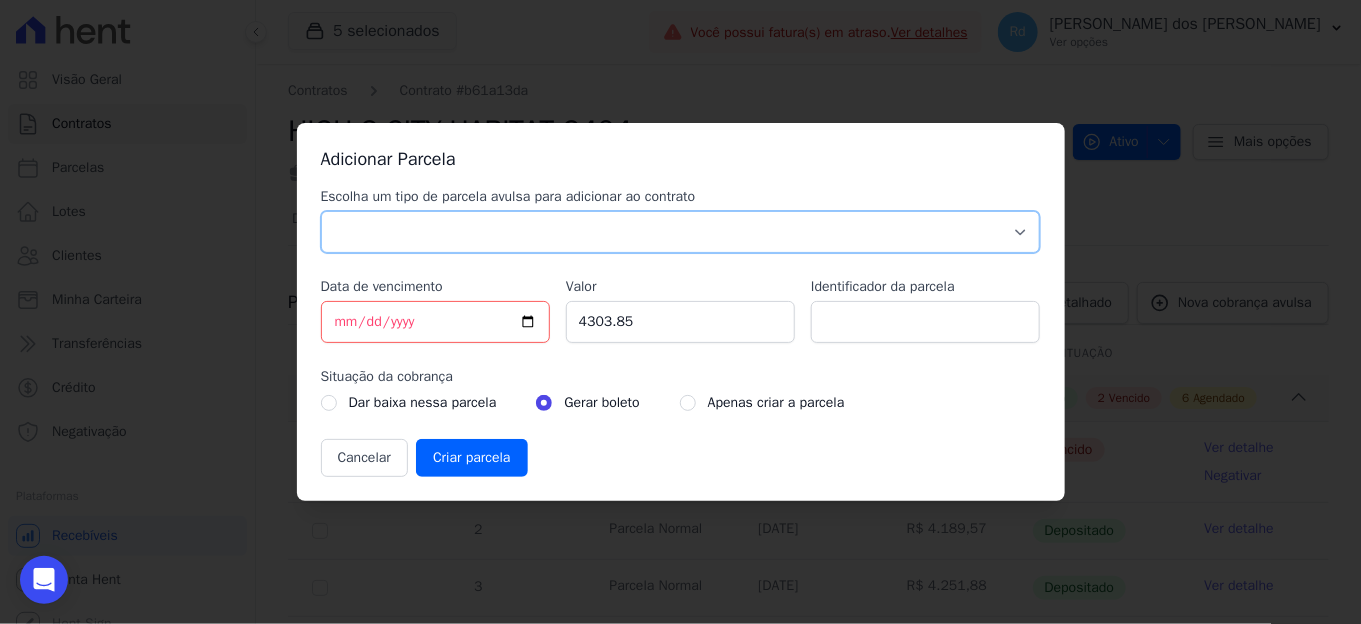 select on "standard" 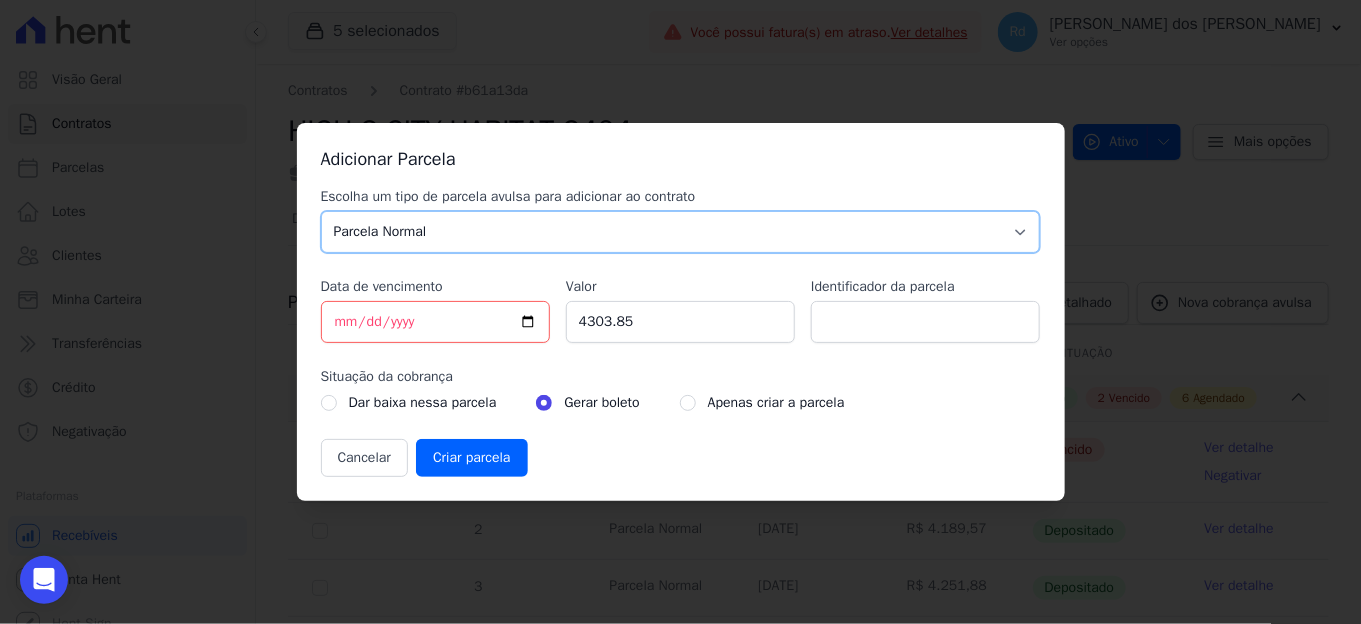 click on "Parcela Normal
Sinal
Caução
Intercalada
Chaves
Pré Chaves
Pós Chaves
Taxas
Quitação
Outros
Parcela do Cliente
Acordo
Financiamento CEF
Comissão
Antecipação" at bounding box center (681, 232) 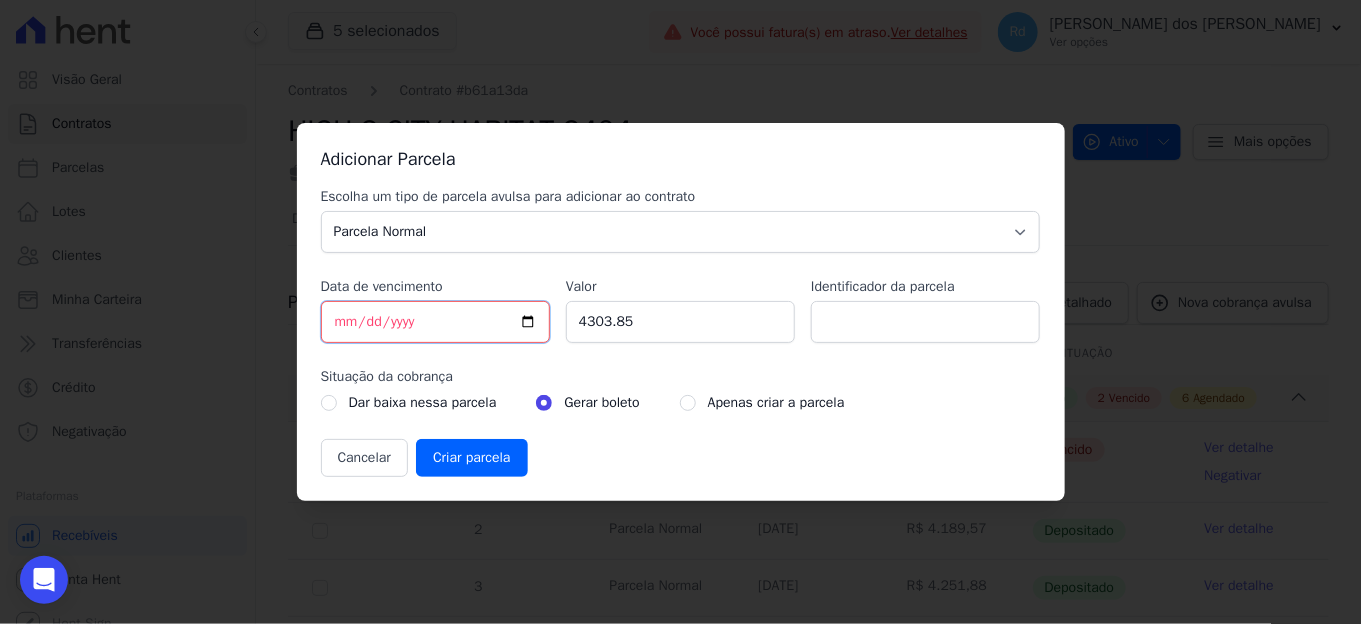 click on "[DATE]" at bounding box center [435, 322] 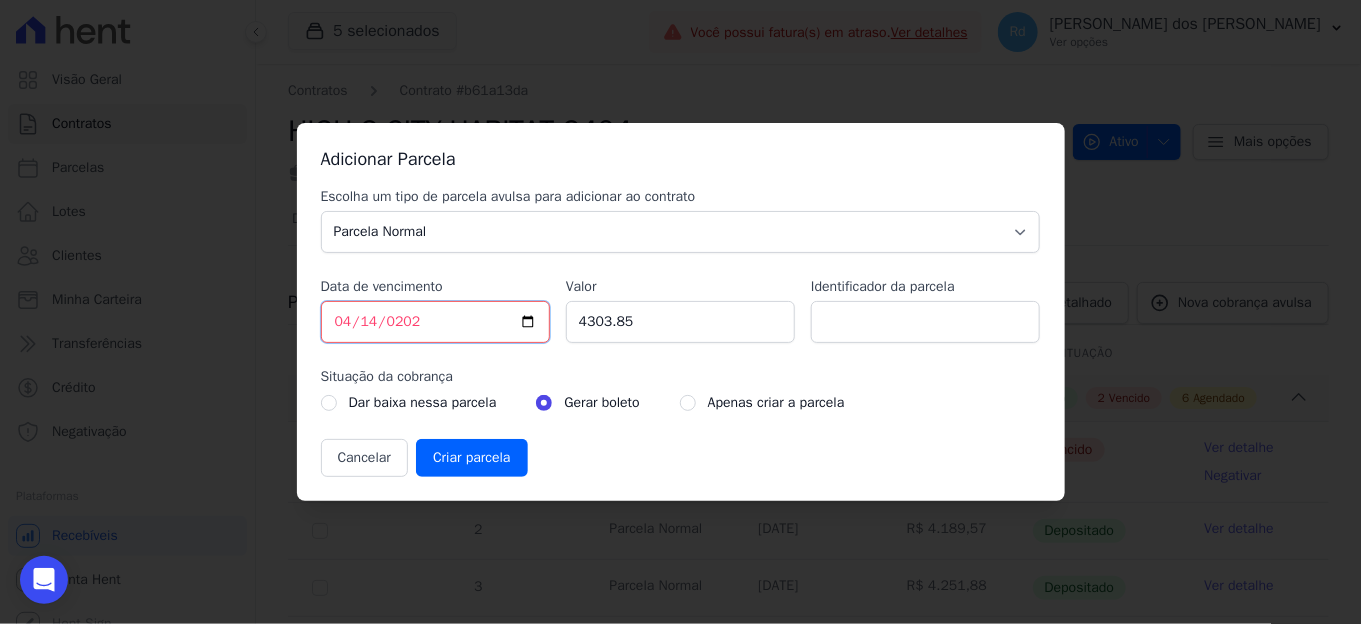type on "[DATE]" 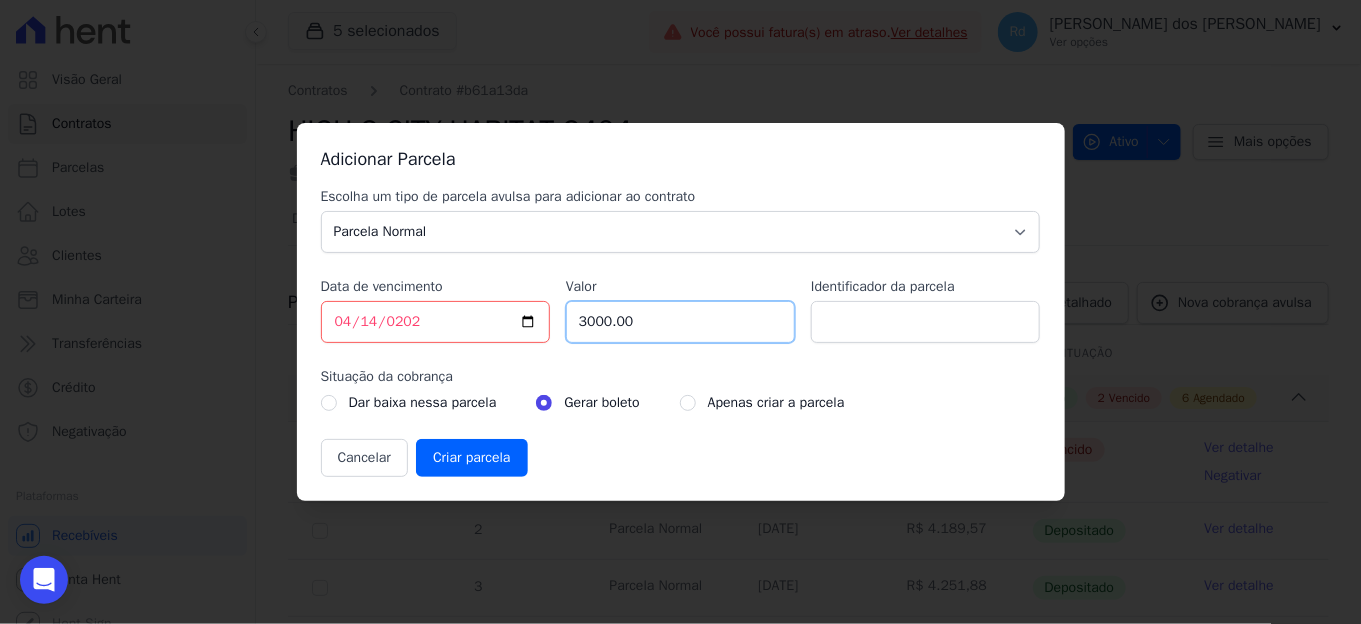 type on "3000.00" 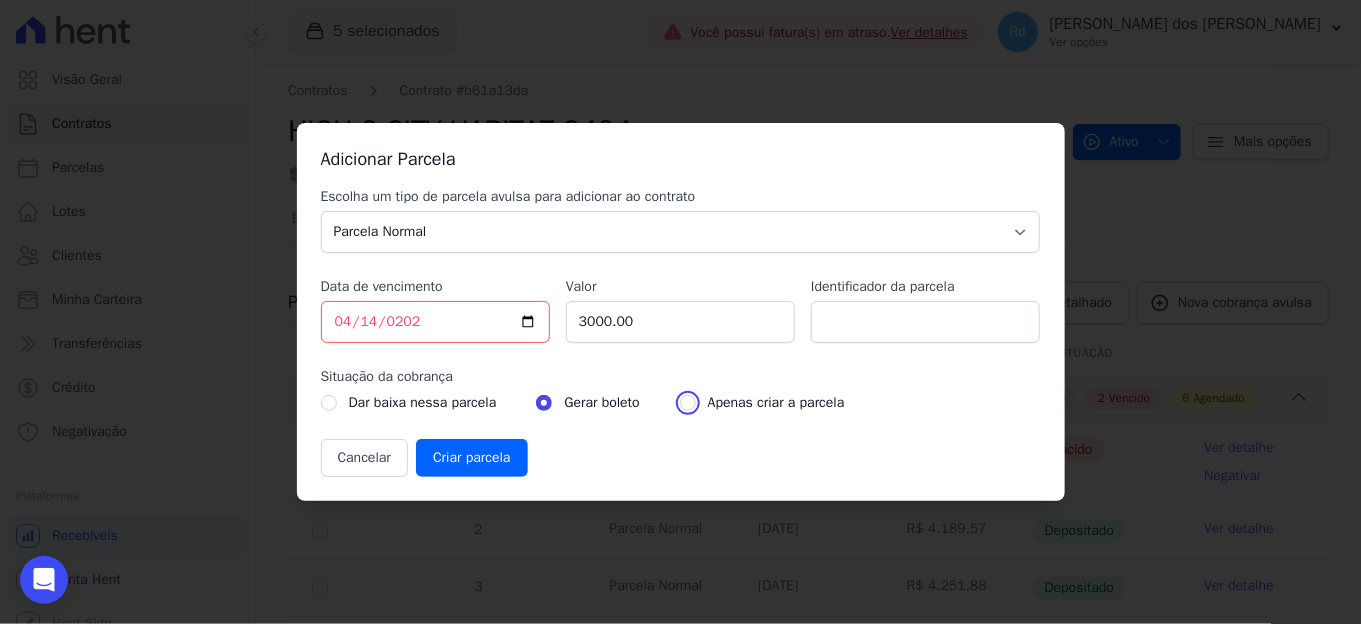 click at bounding box center (688, 403) 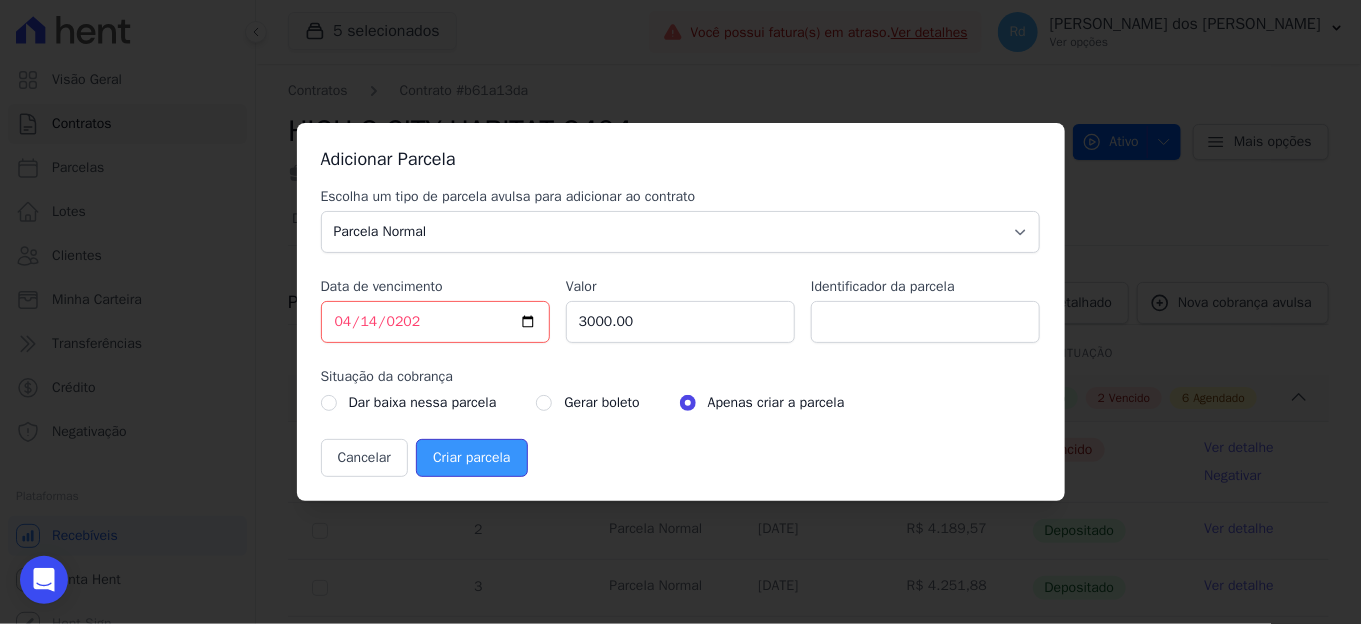 click on "Criar parcela" at bounding box center [471, 458] 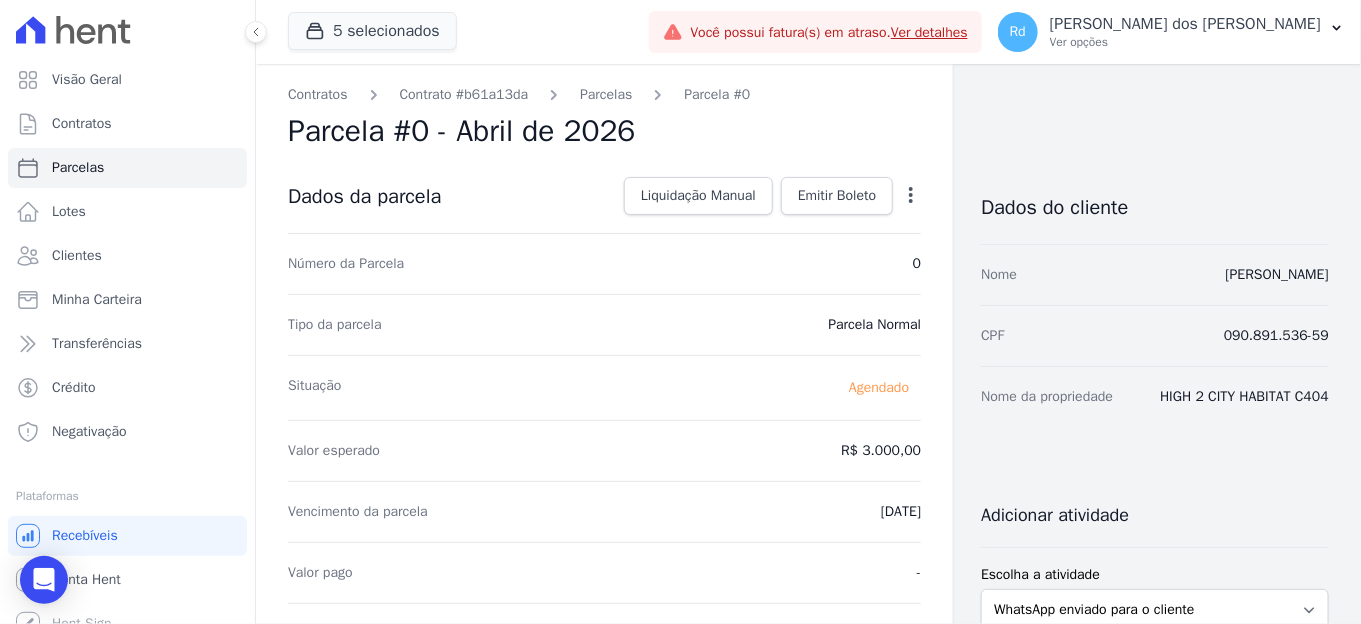 drag, startPoint x: 612, startPoint y: 94, endPoint x: 774, endPoint y: 444, distance: 385.67343 